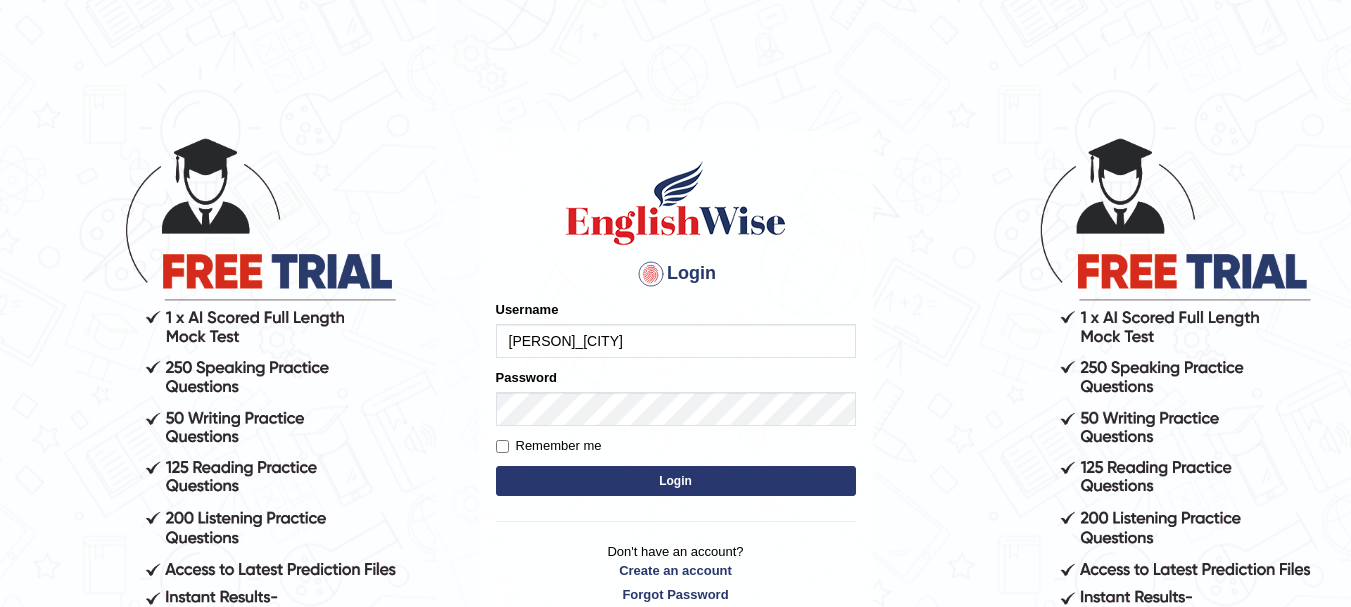 scroll, scrollTop: 0, scrollLeft: 0, axis: both 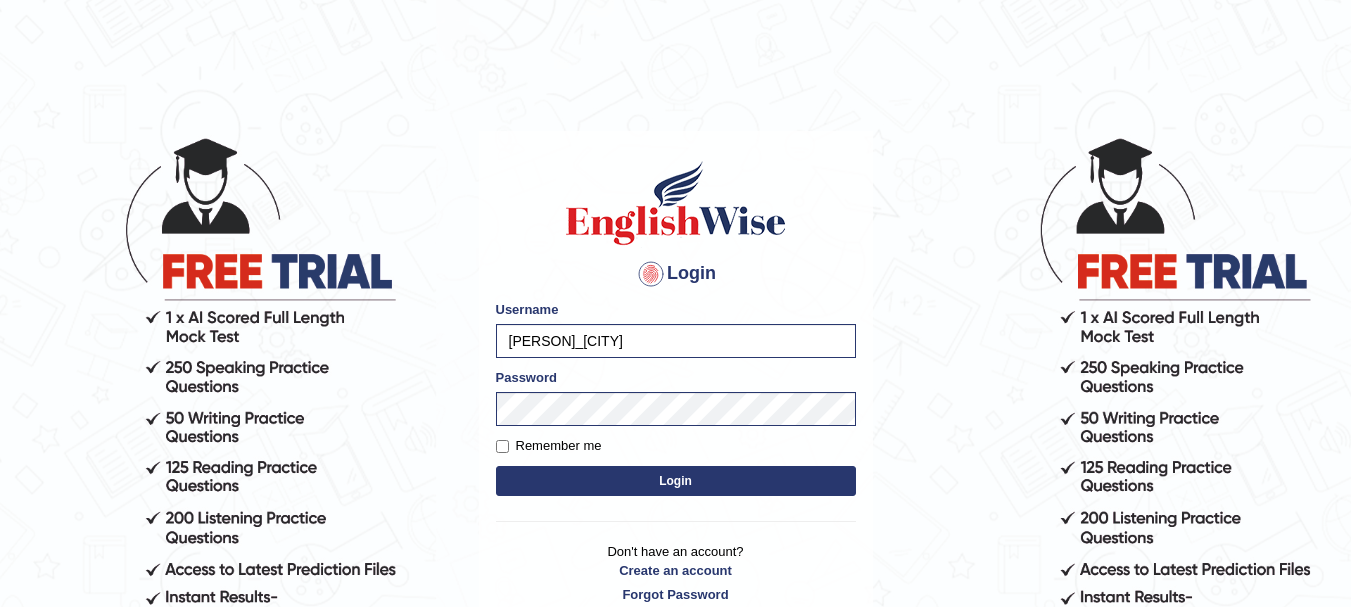 click on "Remember me" at bounding box center [549, 446] 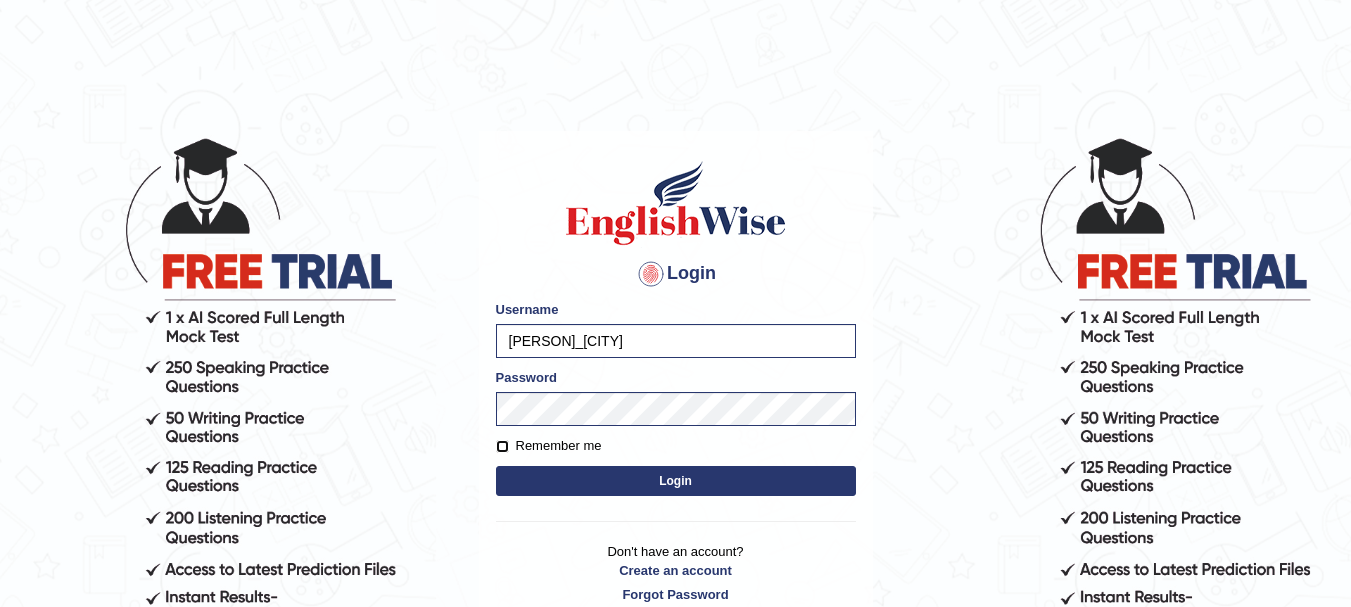 click on "Remember me" at bounding box center (502, 446) 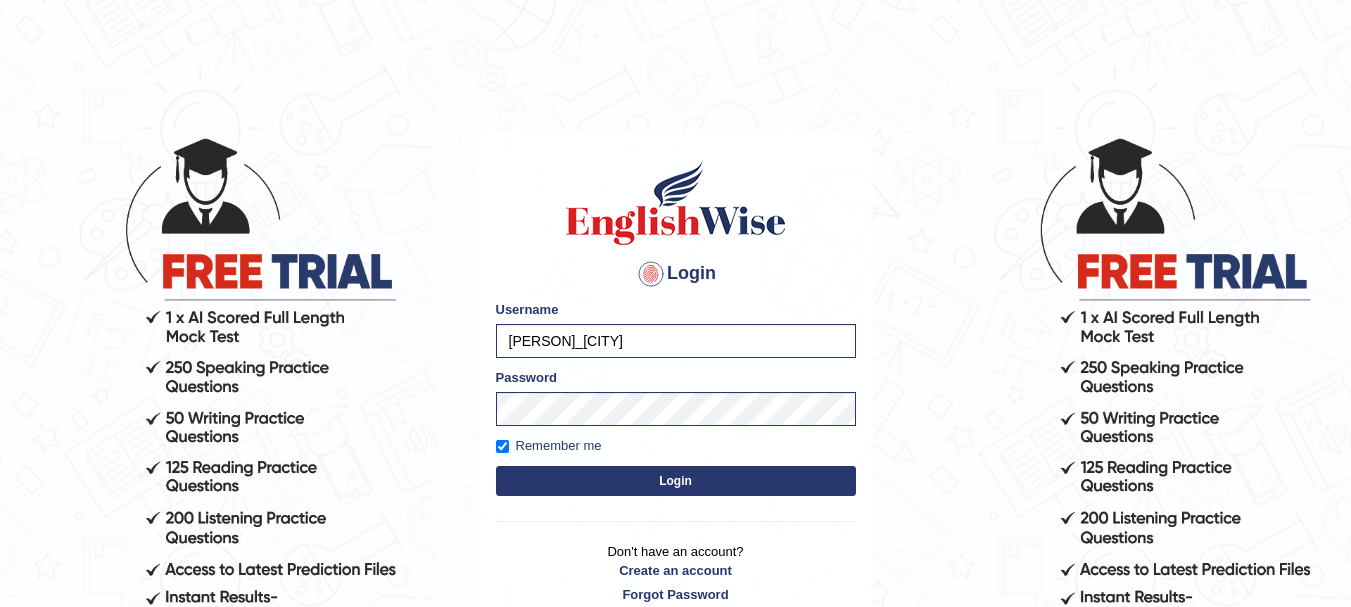 click on "Login" at bounding box center (676, 481) 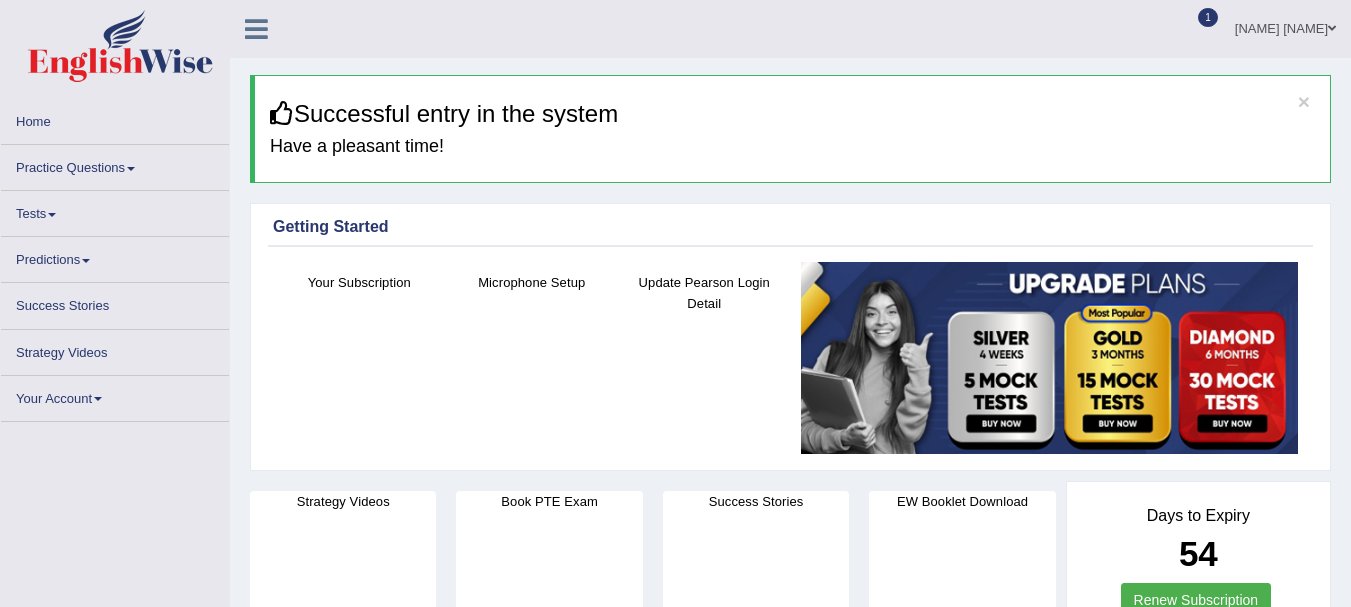 scroll, scrollTop: 0, scrollLeft: 0, axis: both 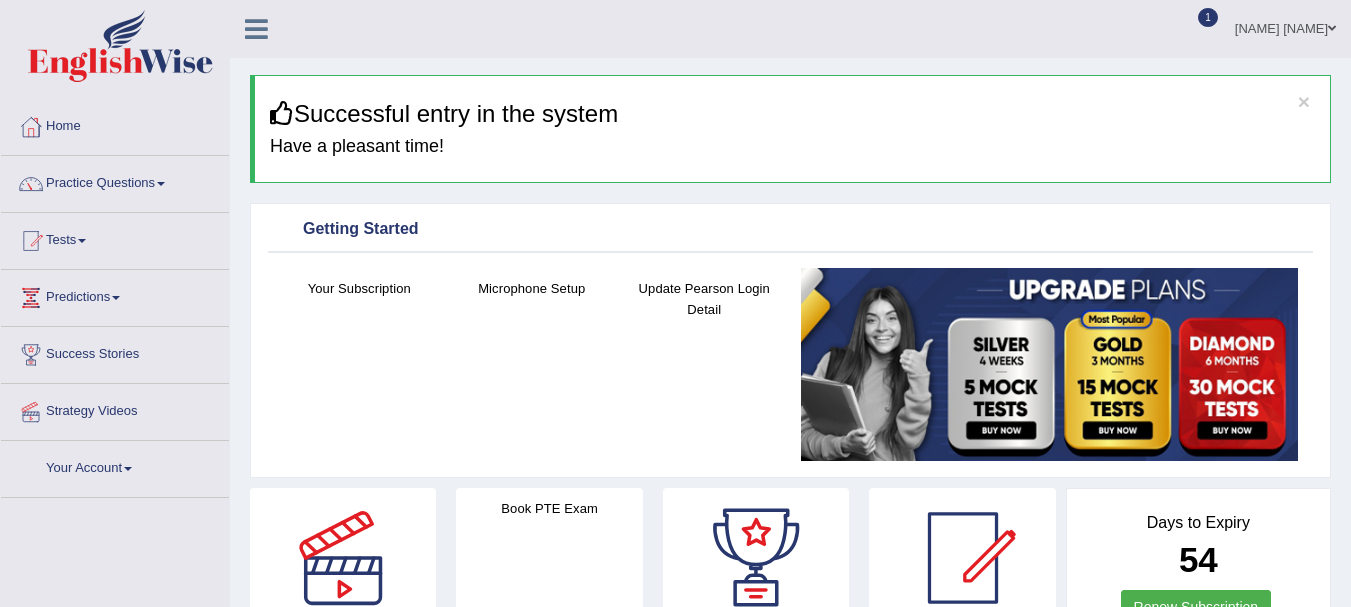 click on "1" at bounding box center (1208, 17) 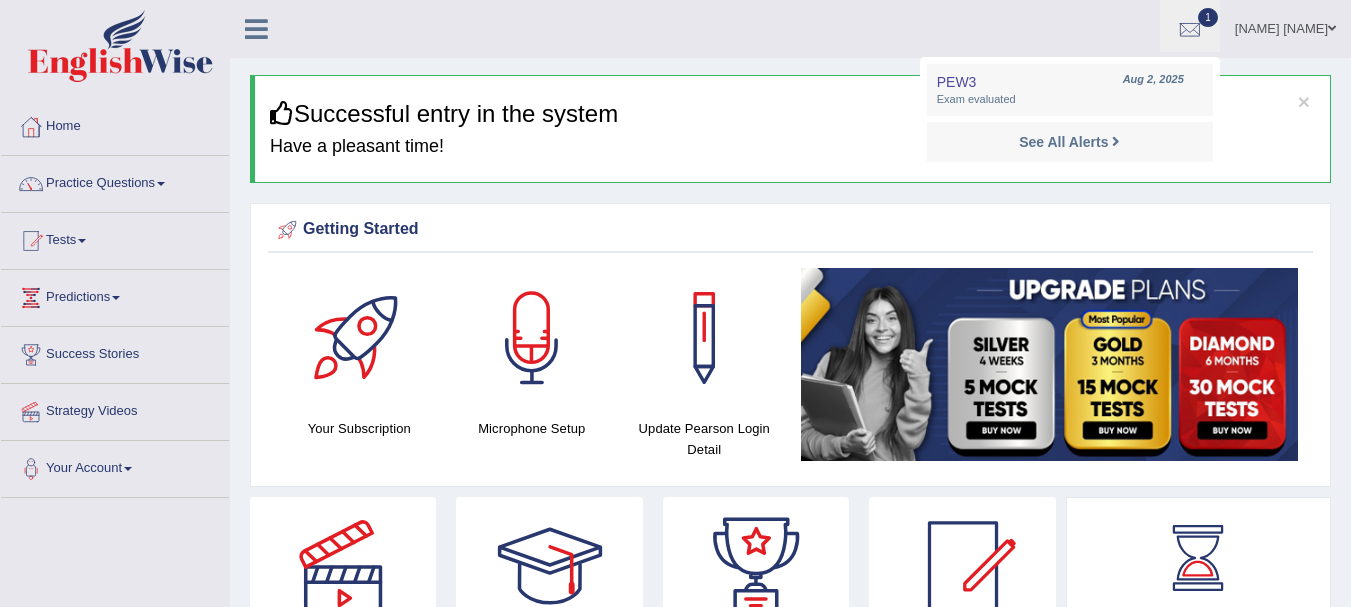 click on "1" at bounding box center (1208, 17) 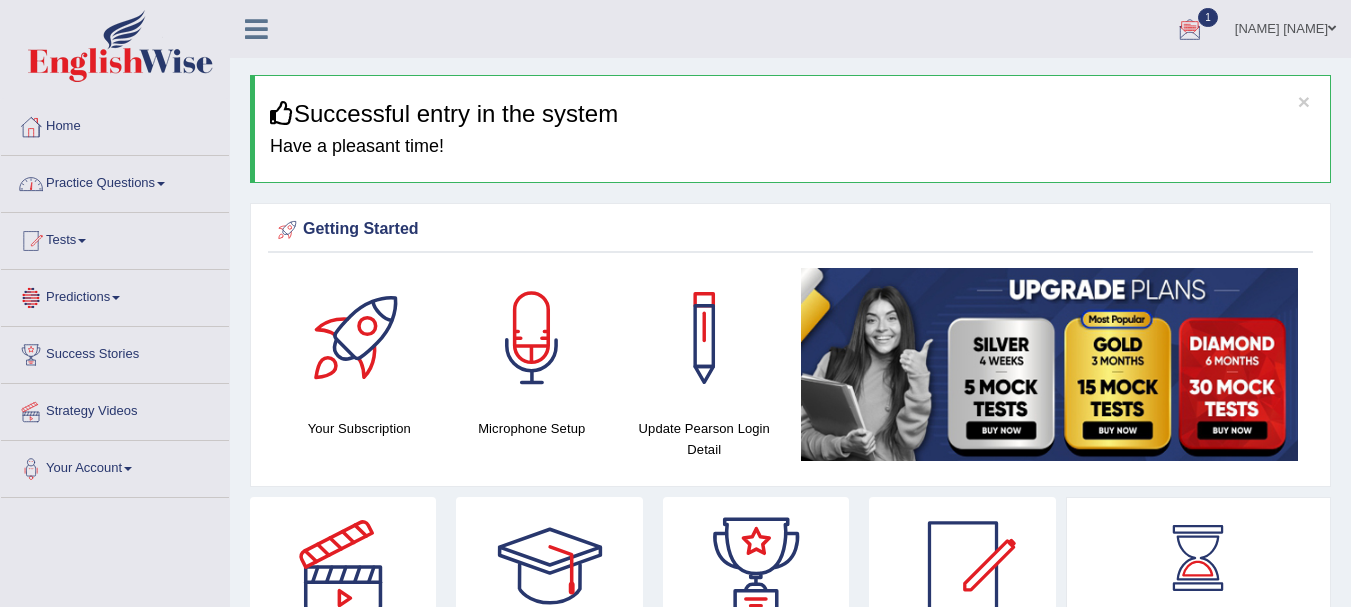 click on "Practice Questions" at bounding box center [115, 181] 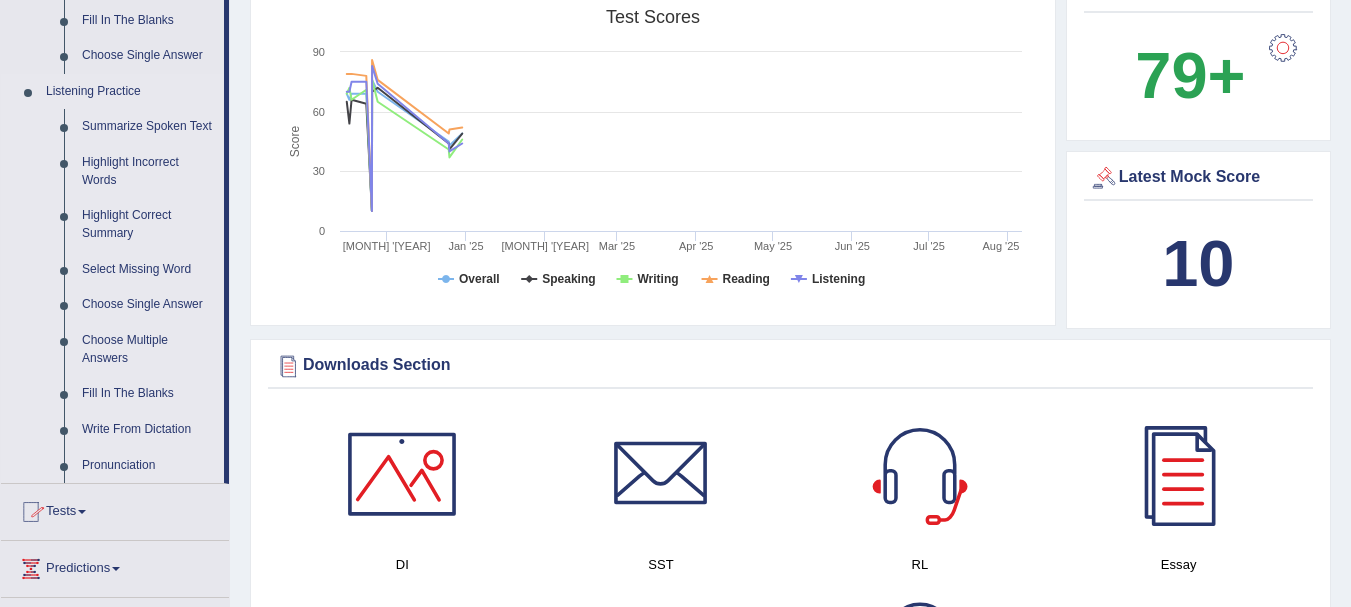 scroll, scrollTop: 900, scrollLeft: 0, axis: vertical 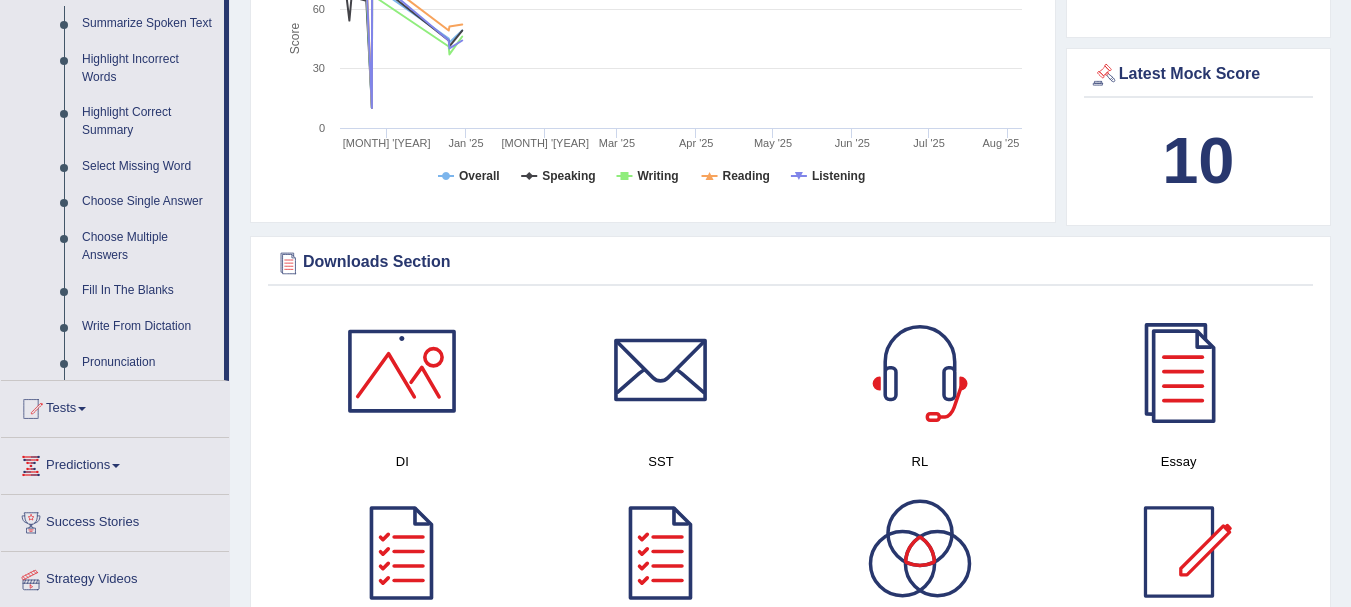 drag, startPoint x: 229, startPoint y: 371, endPoint x: 229, endPoint y: 395, distance: 24 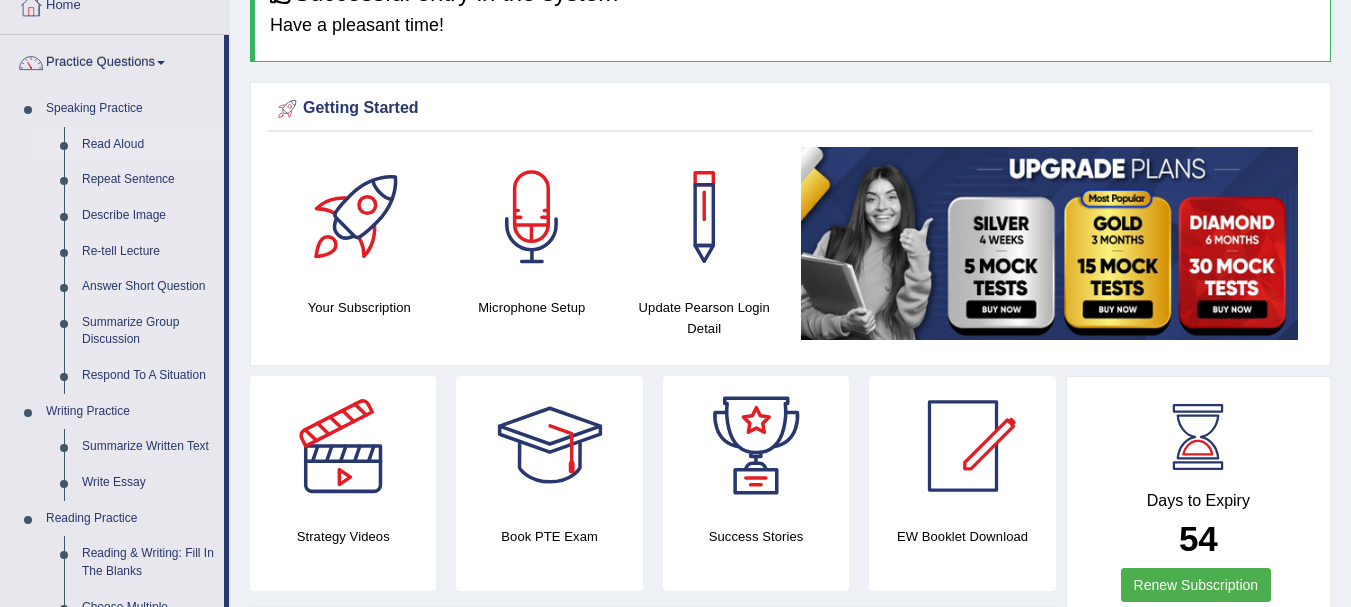 scroll, scrollTop: 100, scrollLeft: 0, axis: vertical 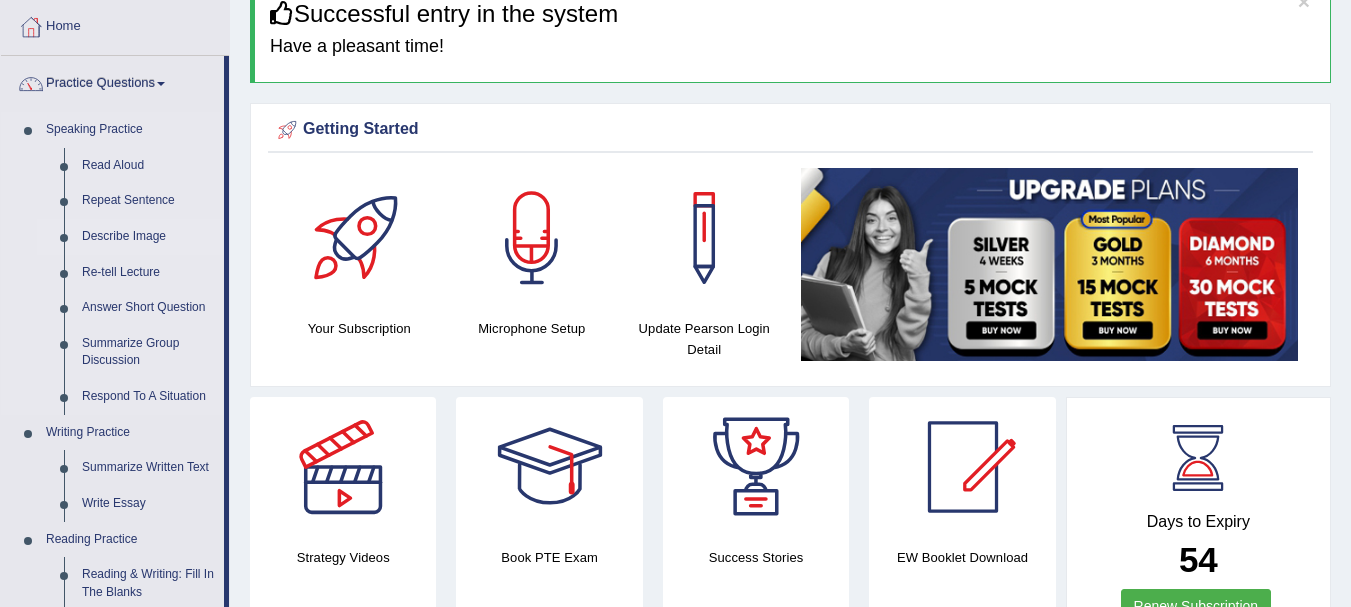 click on "Describe Image" at bounding box center (148, 237) 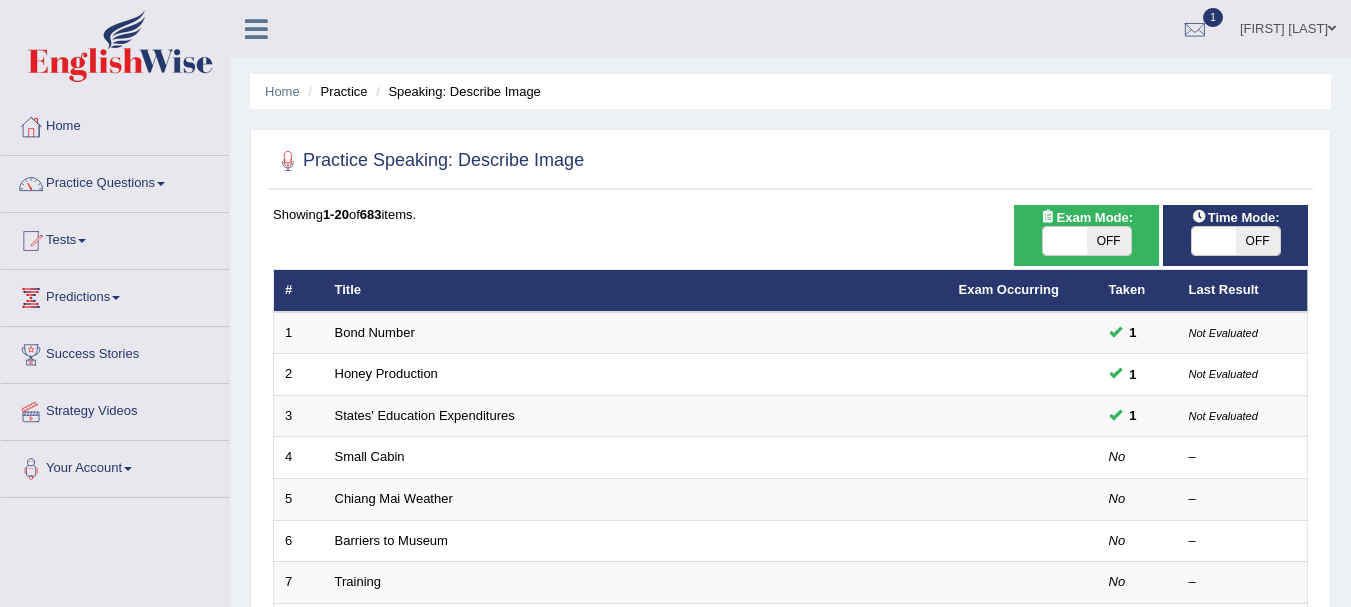 scroll, scrollTop: 0, scrollLeft: 0, axis: both 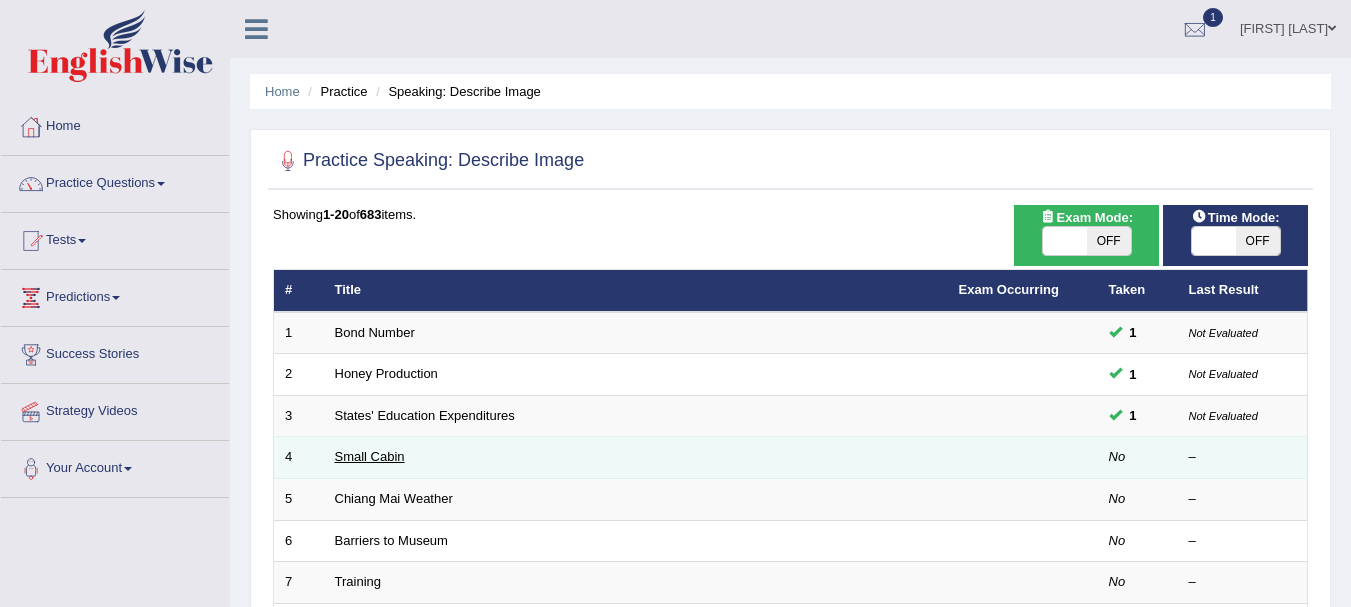 click on "Small Cabin" at bounding box center (370, 456) 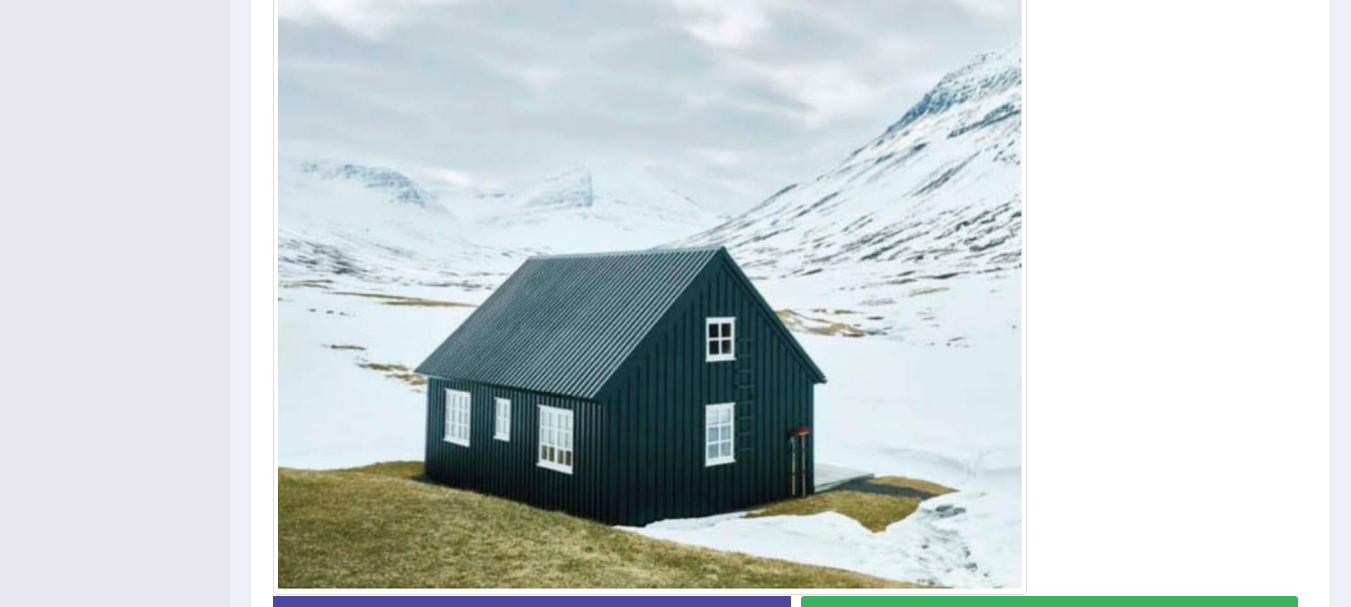 scroll, scrollTop: 500, scrollLeft: 0, axis: vertical 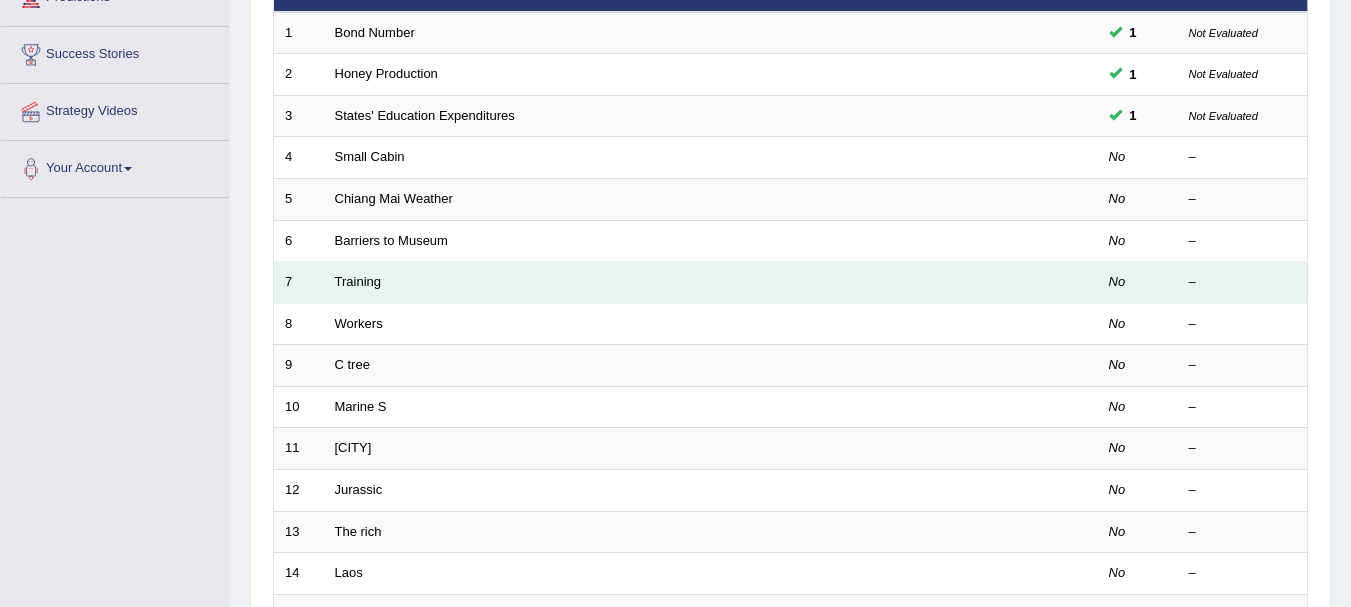 click on "Training" at bounding box center (636, 283) 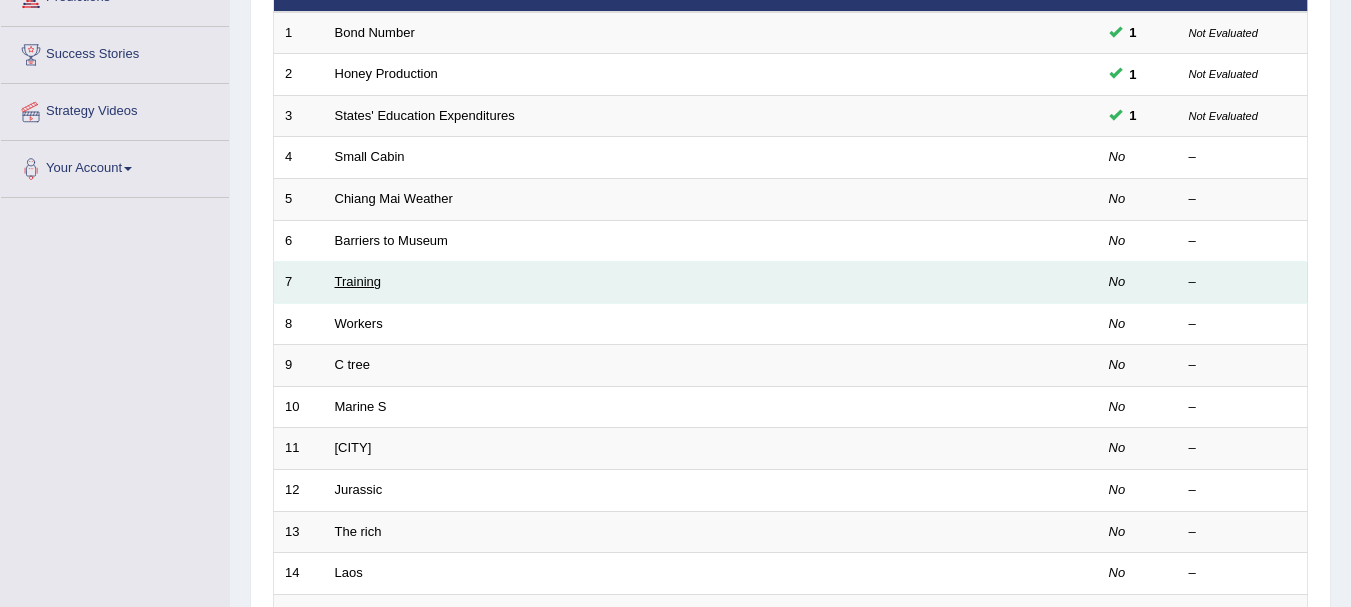 click on "Training" at bounding box center (358, 281) 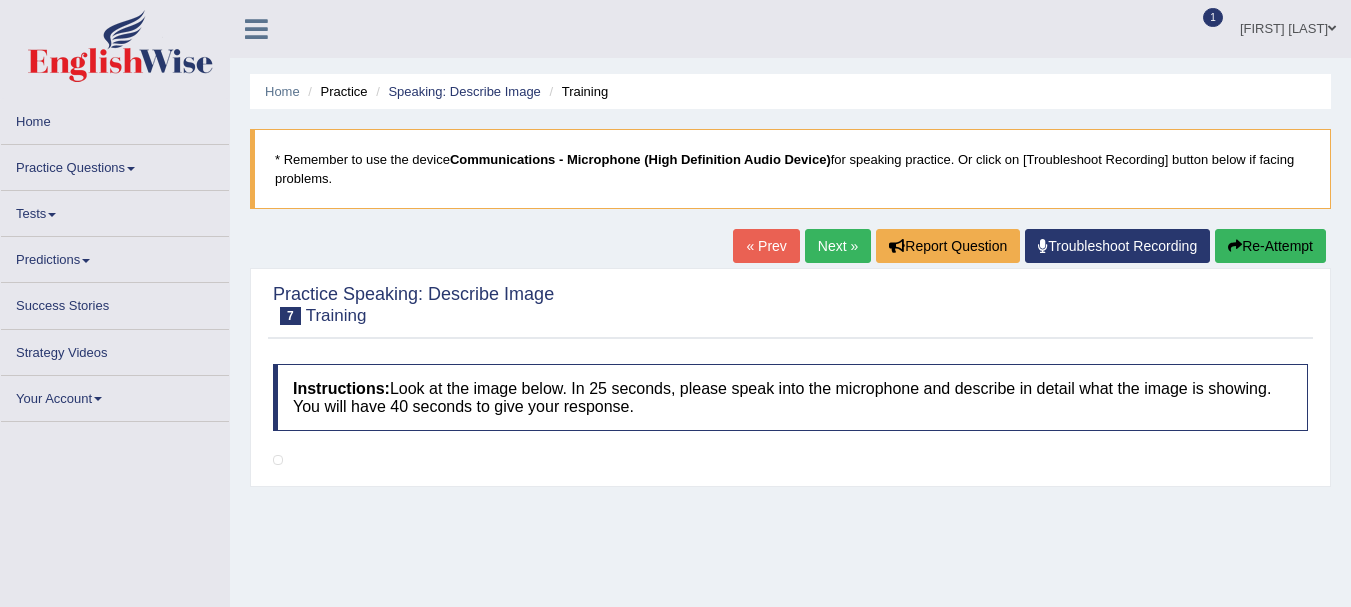 scroll, scrollTop: 433, scrollLeft: 0, axis: vertical 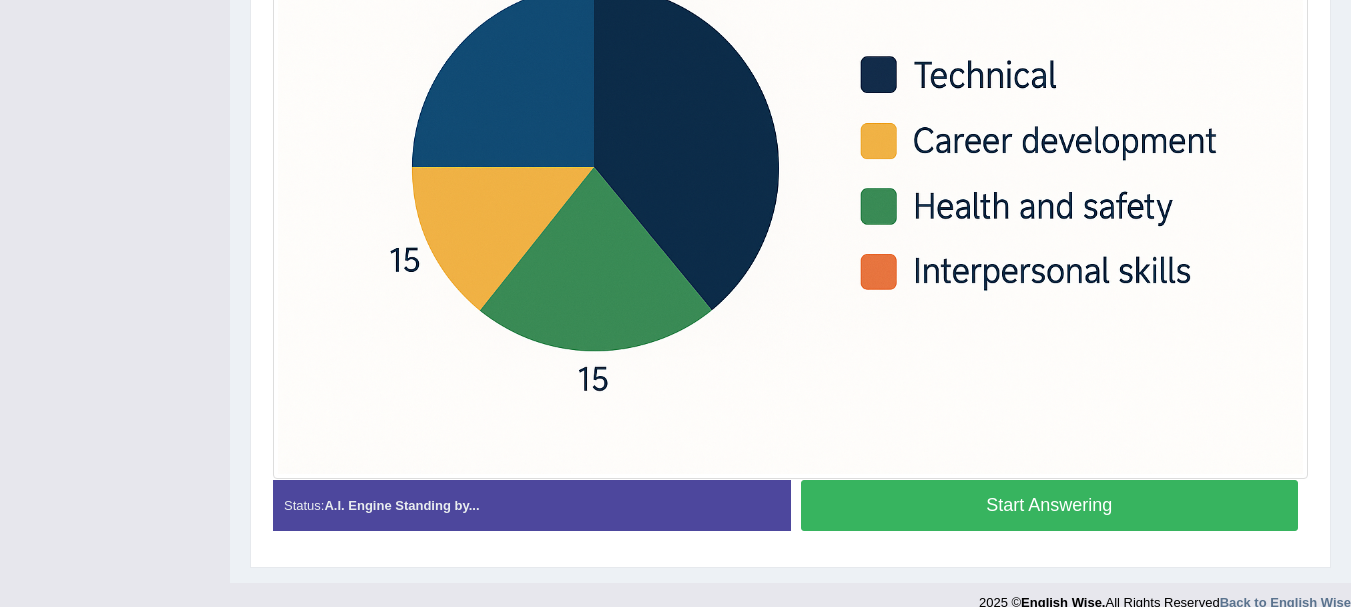 click on "Start Answering" at bounding box center [1050, 505] 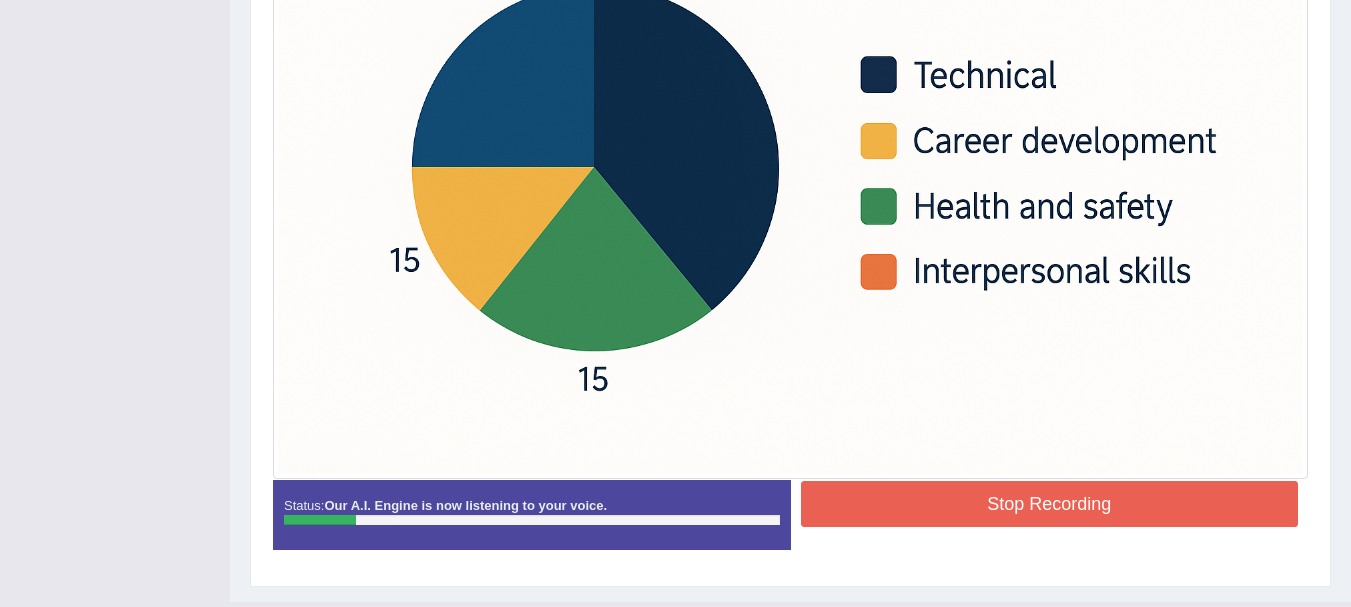 click on "Status:  Our A.I. Engine is now listening to your voice. Start Answering Stop Recording" at bounding box center [790, 525] 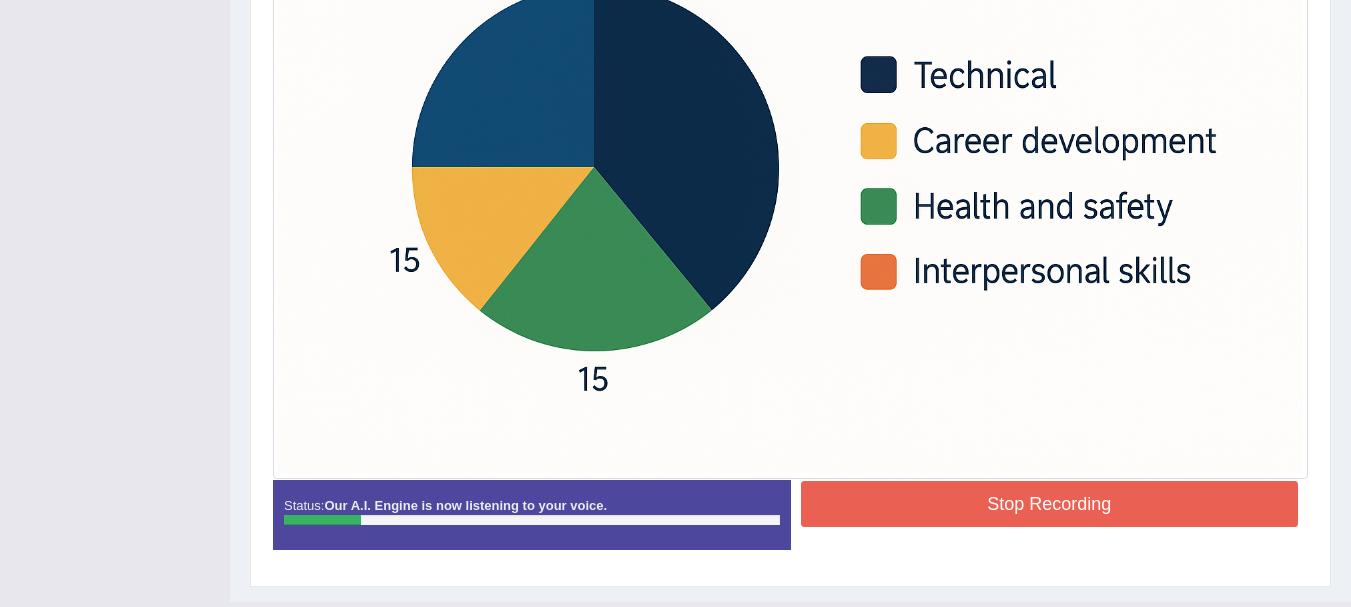 click on "Stop Recording" at bounding box center [1050, 504] 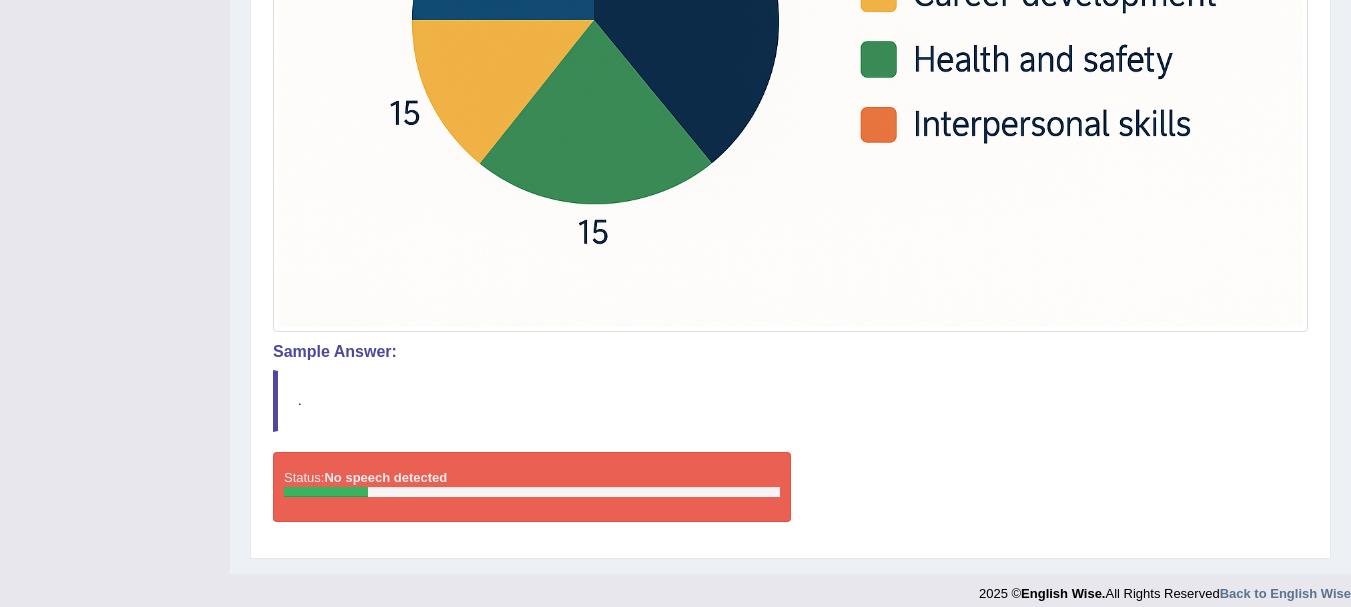 scroll, scrollTop: 840, scrollLeft: 0, axis: vertical 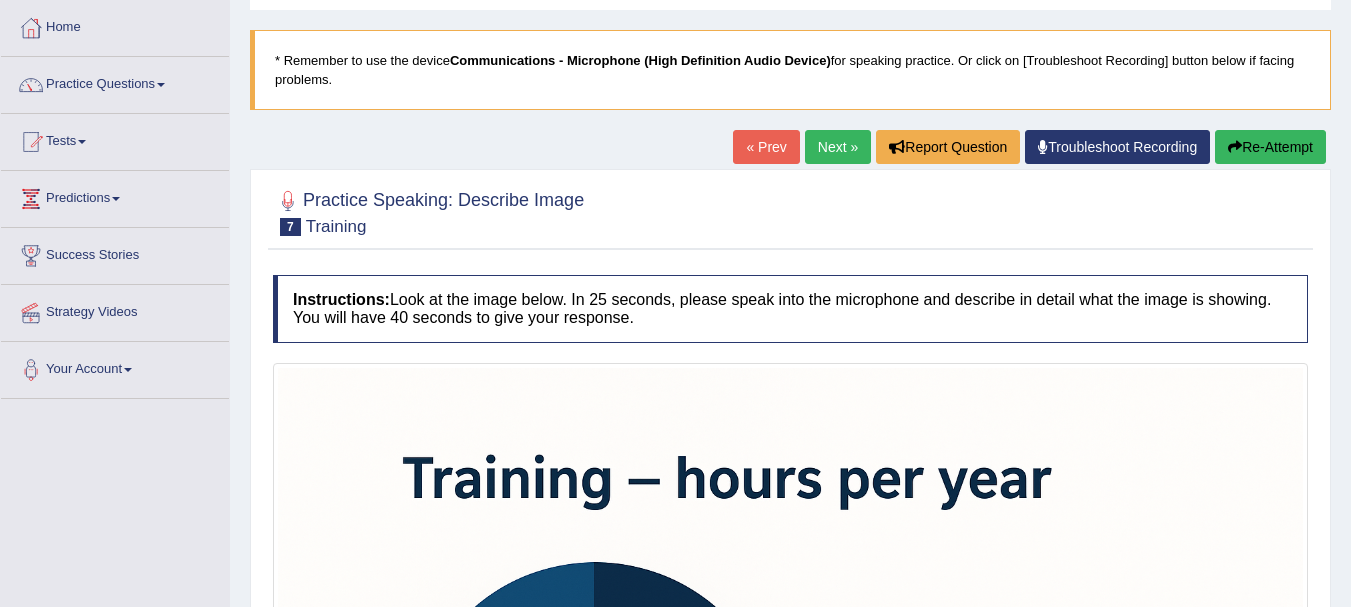 click on "Re-Attempt" at bounding box center (1270, 147) 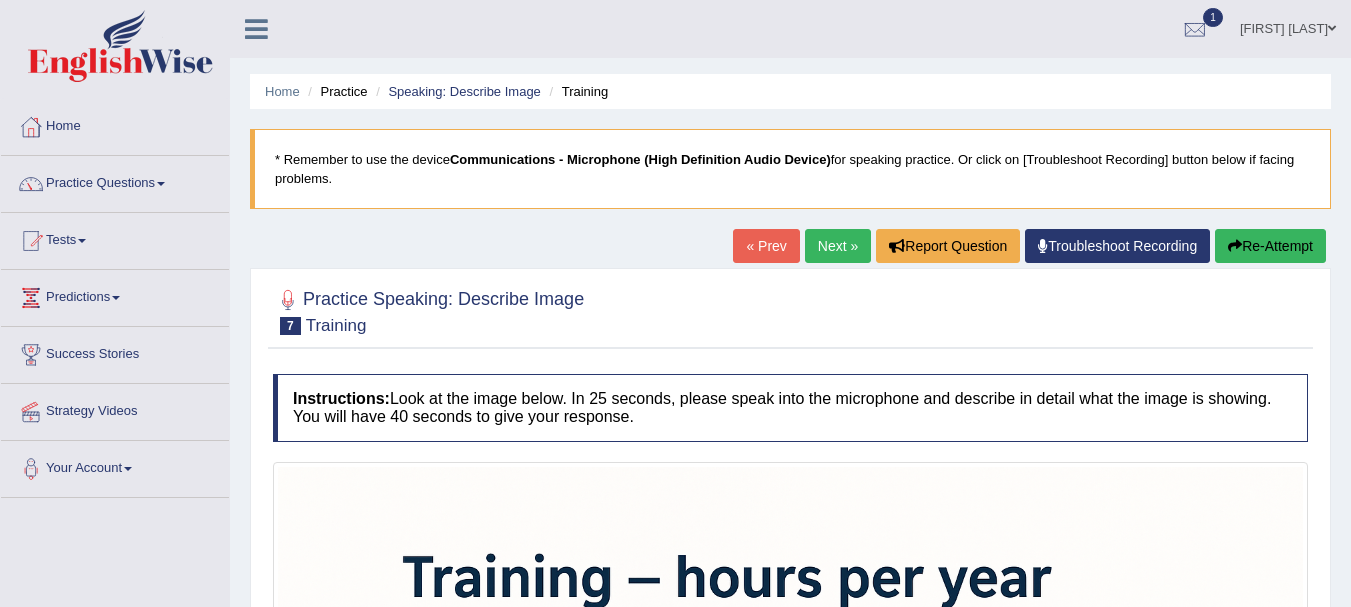 scroll, scrollTop: 99, scrollLeft: 0, axis: vertical 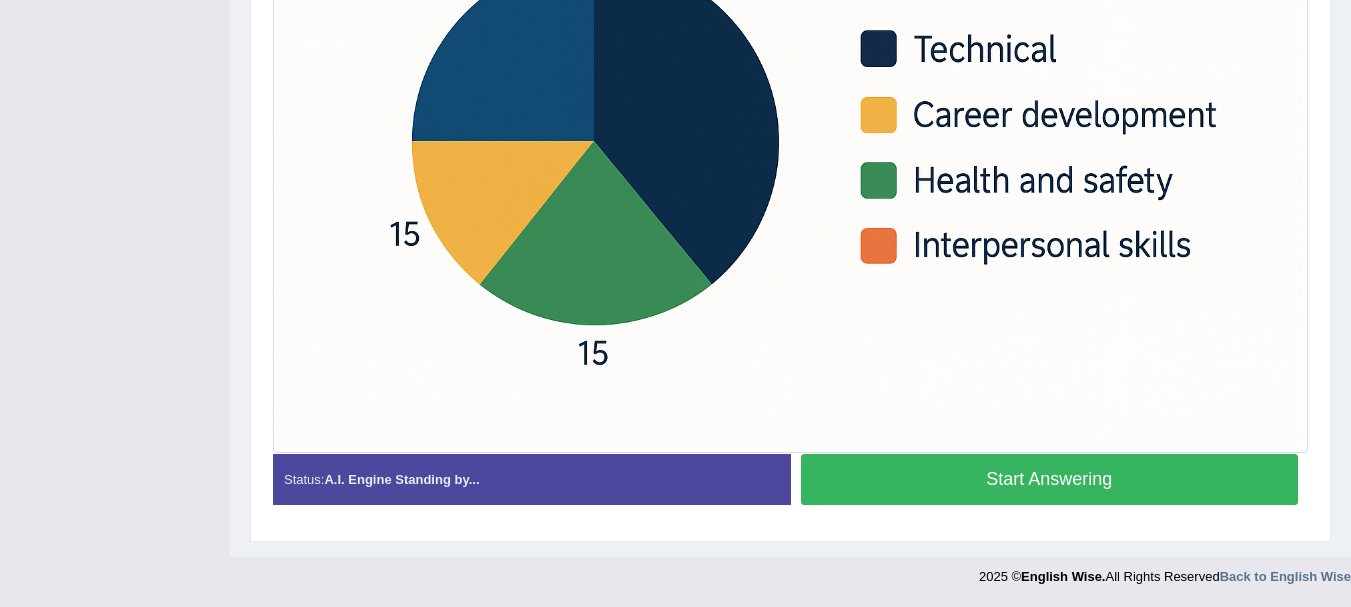 click on "Start Answering" at bounding box center [1050, 479] 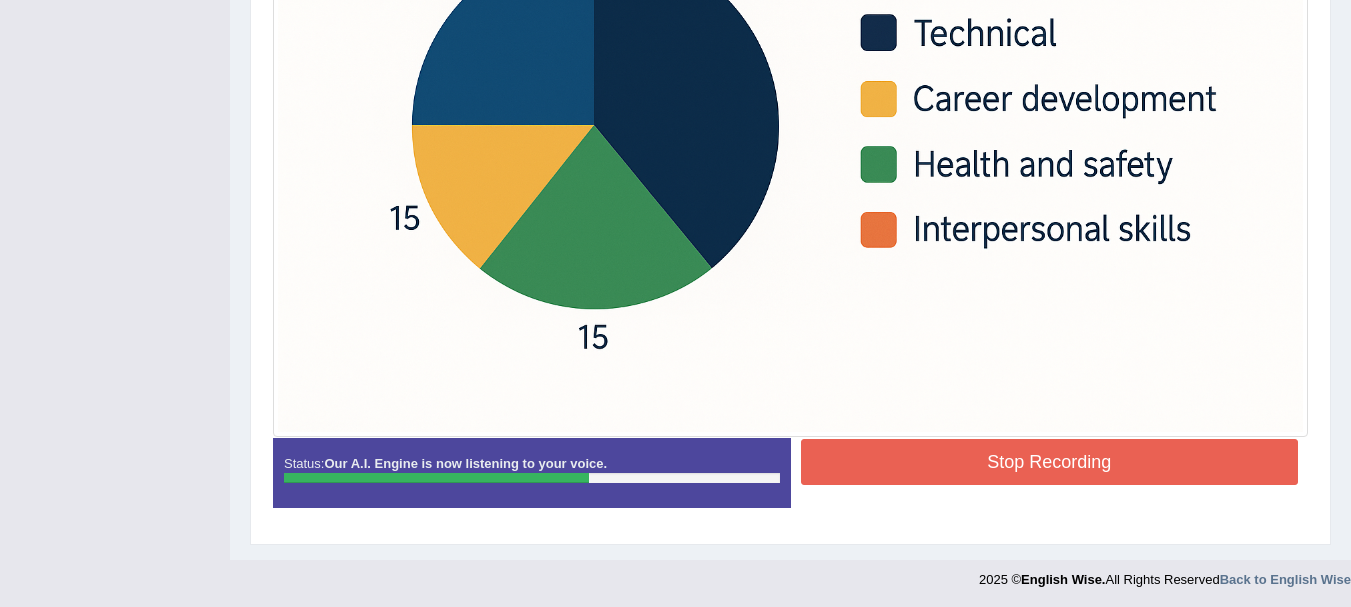 scroll, scrollTop: 721, scrollLeft: 0, axis: vertical 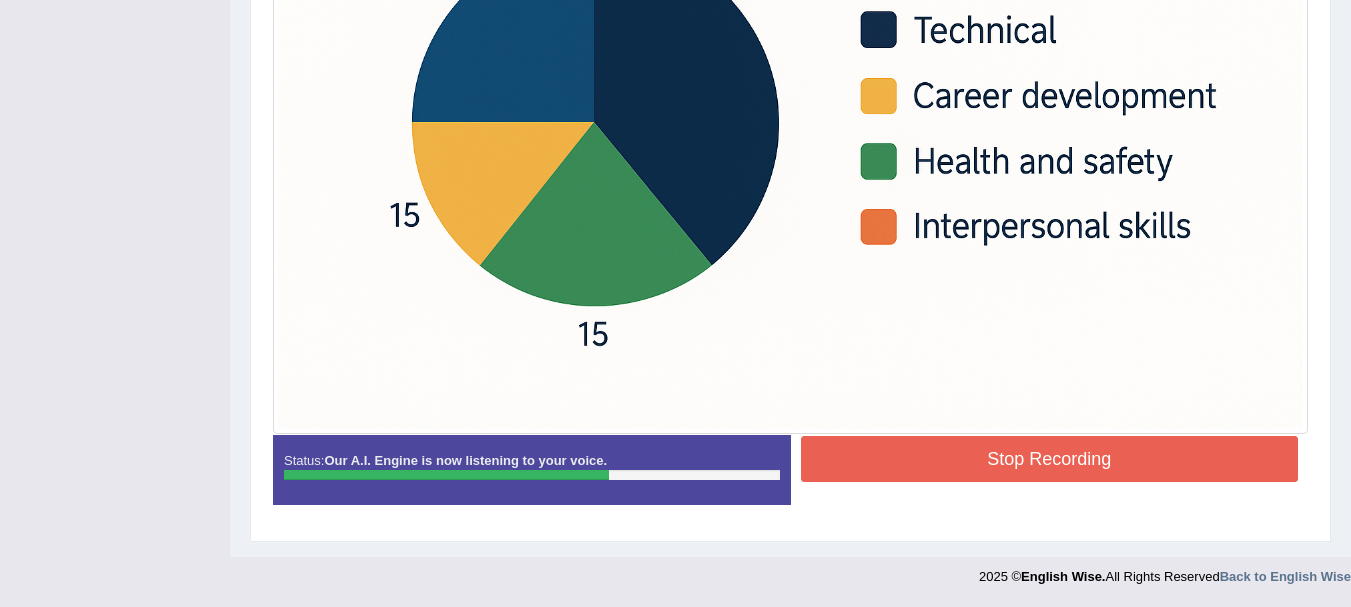 click on "Stop Recording" at bounding box center (1050, 459) 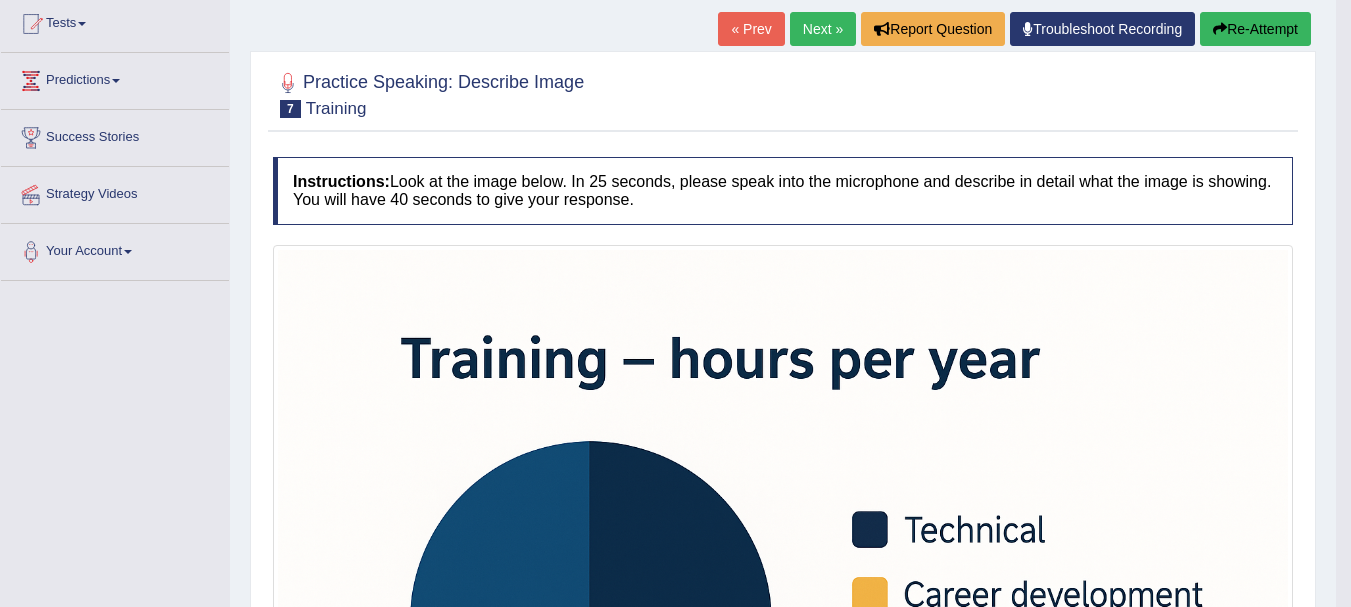 scroll, scrollTop: 216, scrollLeft: 0, axis: vertical 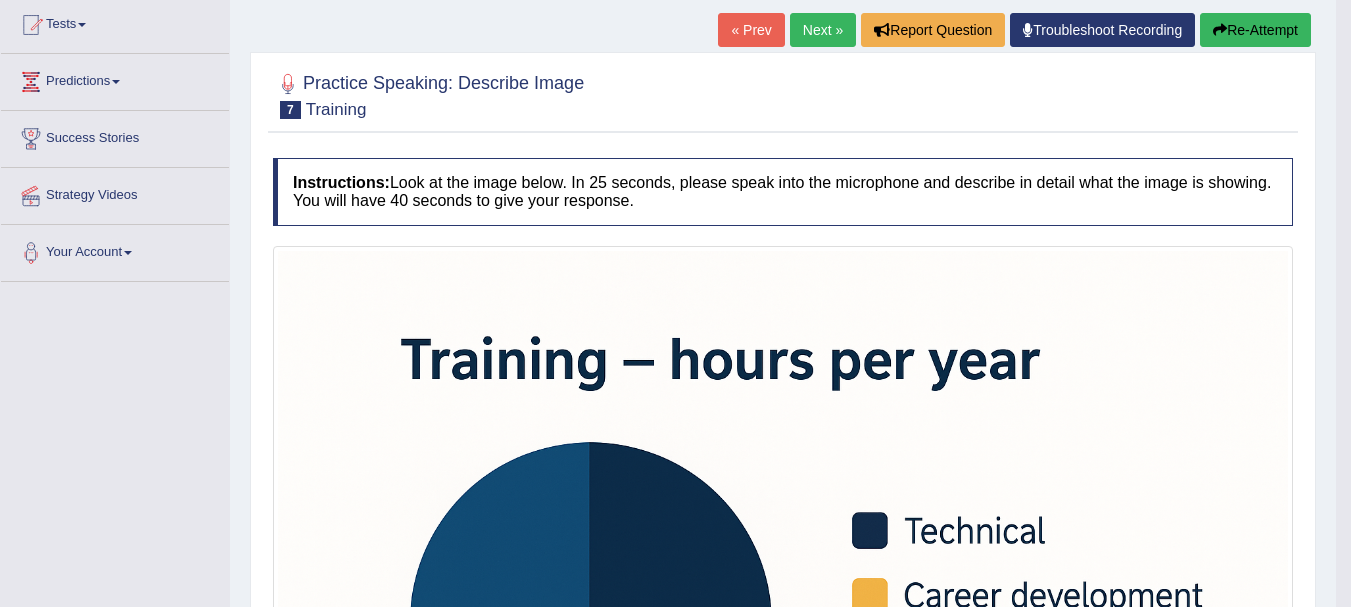 click on "Re-Attempt" at bounding box center [1255, 30] 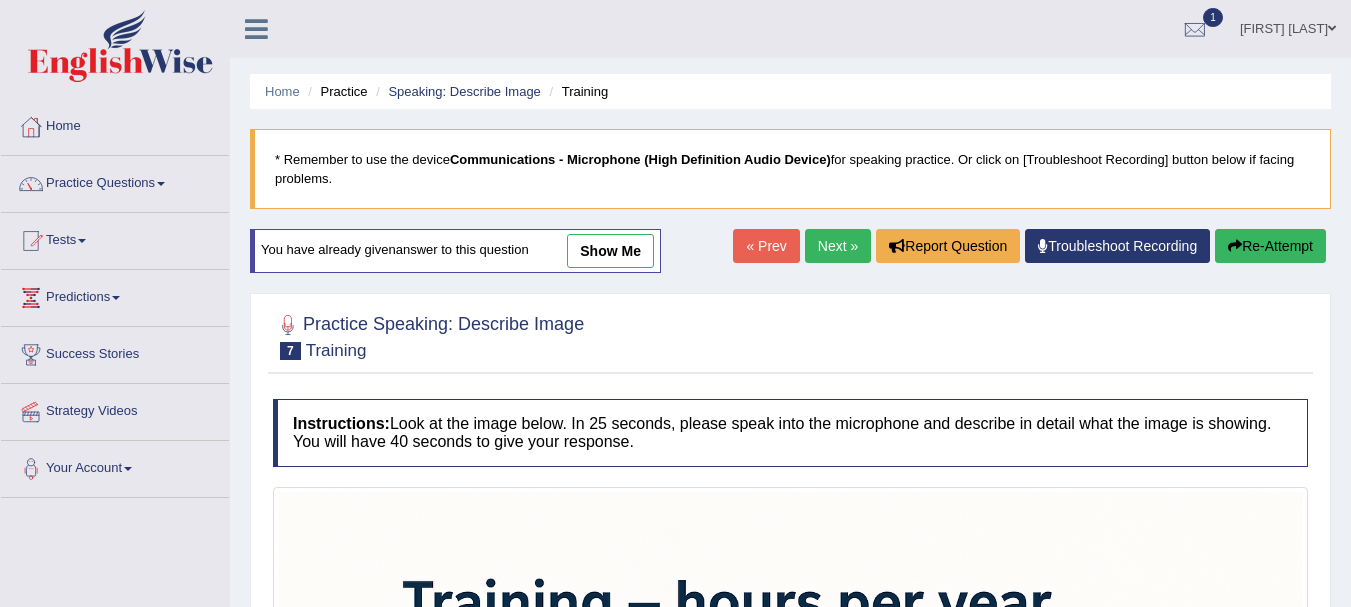 scroll, scrollTop: 444, scrollLeft: 0, axis: vertical 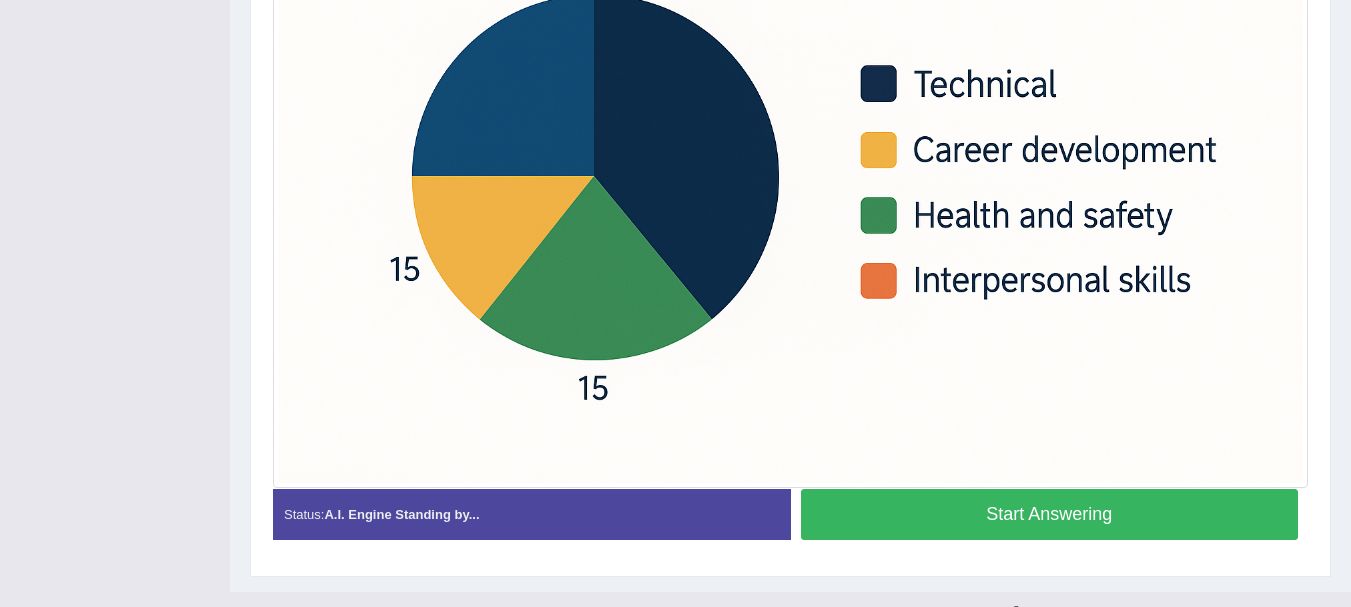 click on "Start Answering" at bounding box center [1050, 514] 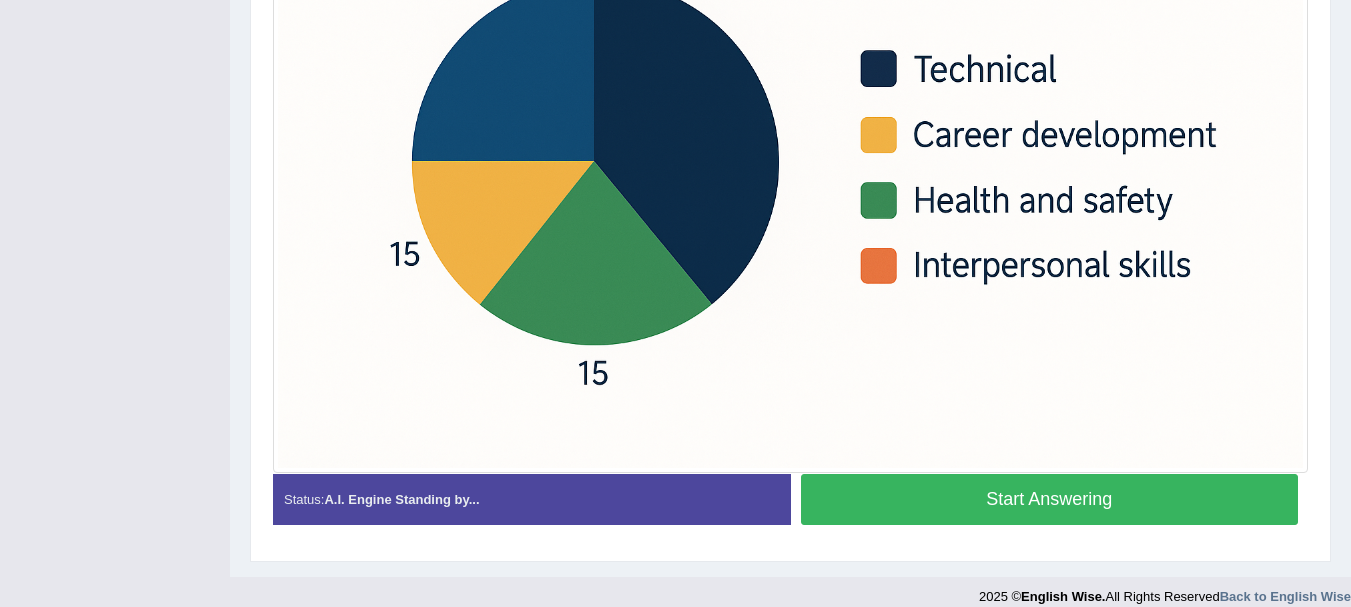 scroll, scrollTop: 677, scrollLeft: 0, axis: vertical 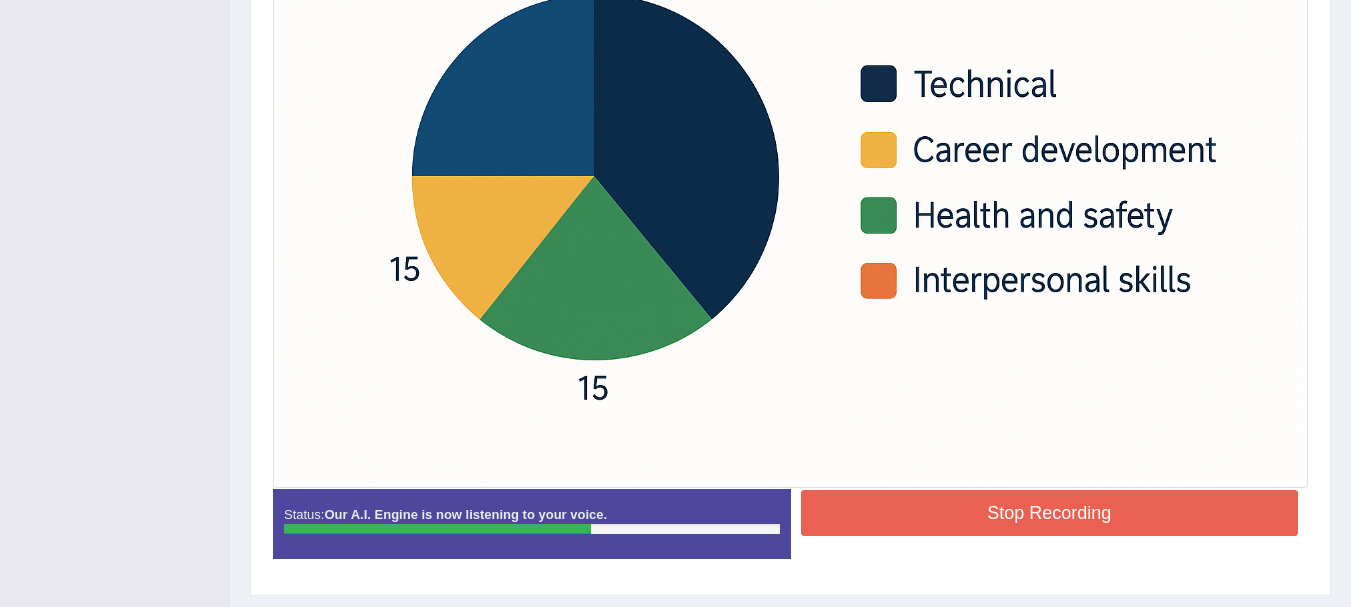 click on "Stop Recording" at bounding box center [1050, 513] 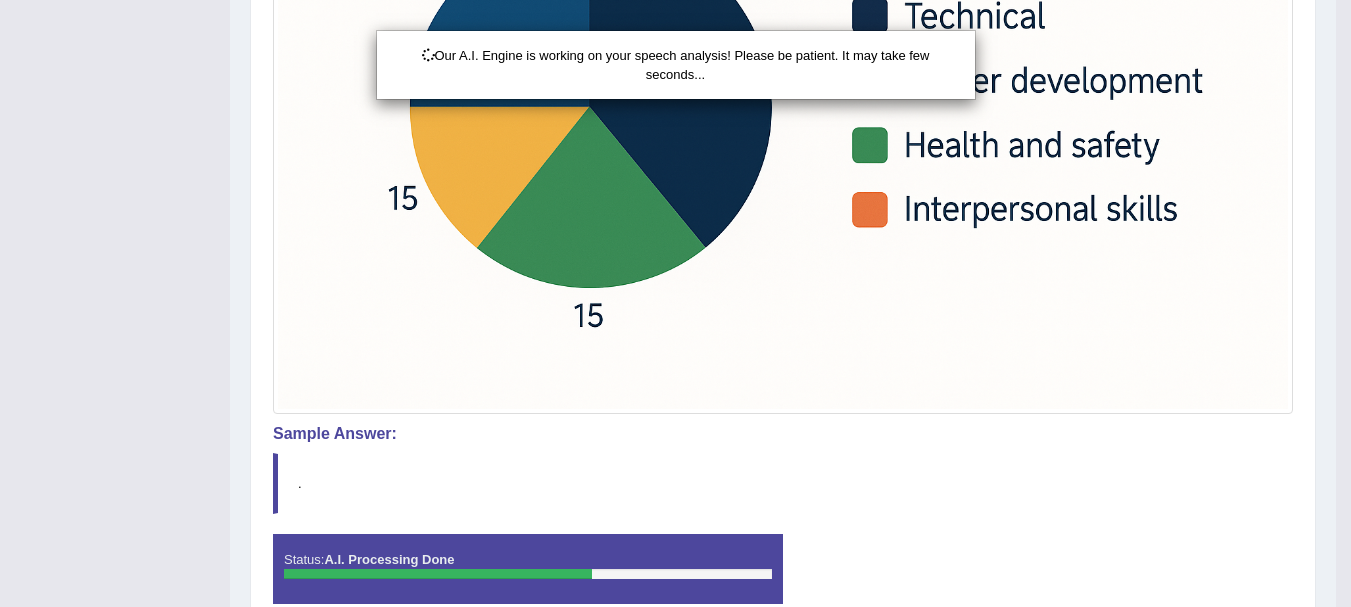 scroll, scrollTop: 777, scrollLeft: 0, axis: vertical 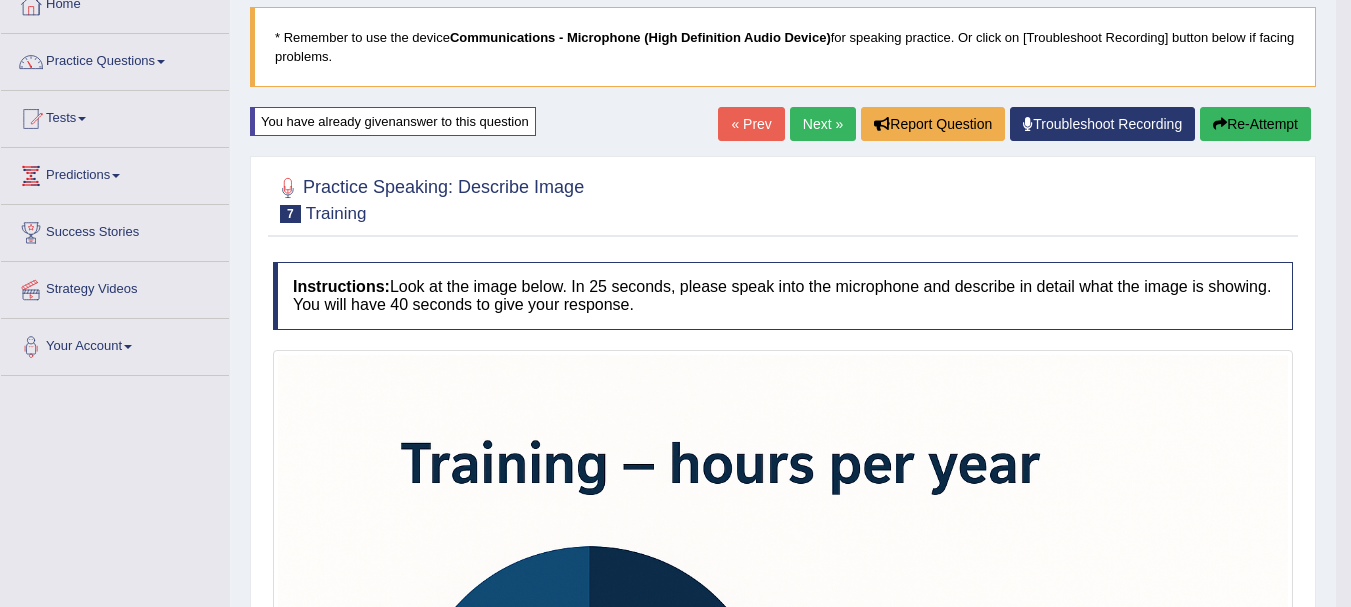 click at bounding box center [1220, 124] 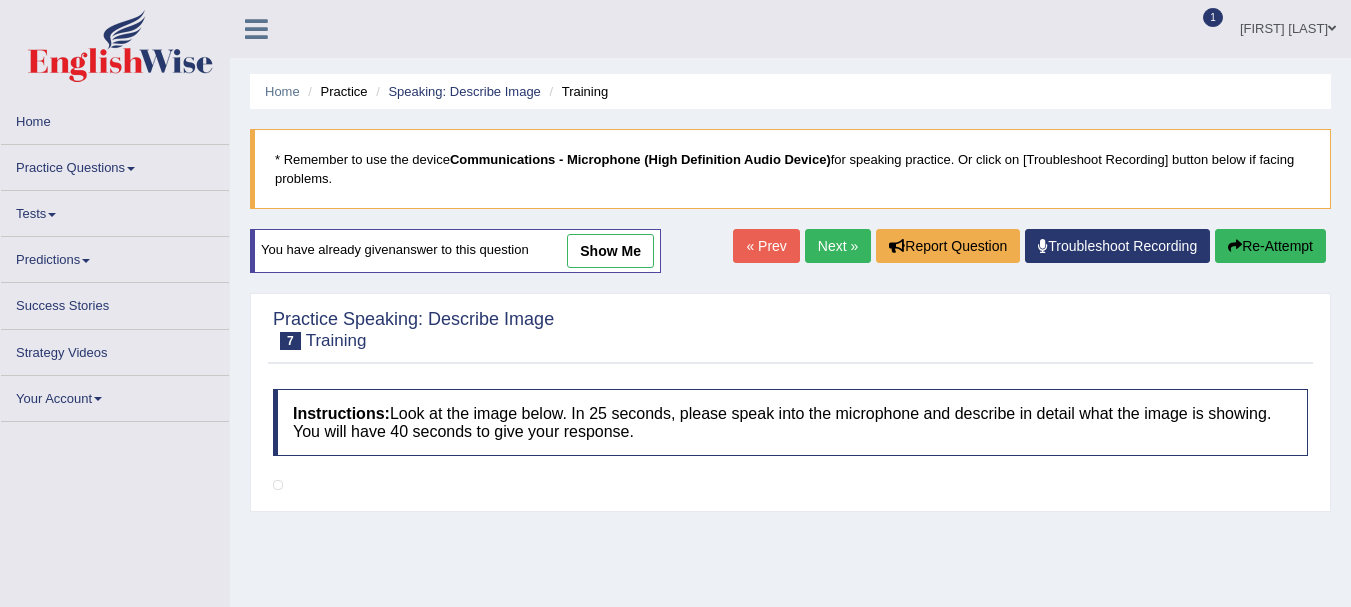 scroll, scrollTop: 122, scrollLeft: 0, axis: vertical 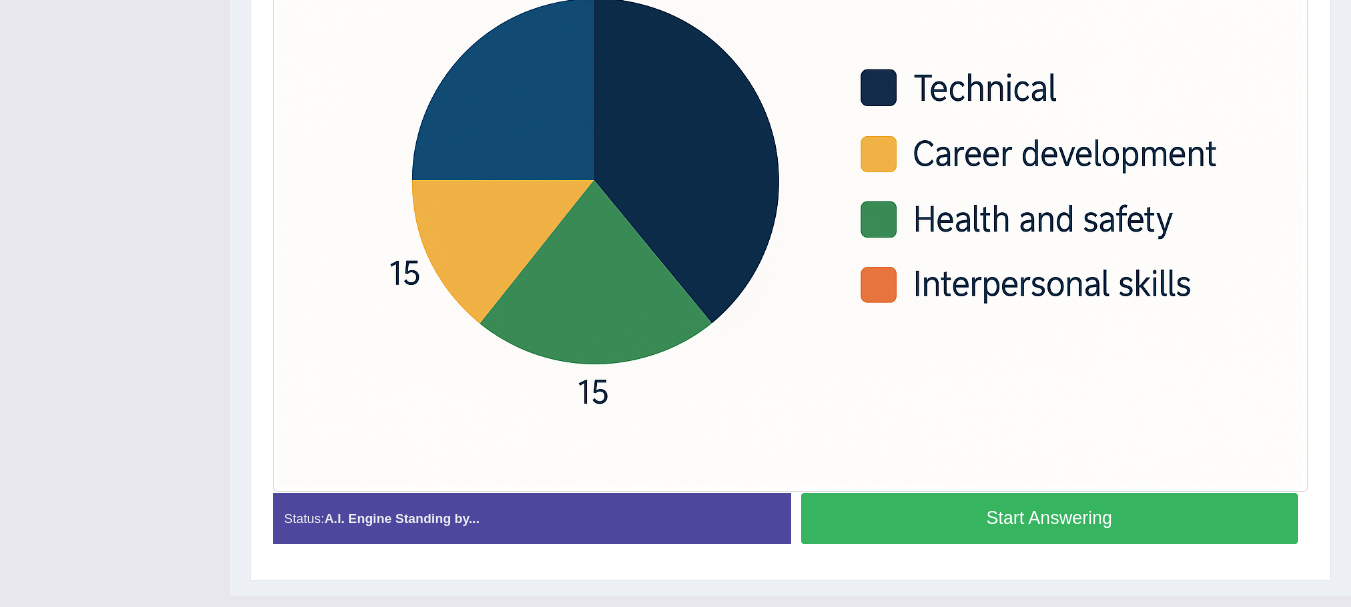click on "Start Answering" at bounding box center (1050, 518) 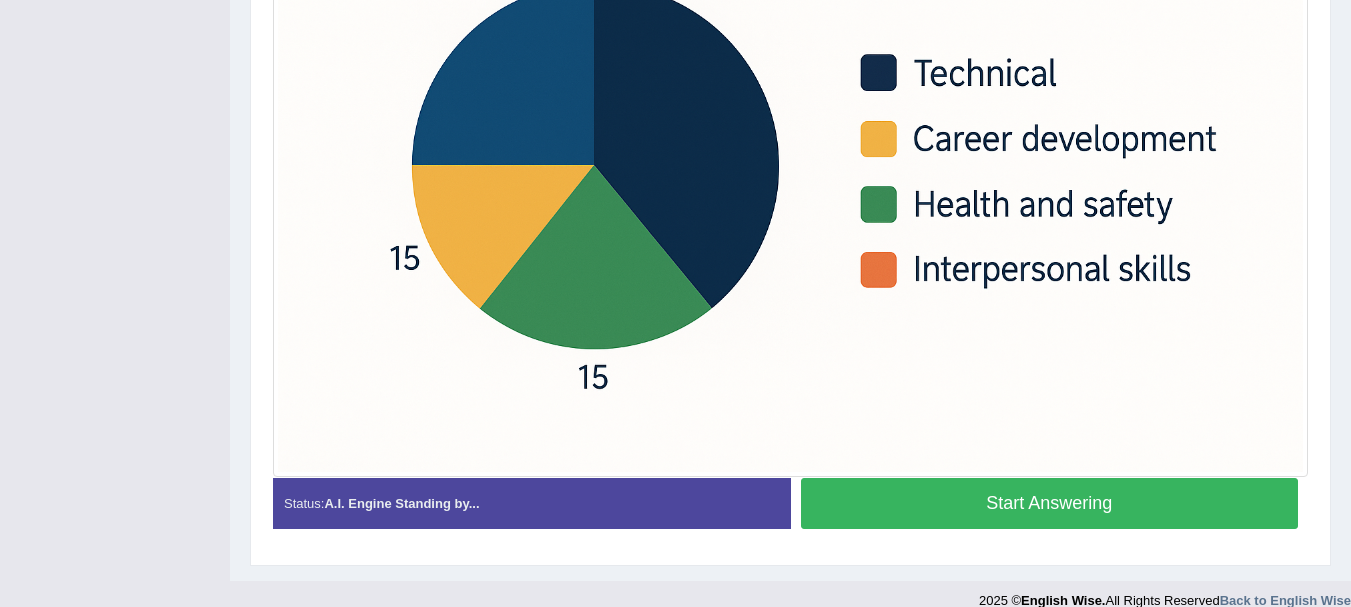 scroll, scrollTop: 673, scrollLeft: 0, axis: vertical 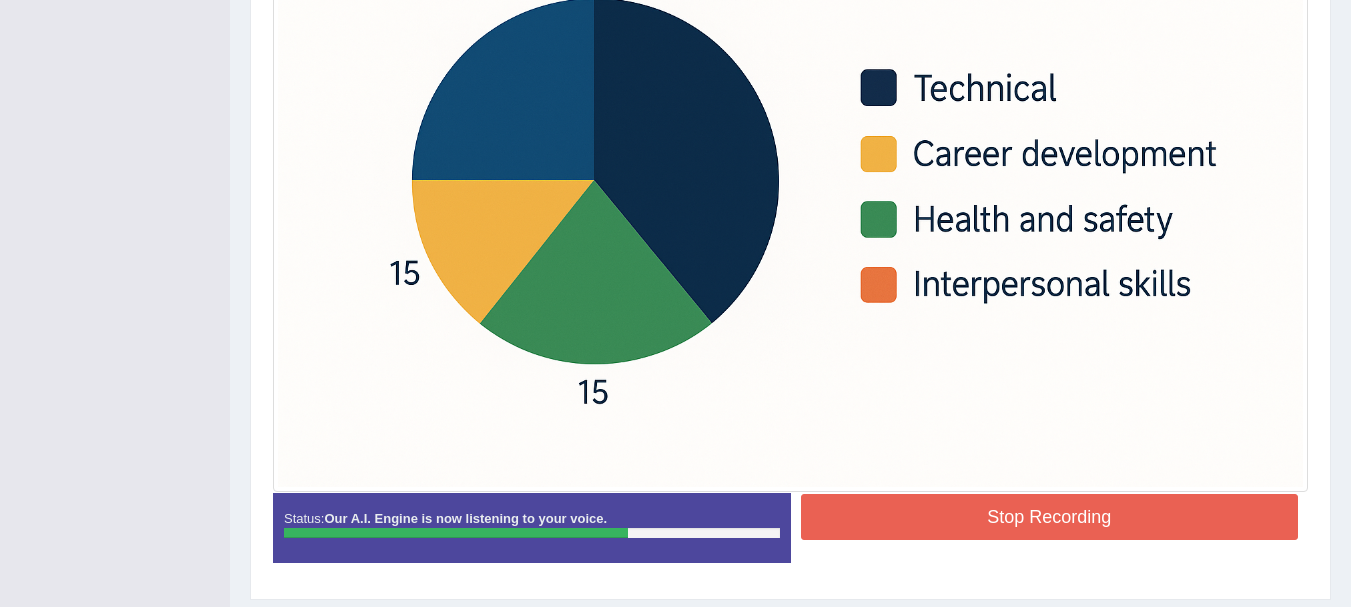 click on "Stop Recording" at bounding box center (1050, 517) 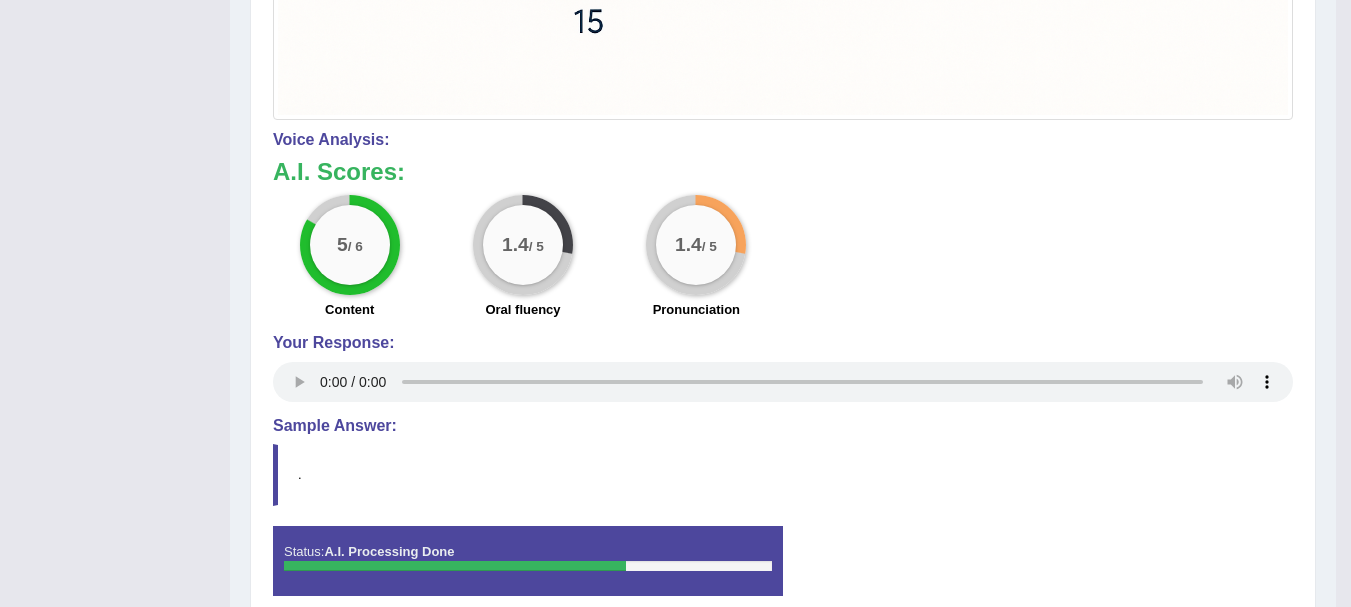 scroll, scrollTop: 1126, scrollLeft: 0, axis: vertical 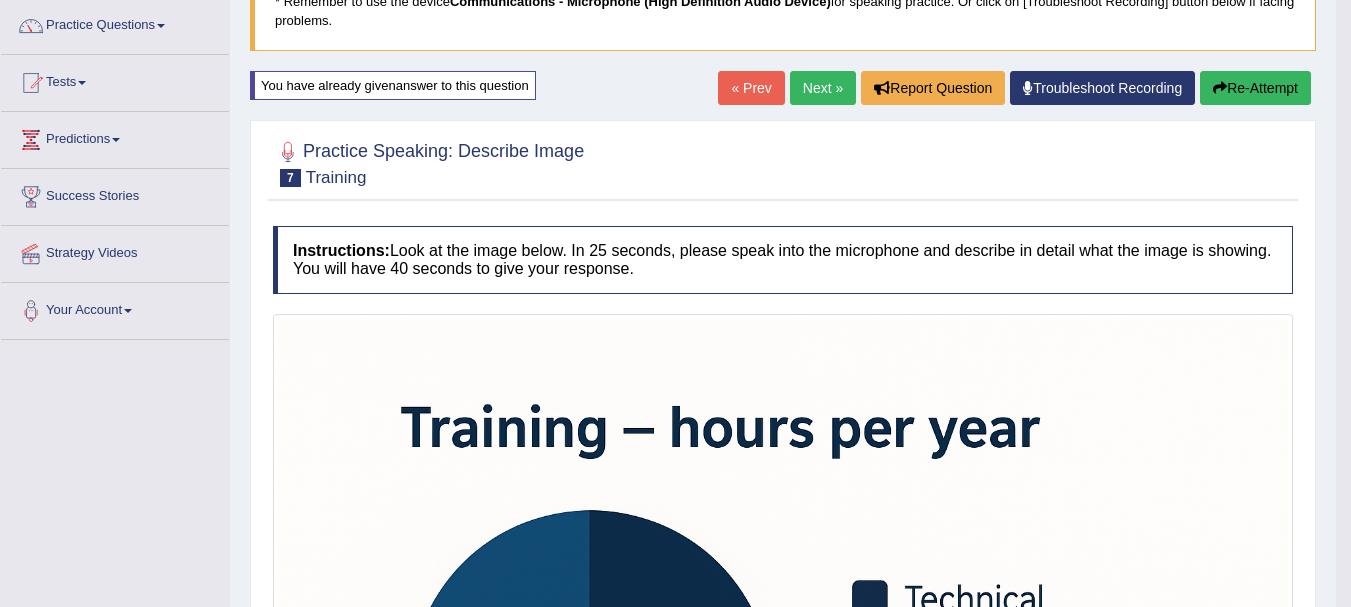 click on "« Prev" at bounding box center (751, 88) 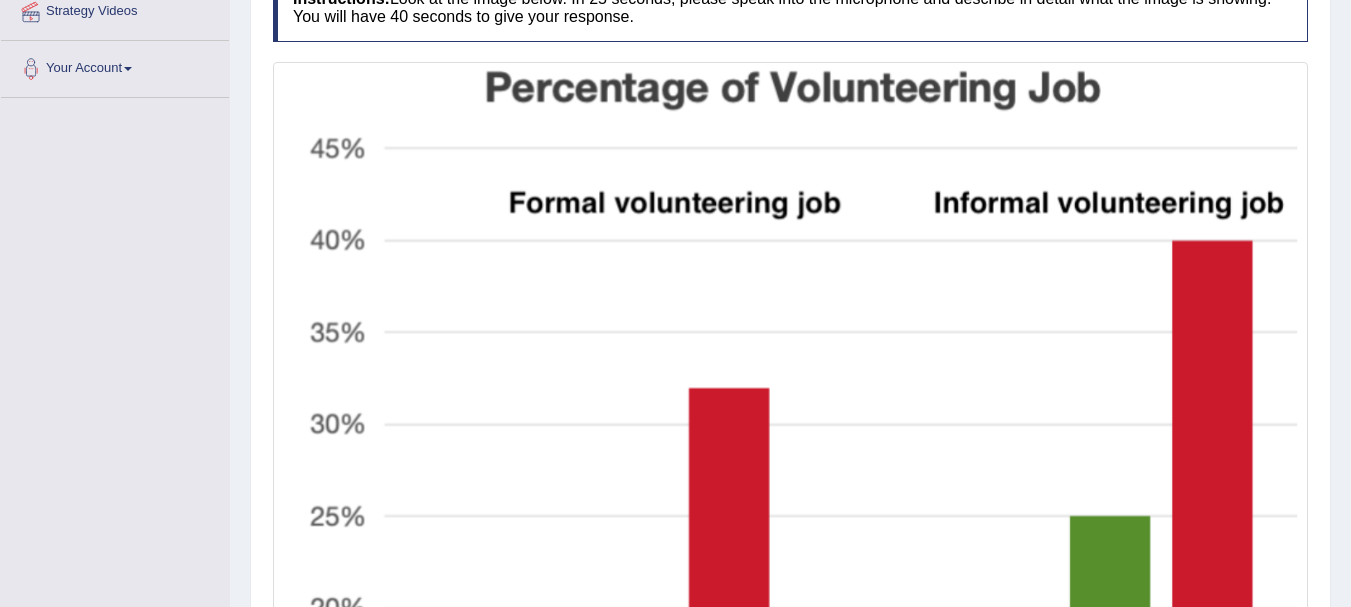 scroll, scrollTop: 400, scrollLeft: 0, axis: vertical 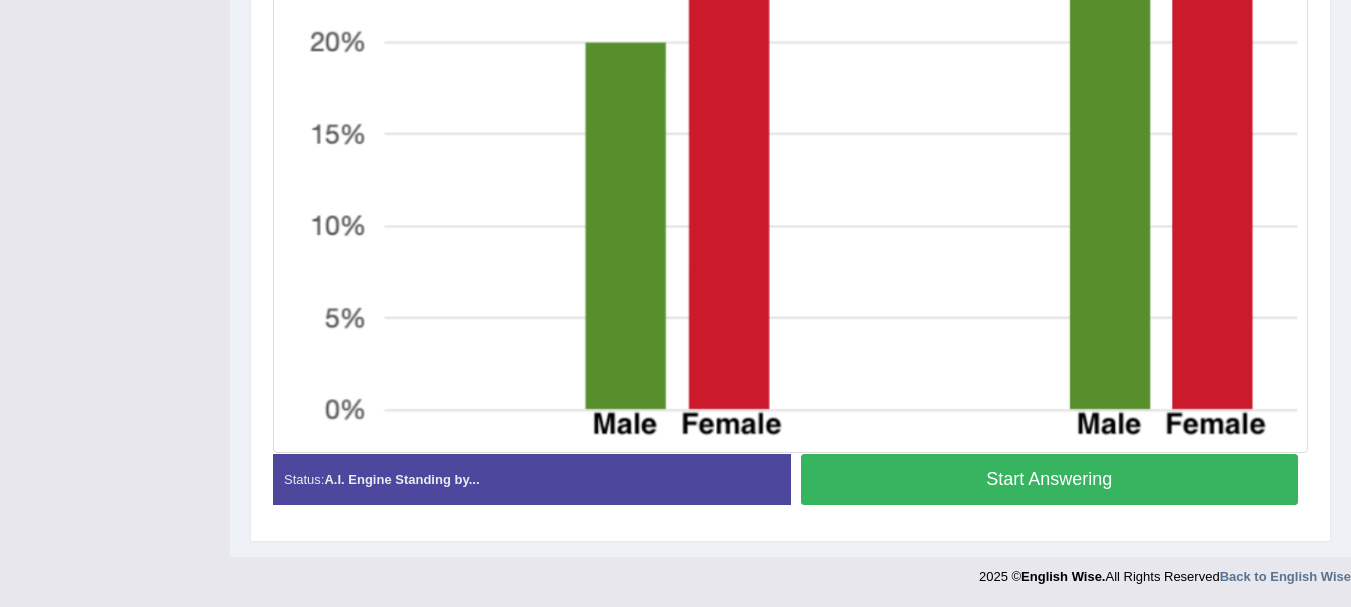 click on "Start Answering" at bounding box center (1050, 479) 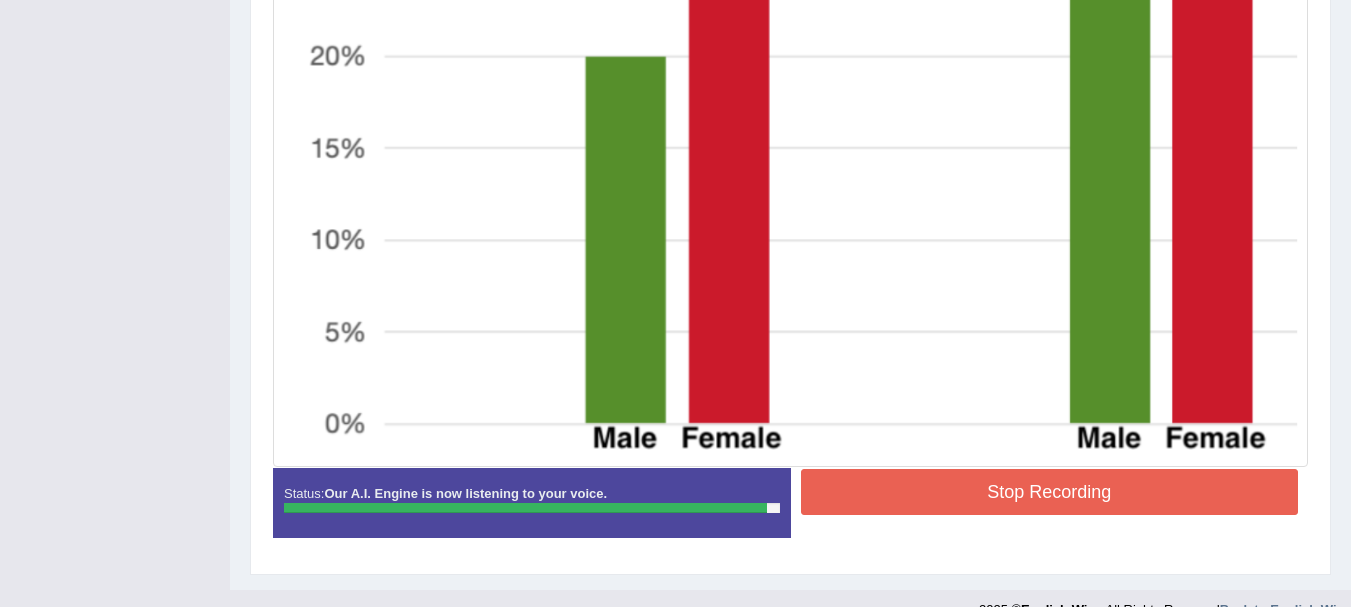 scroll, scrollTop: 985, scrollLeft: 0, axis: vertical 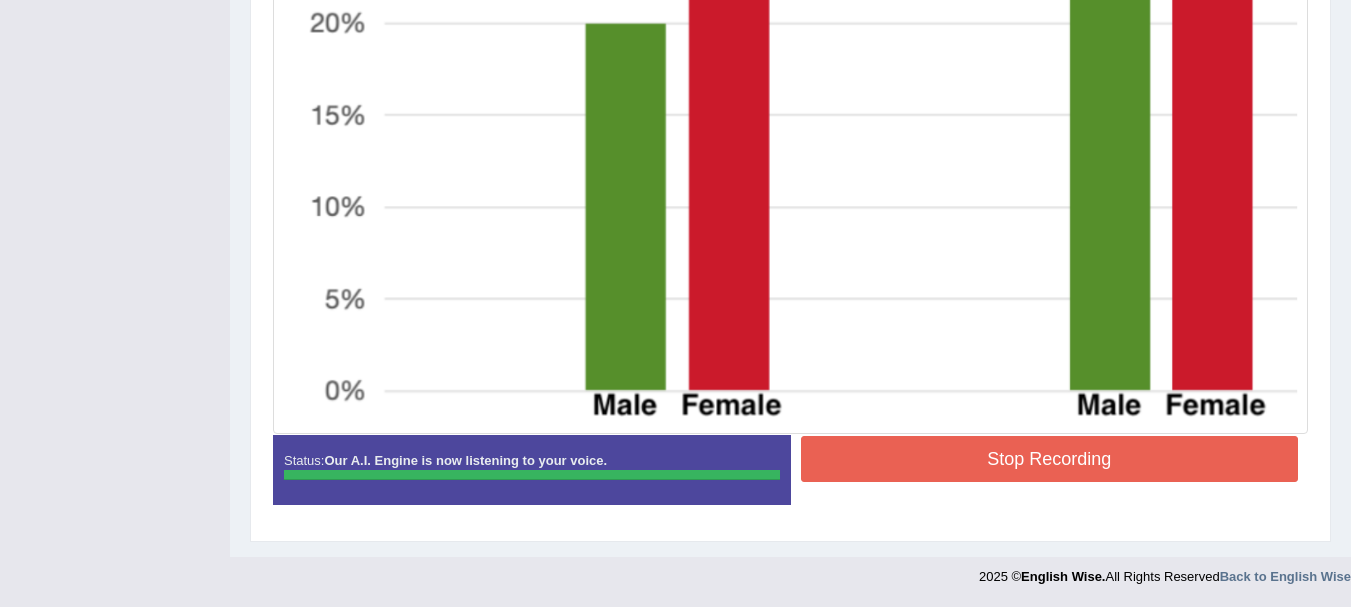 click on "." at bounding box center (0, 0) 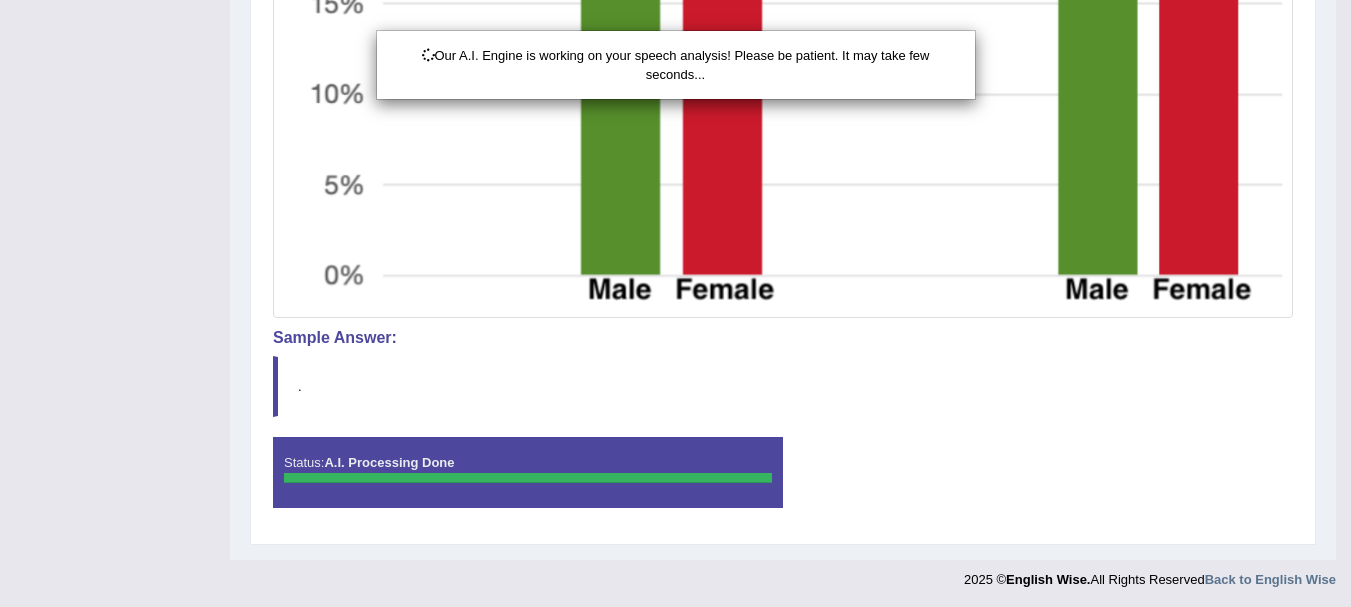scroll, scrollTop: 1090, scrollLeft: 0, axis: vertical 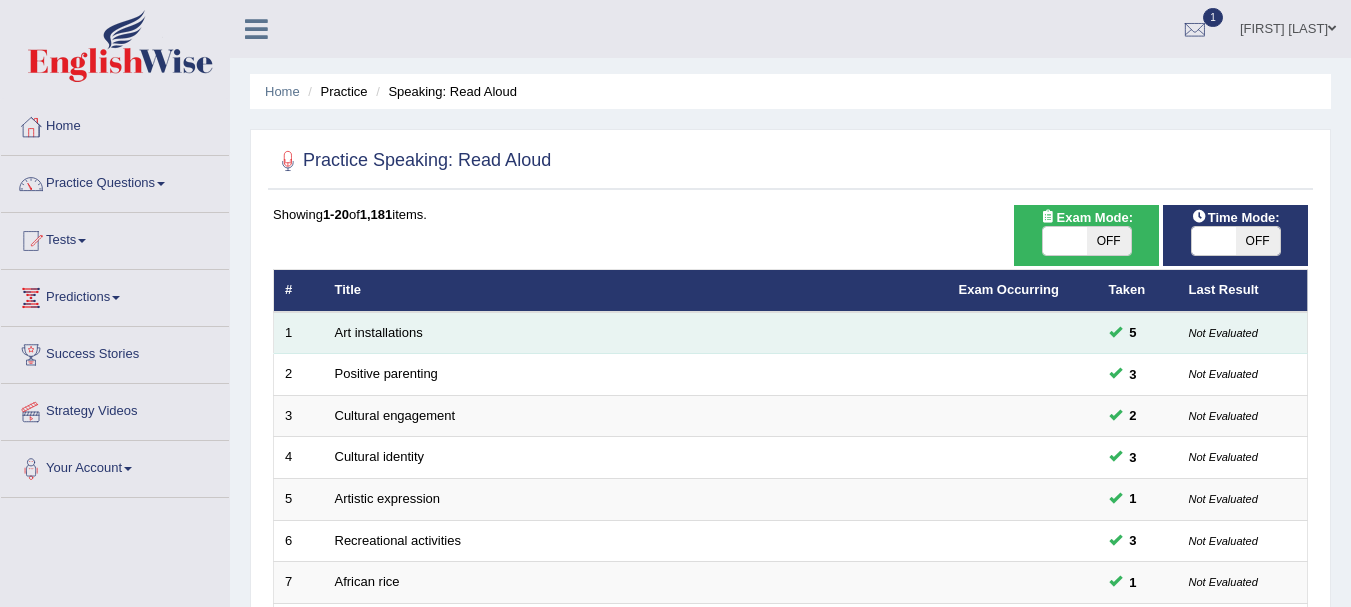 click on "Art installations" at bounding box center (636, 333) 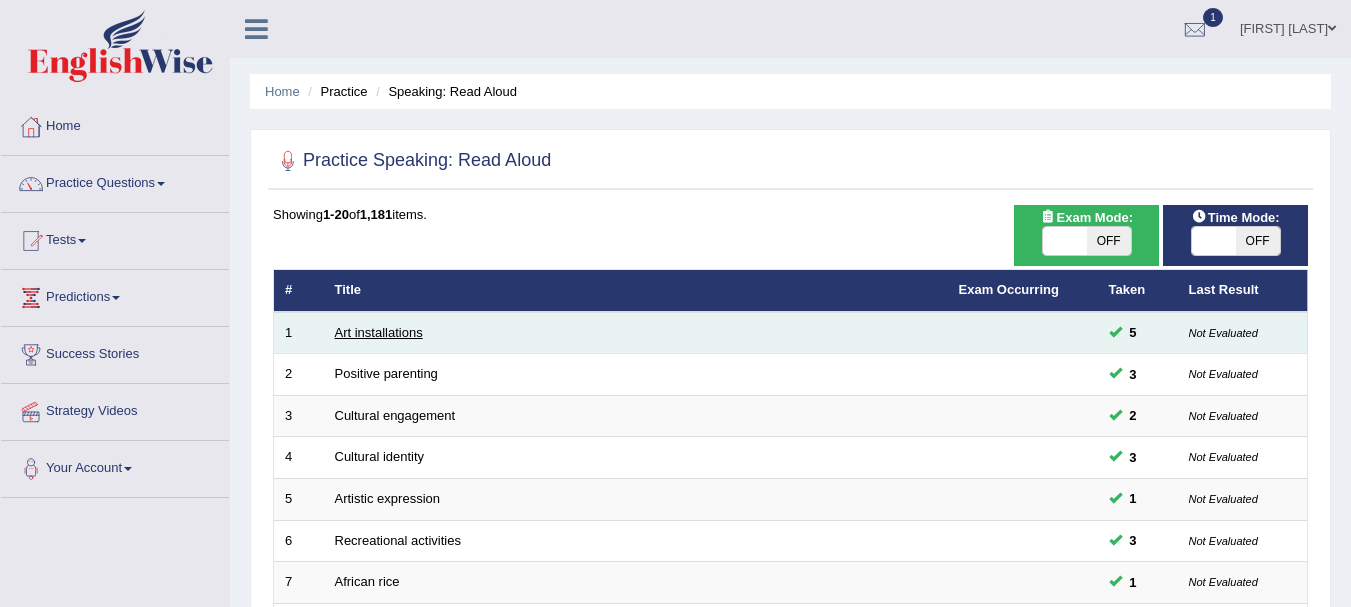 click on "Art installations" at bounding box center (379, 332) 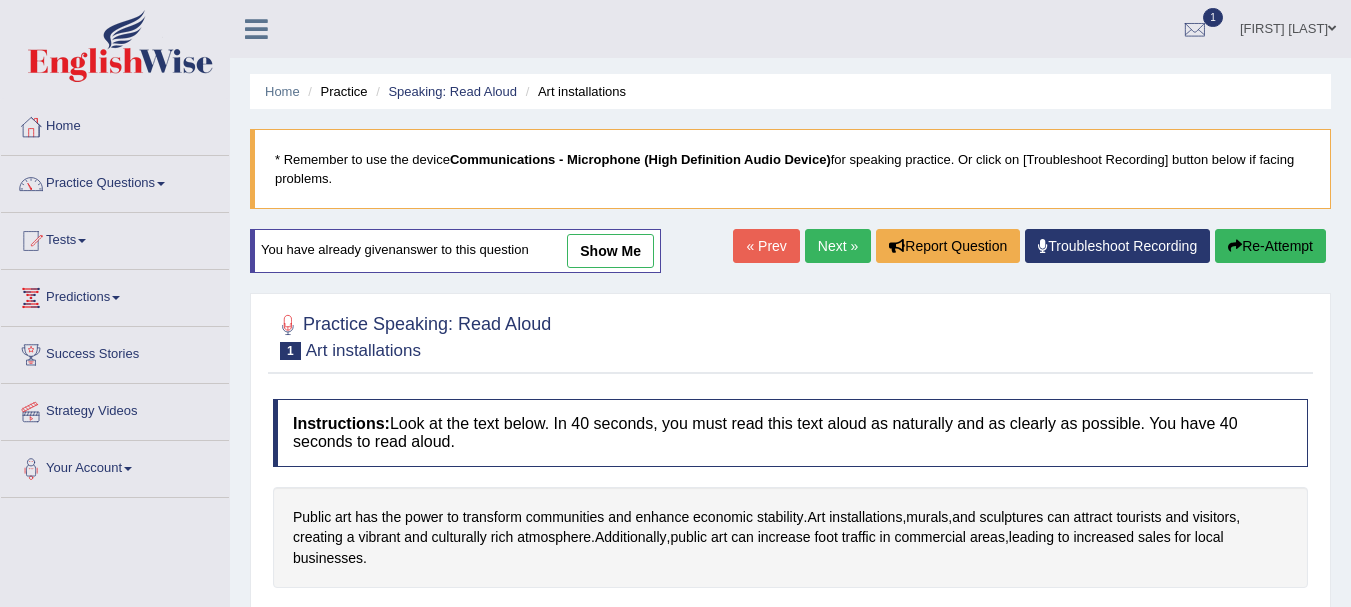 scroll, scrollTop: 0, scrollLeft: 0, axis: both 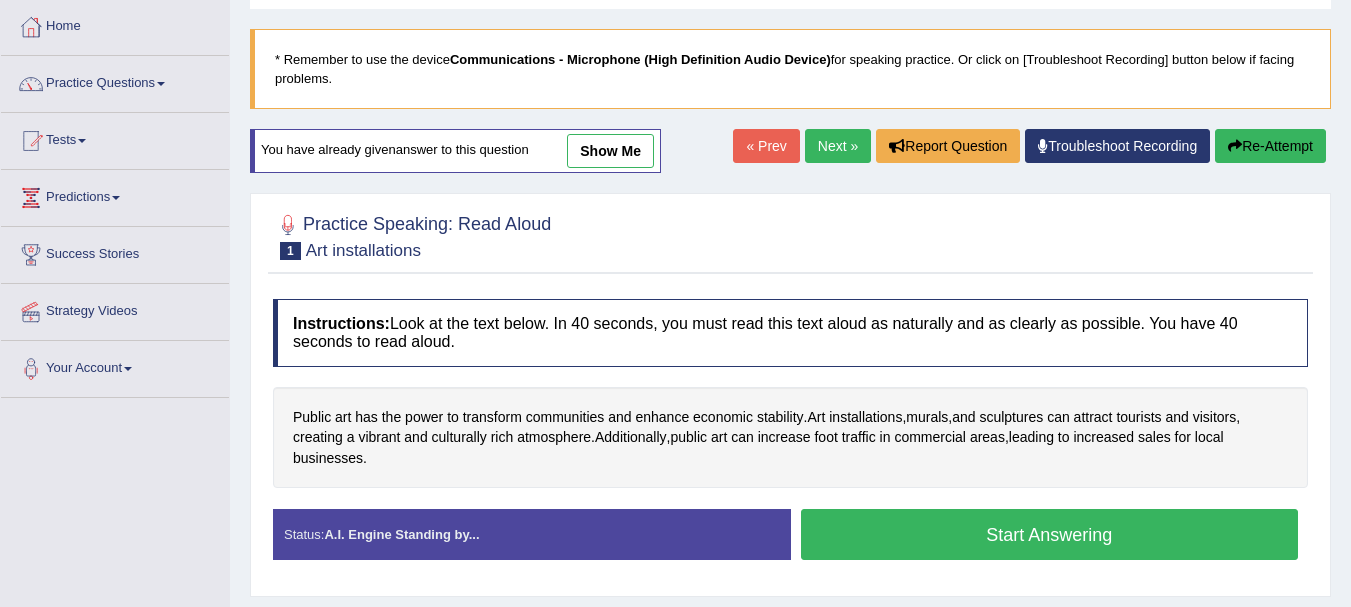 click on "Start Answering" at bounding box center (1050, 534) 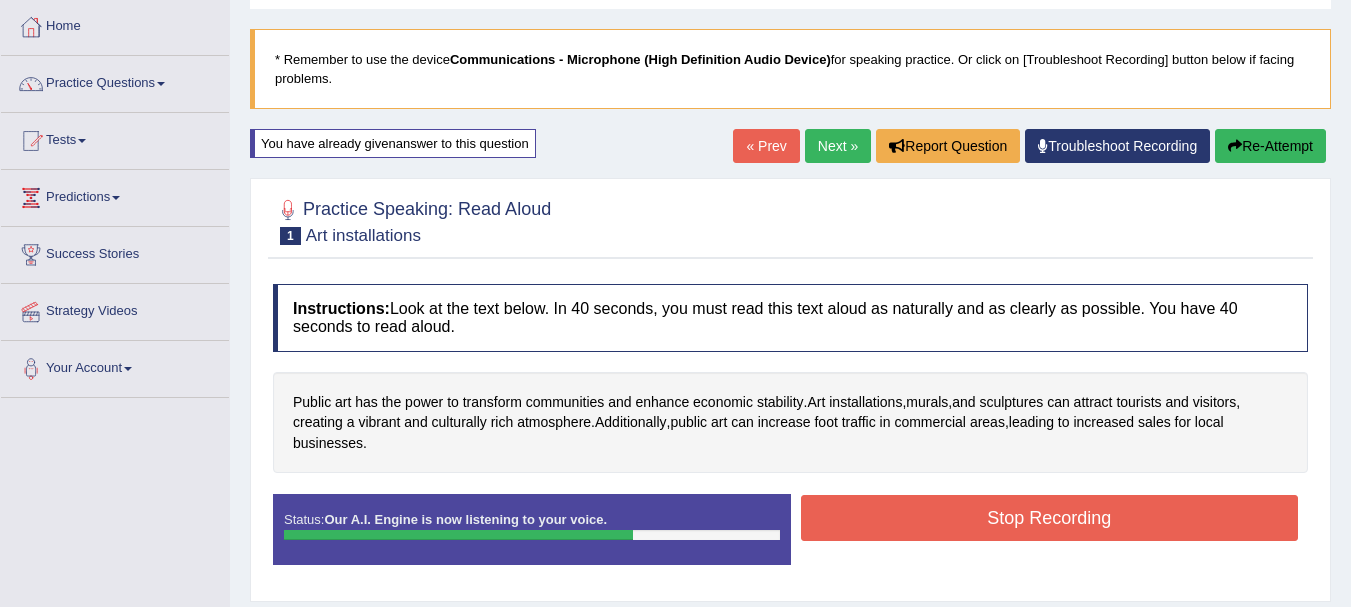 click on "Stop Recording" at bounding box center [1050, 518] 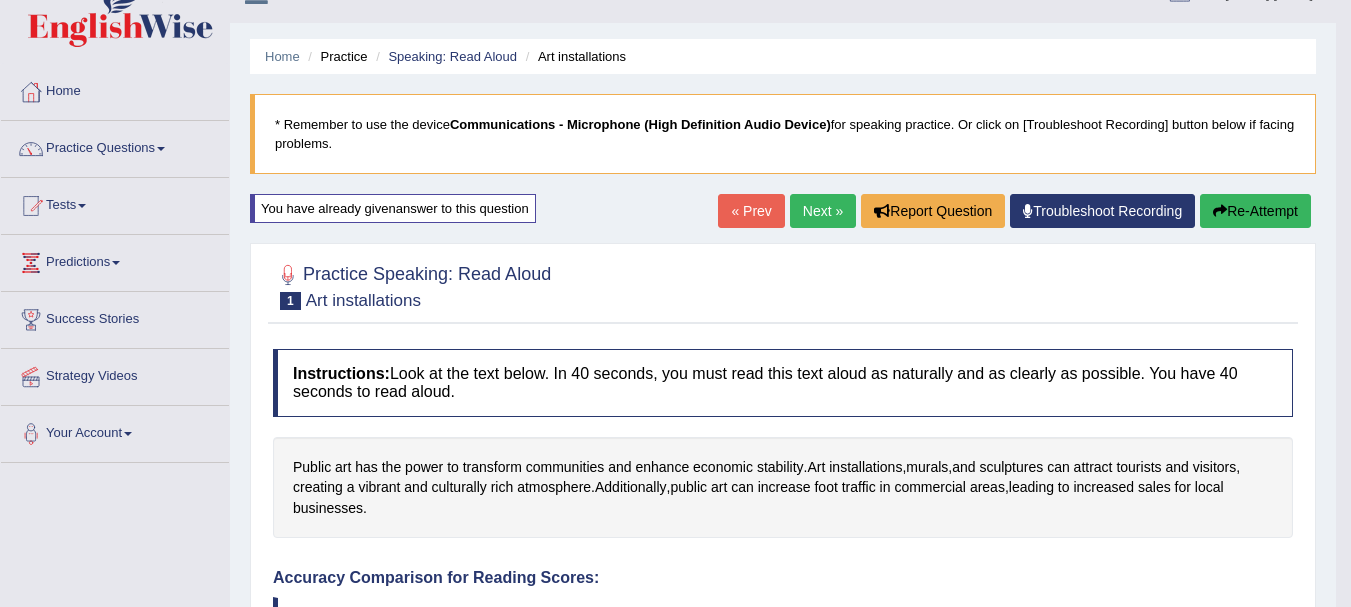 scroll, scrollTop: 0, scrollLeft: 0, axis: both 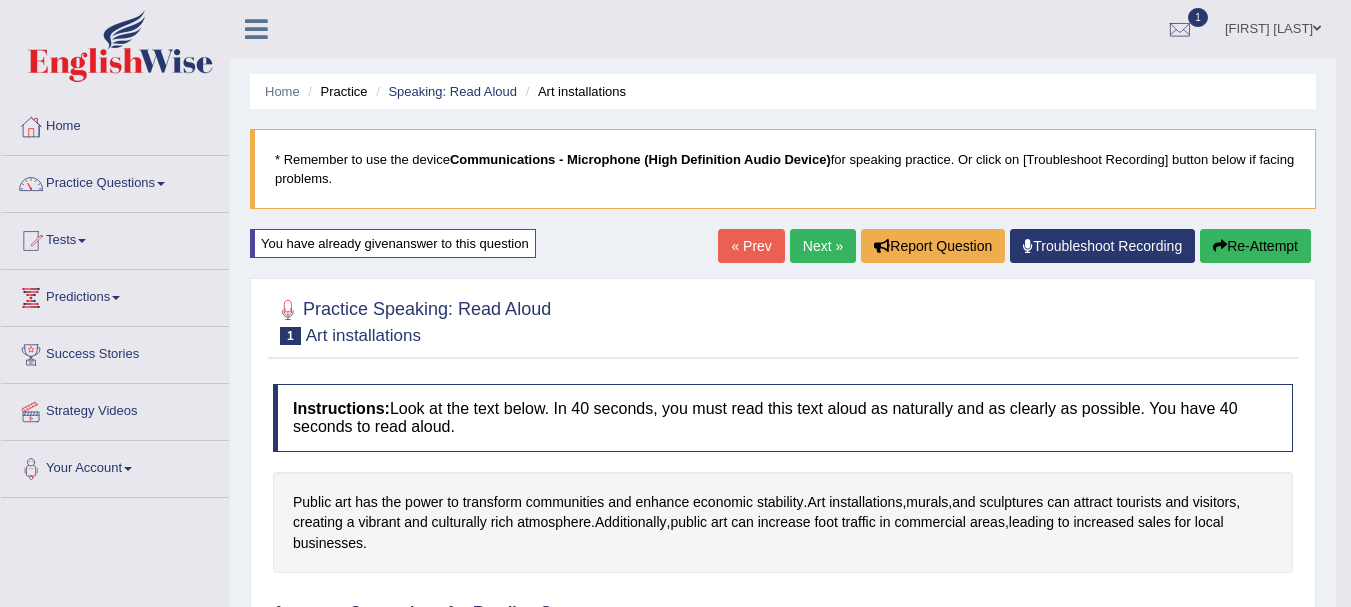 click on "Re-Attempt" at bounding box center [1255, 246] 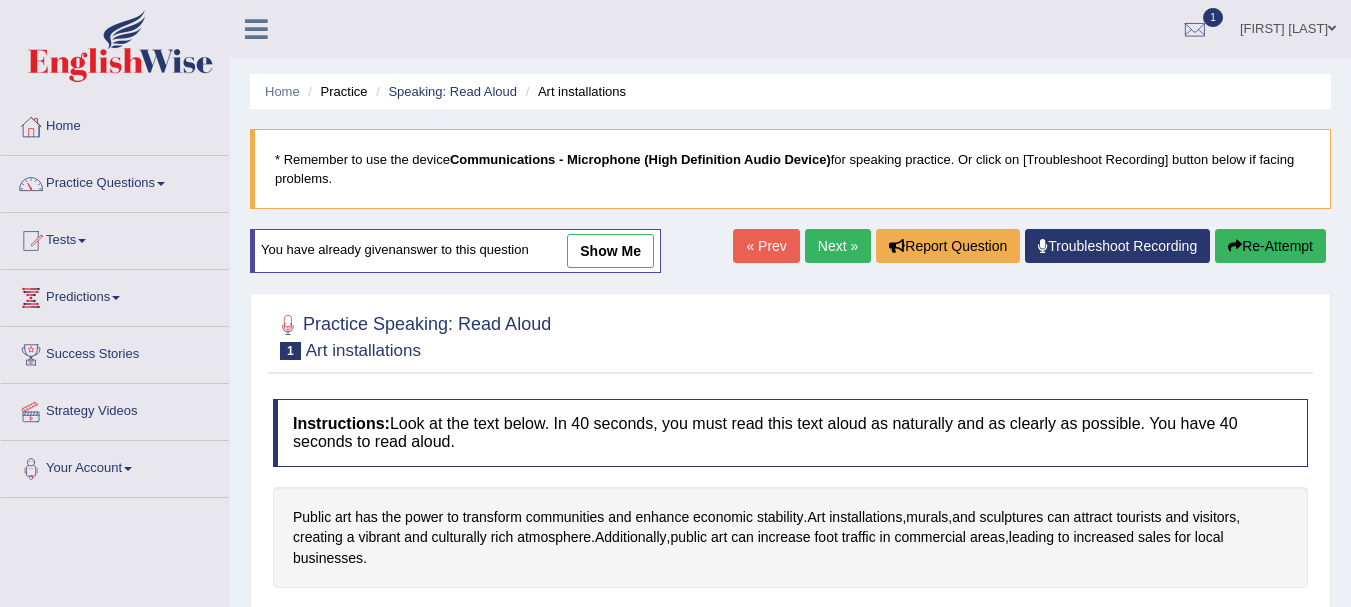 scroll, scrollTop: 0, scrollLeft: 0, axis: both 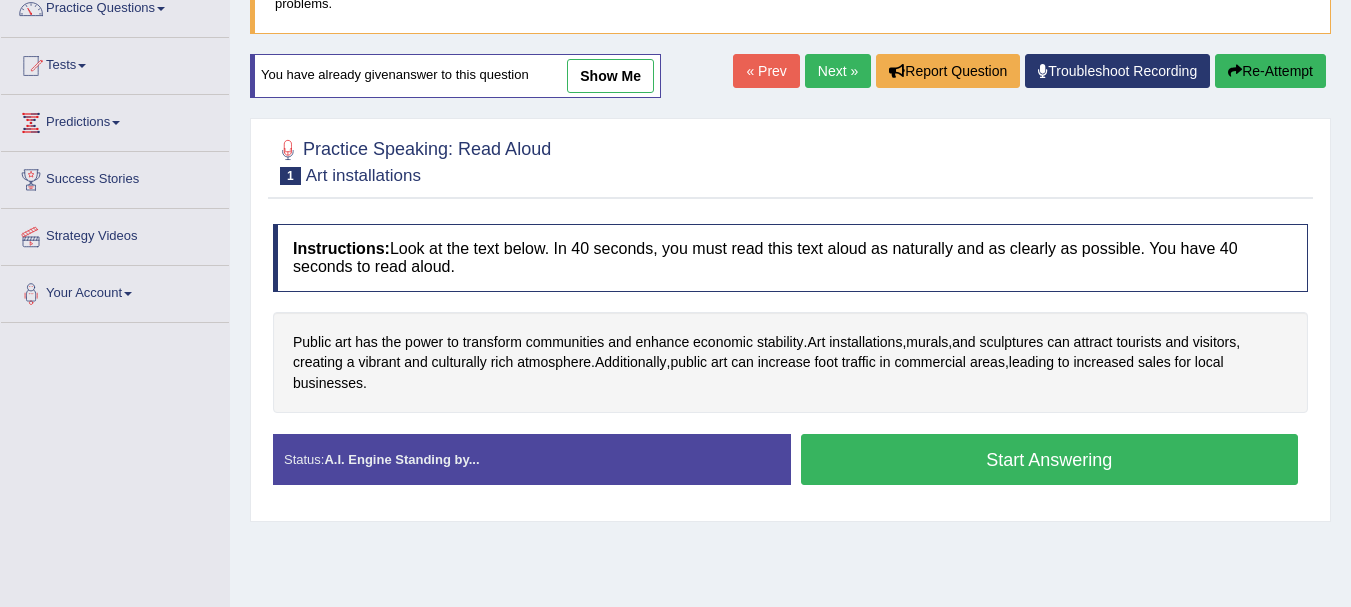 click on "Start Answering" at bounding box center [1050, 459] 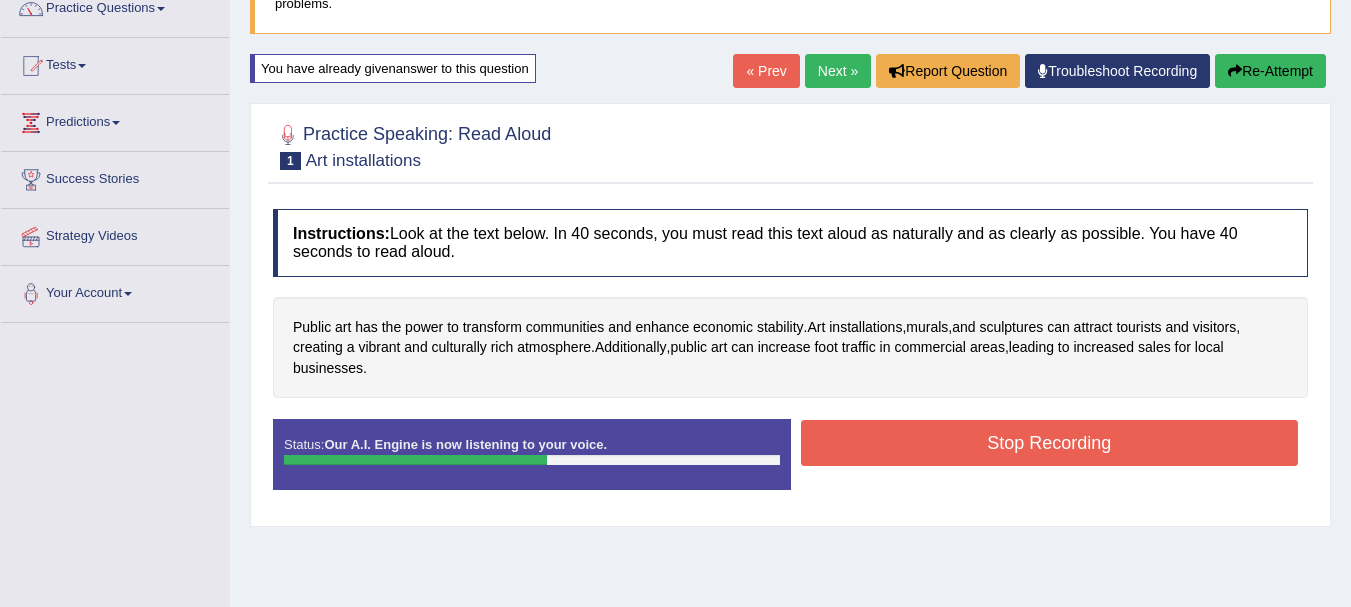 click on "Stop Recording" at bounding box center (1050, 443) 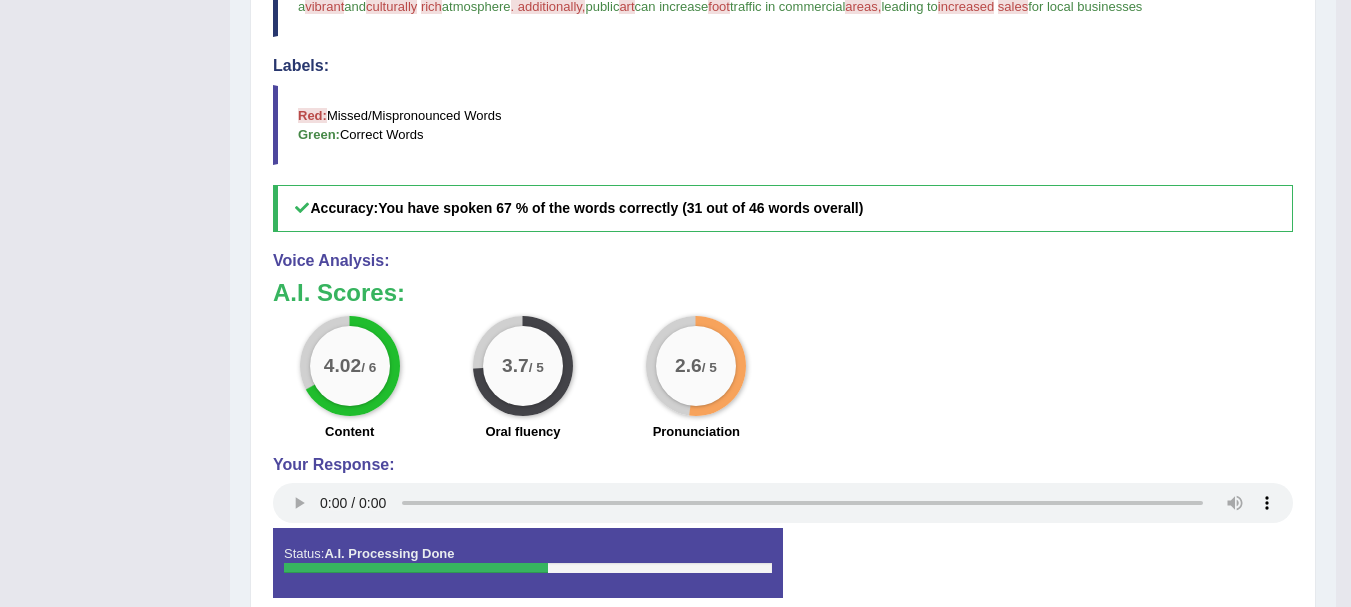 scroll, scrollTop: 175, scrollLeft: 0, axis: vertical 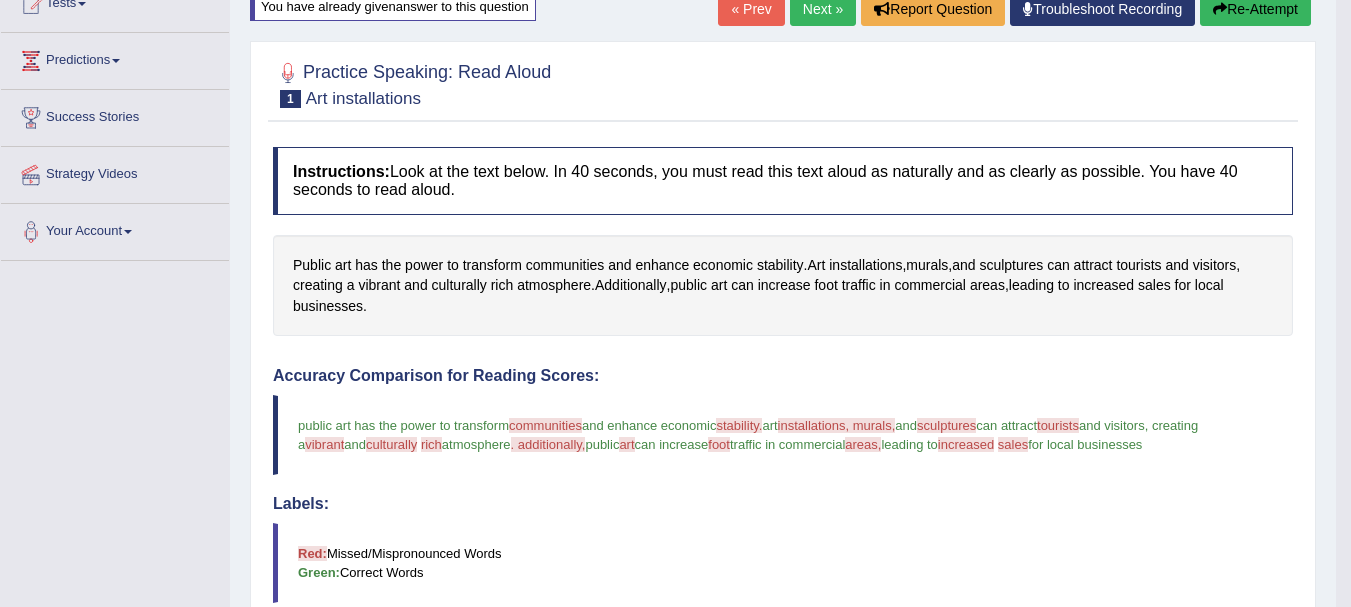click on "Re-Attempt" at bounding box center (1255, 9) 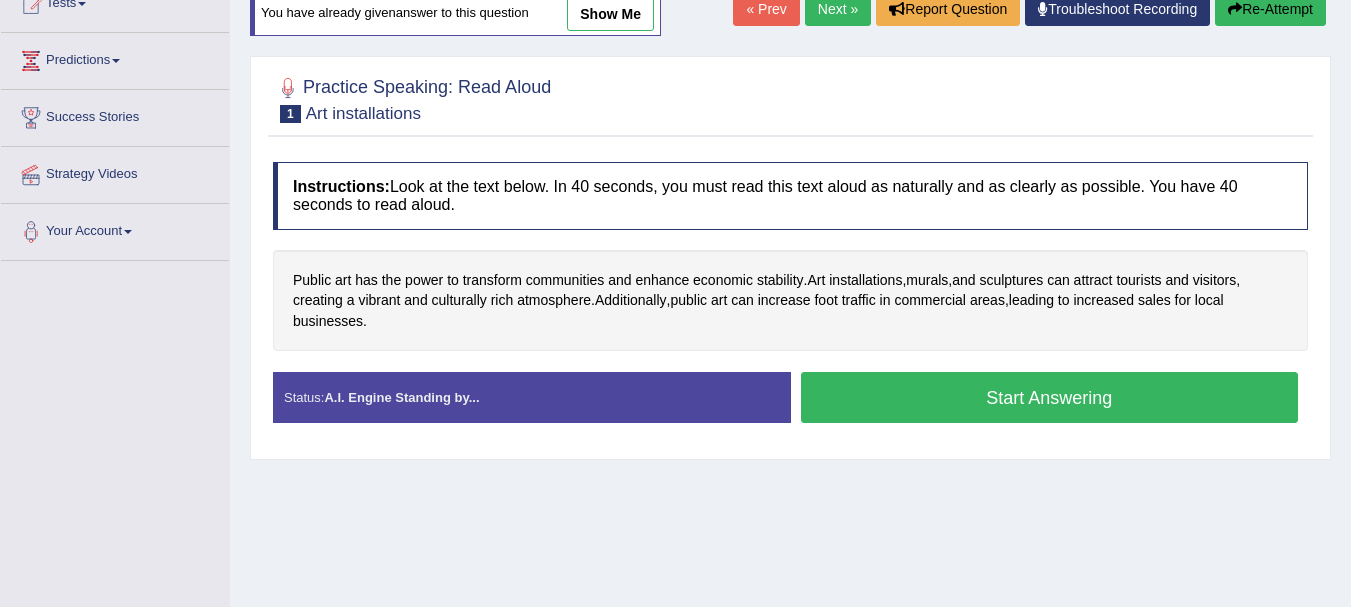 scroll, scrollTop: 237, scrollLeft: 0, axis: vertical 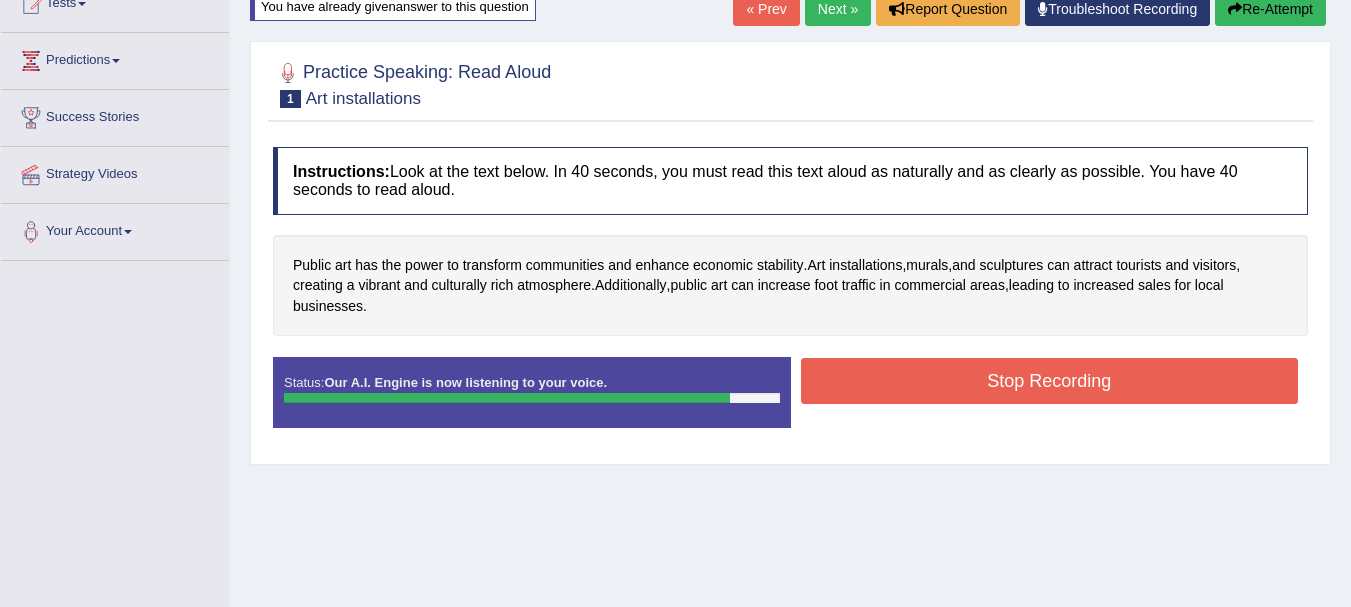click on "Stop Recording" at bounding box center (1050, 381) 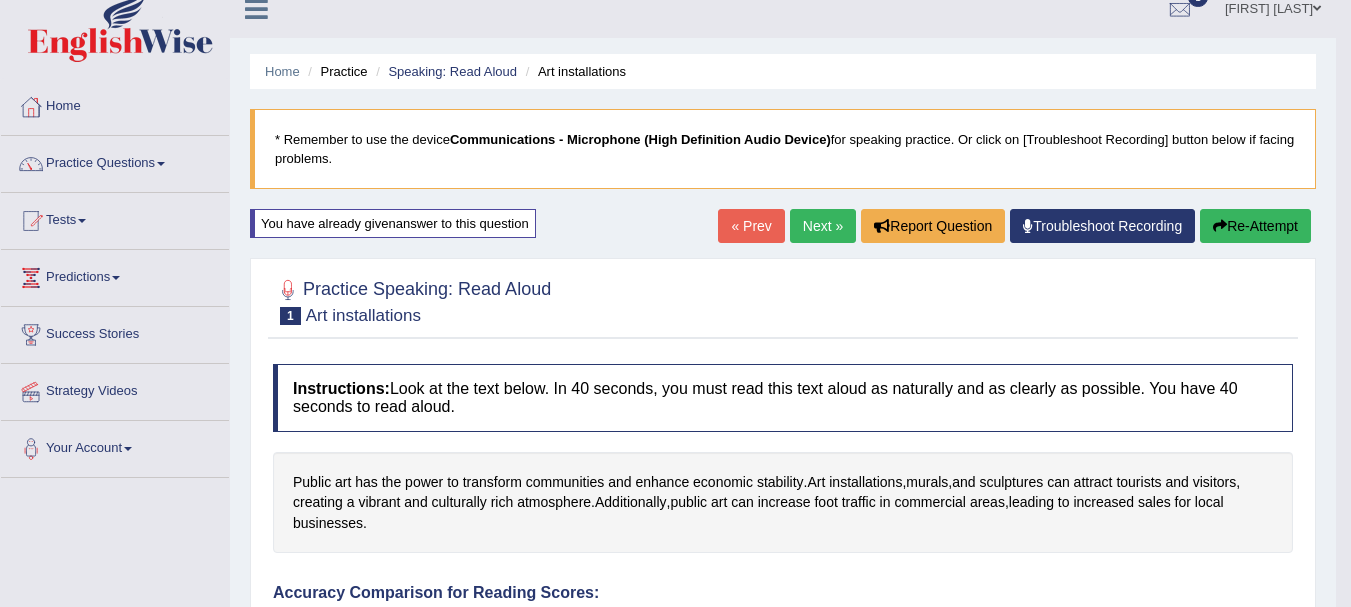 scroll, scrollTop: 0, scrollLeft: 0, axis: both 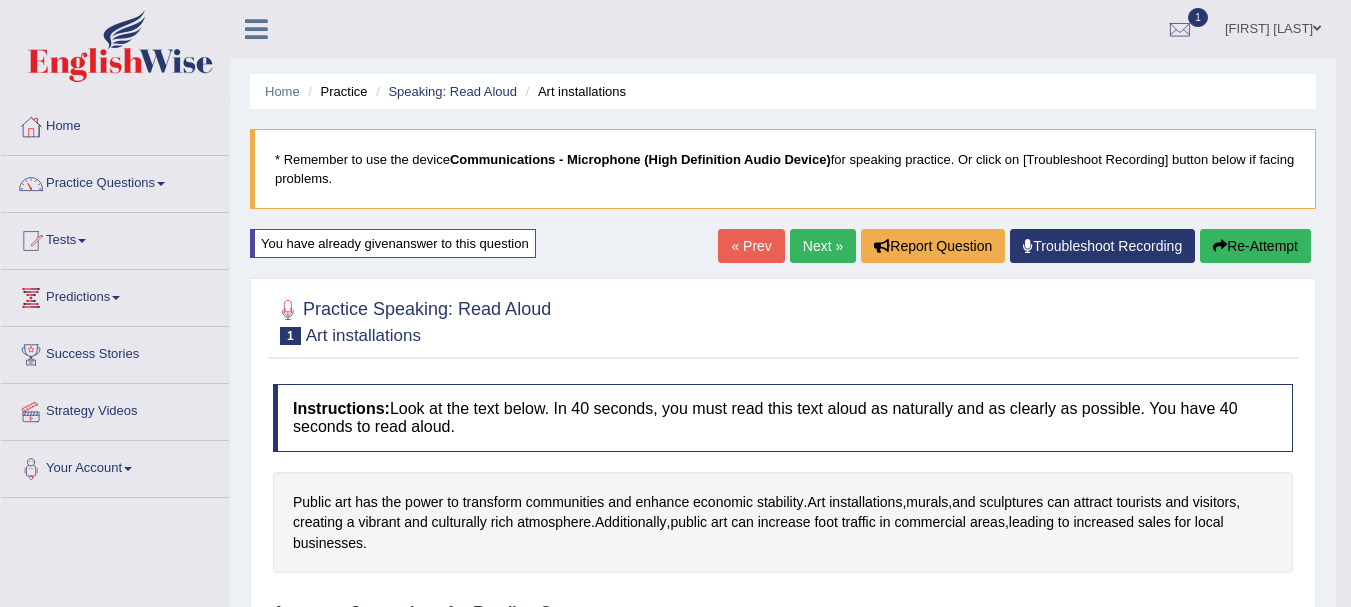 click on "Next »" at bounding box center [823, 246] 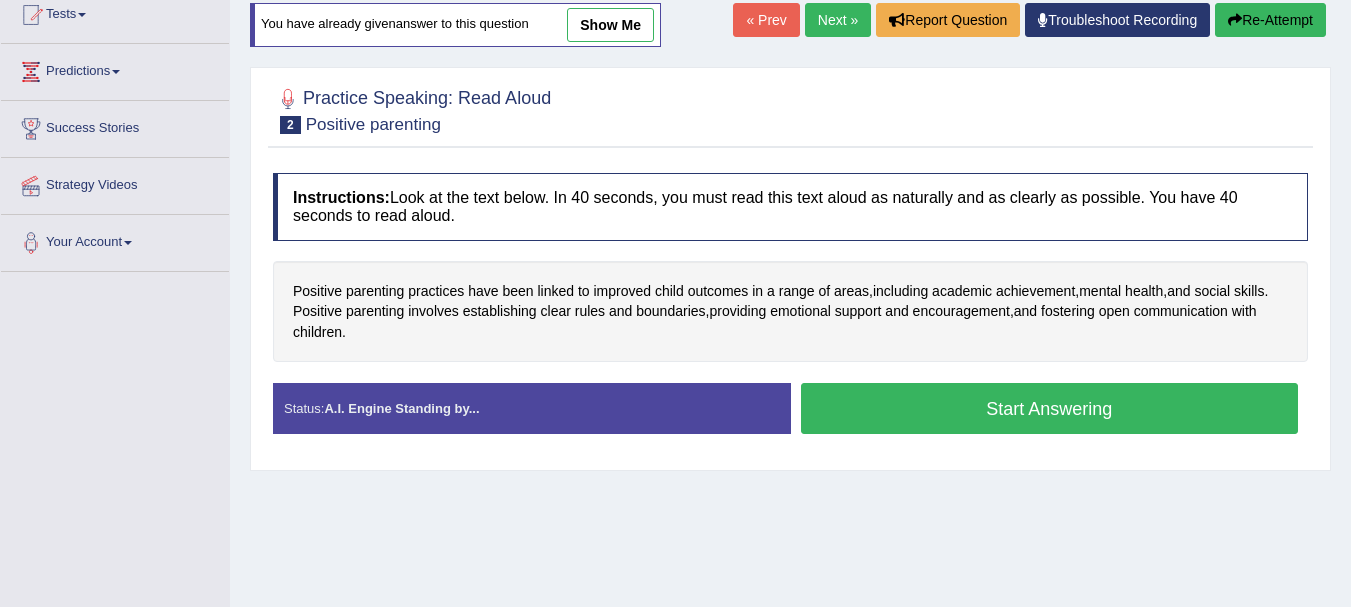 scroll, scrollTop: 0, scrollLeft: 0, axis: both 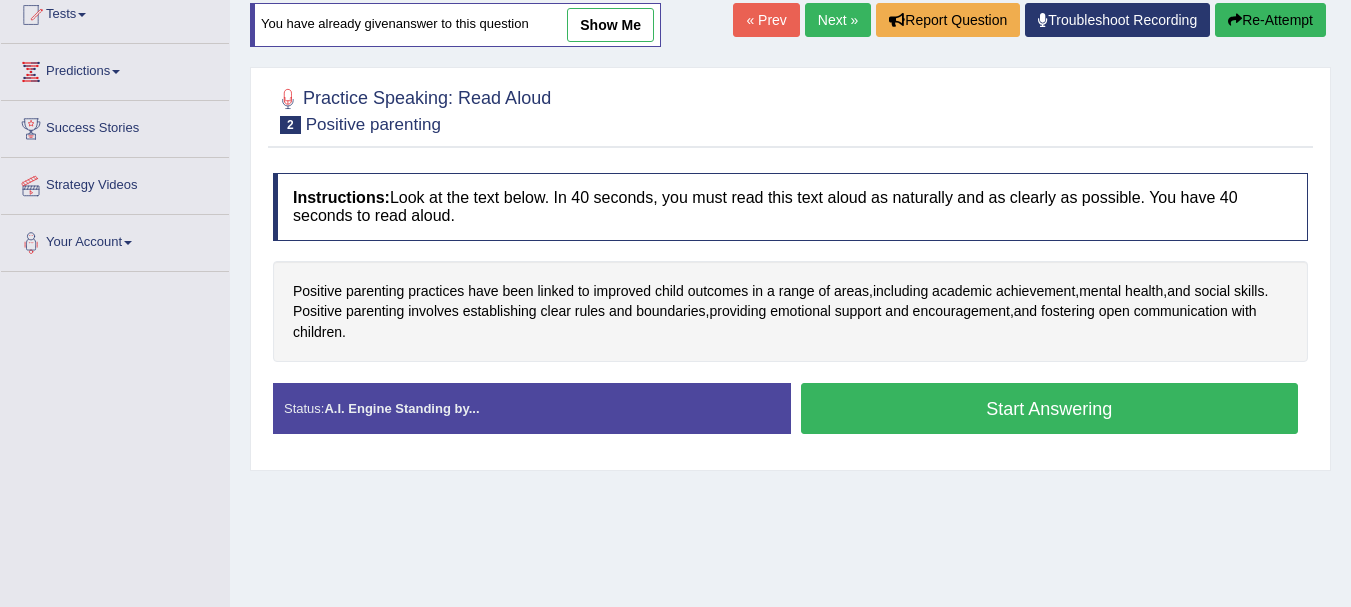 click on "Start Answering" at bounding box center [1050, 408] 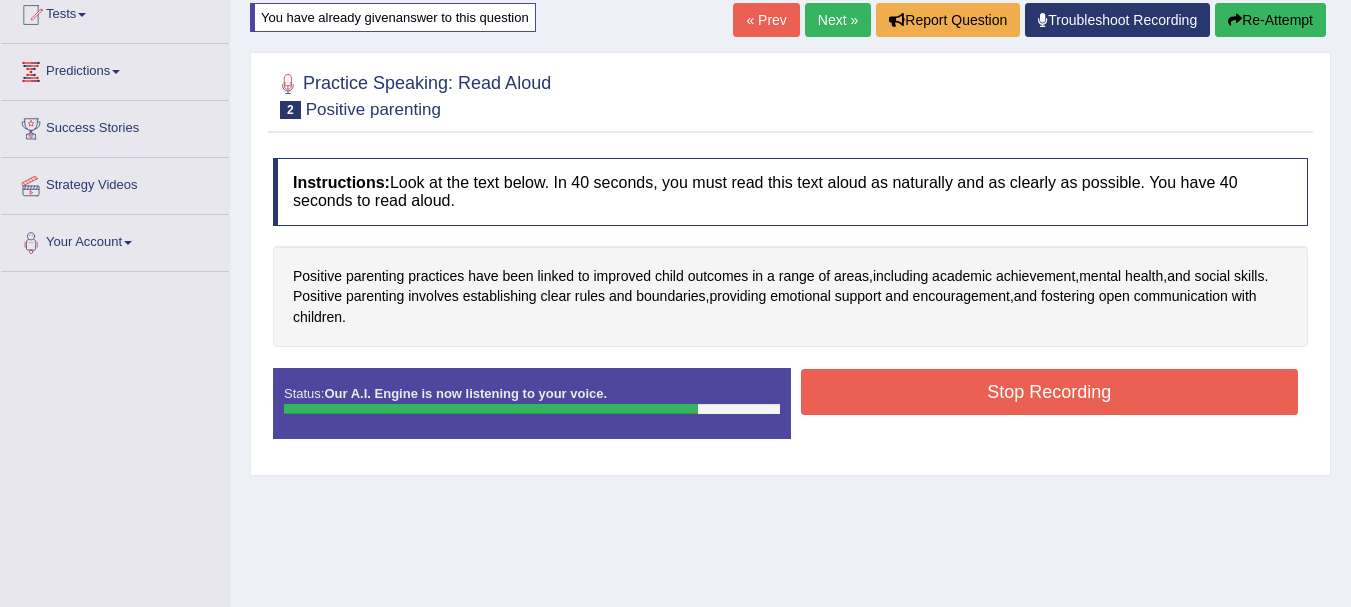 click on "Stop Recording" at bounding box center [1050, 392] 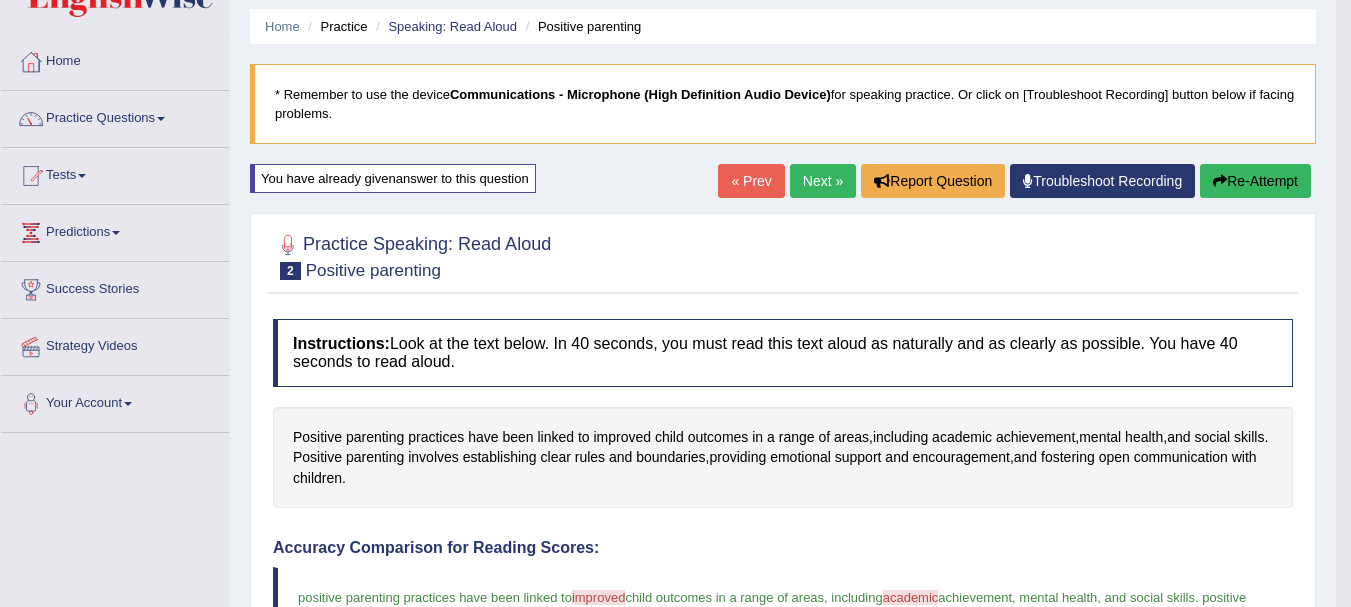 scroll, scrollTop: 100, scrollLeft: 0, axis: vertical 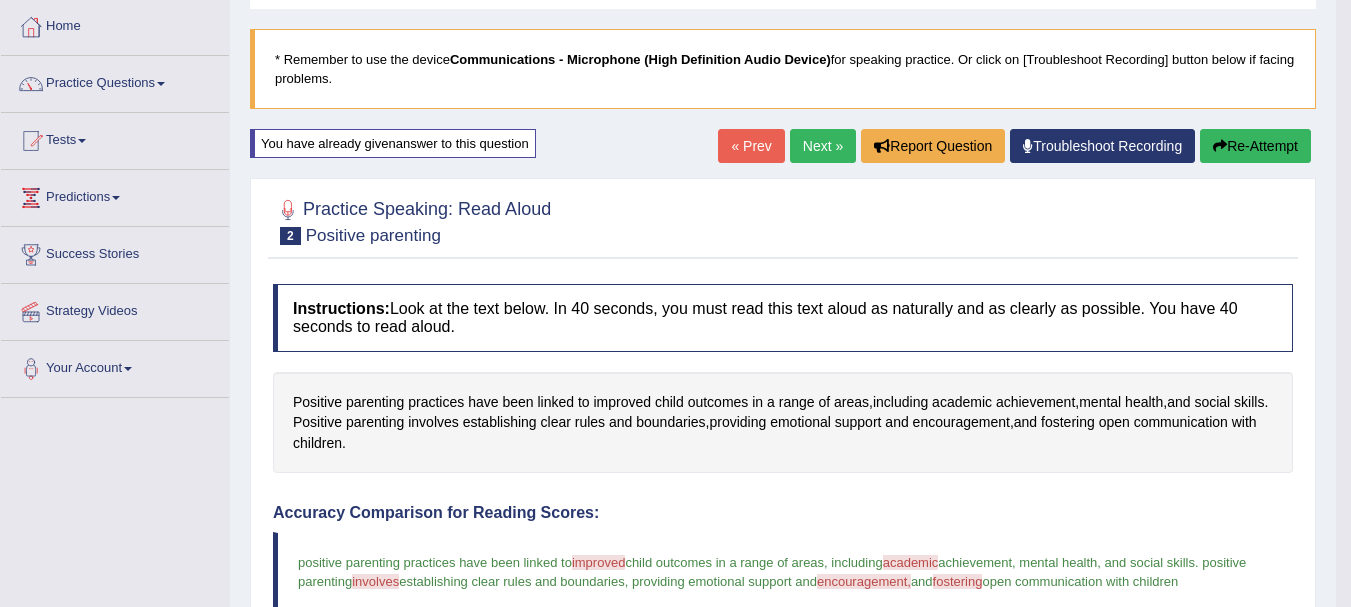 click on "Re-Attempt" at bounding box center [1255, 146] 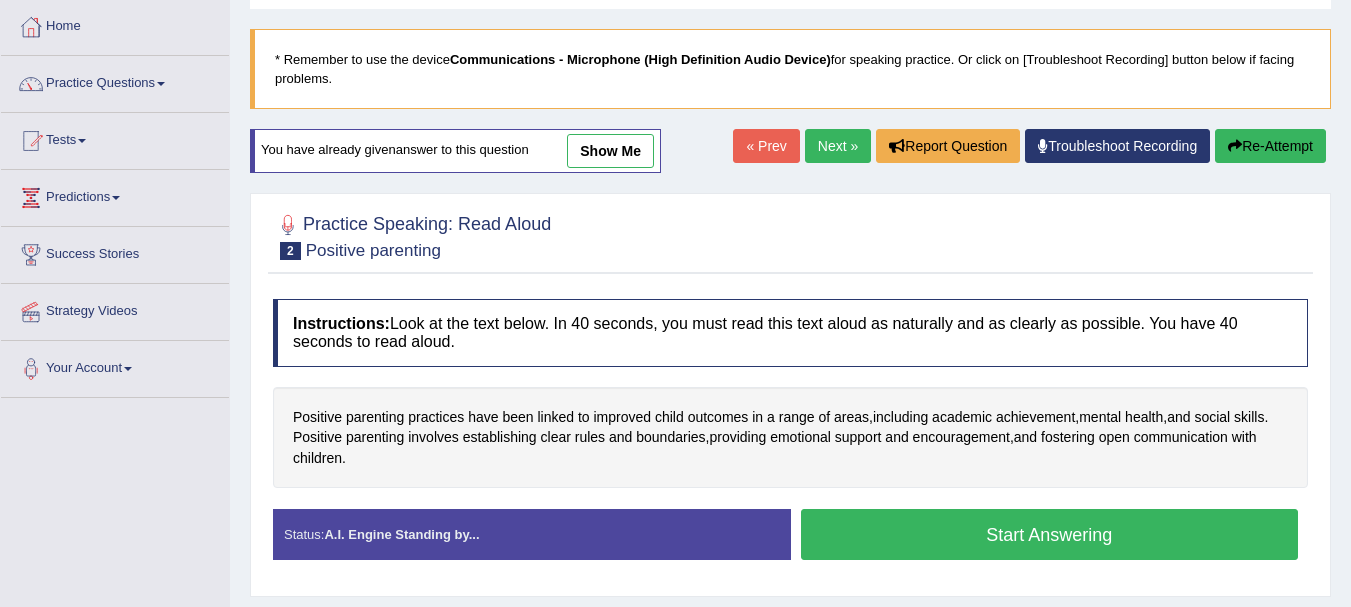 scroll, scrollTop: 100, scrollLeft: 0, axis: vertical 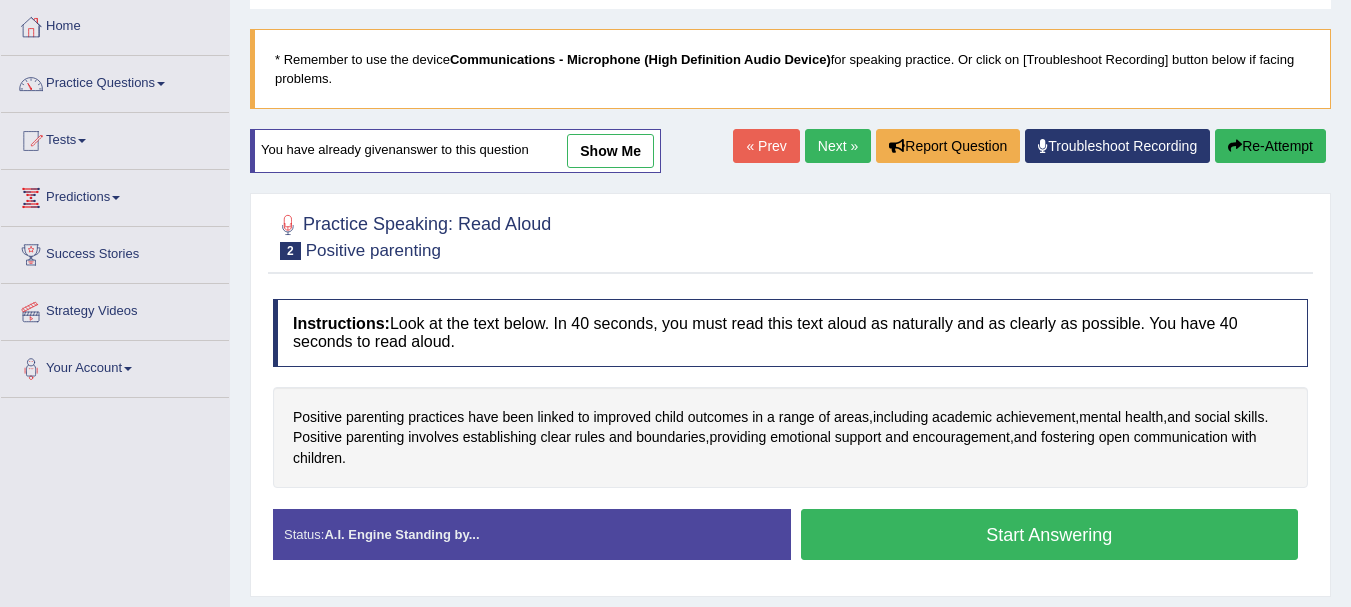 click on "Start Answering" at bounding box center [1050, 534] 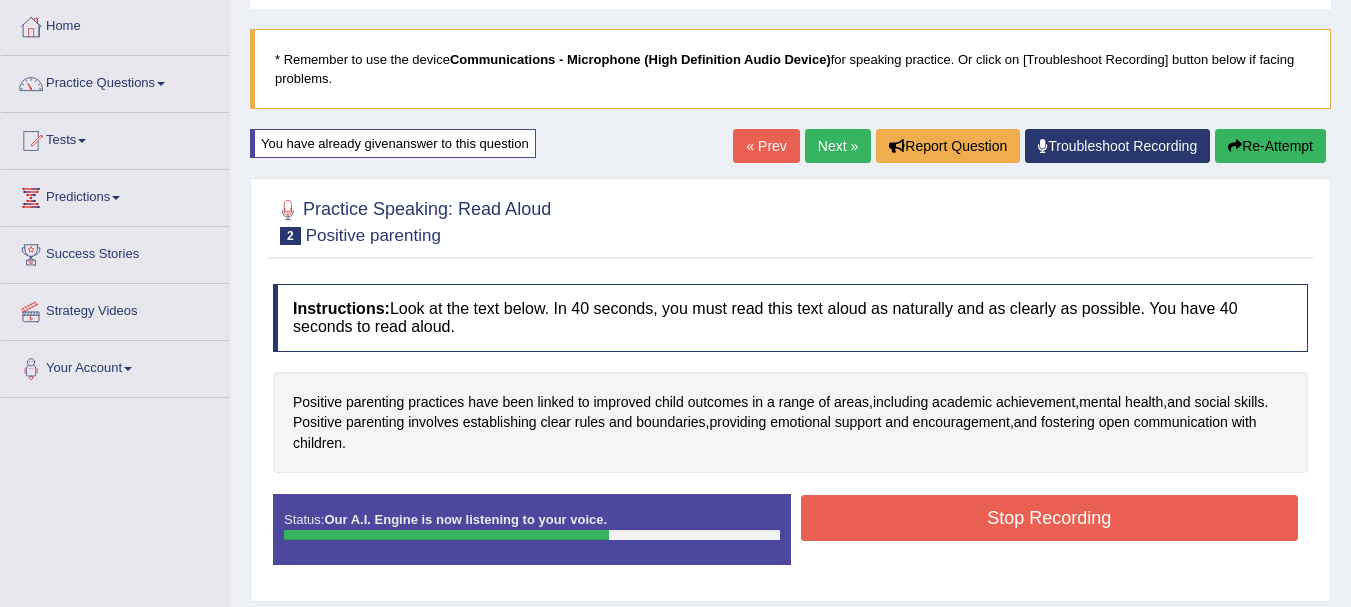 click on "Stop Recording" at bounding box center [1050, 518] 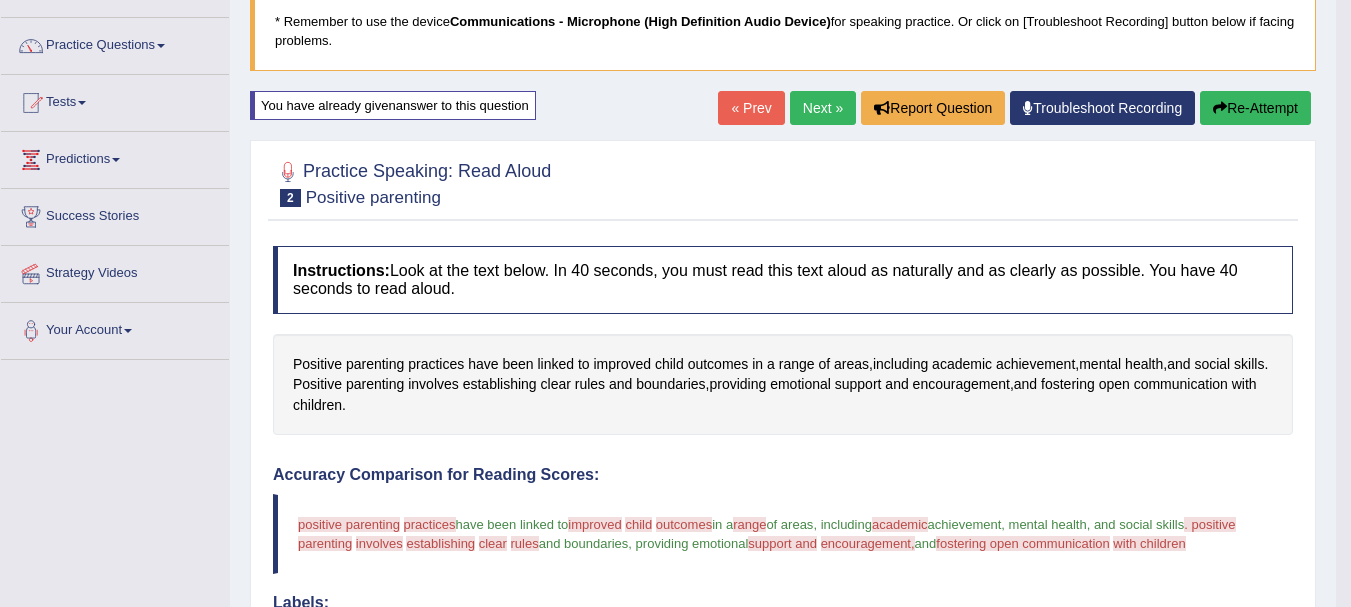 scroll, scrollTop: 69, scrollLeft: 0, axis: vertical 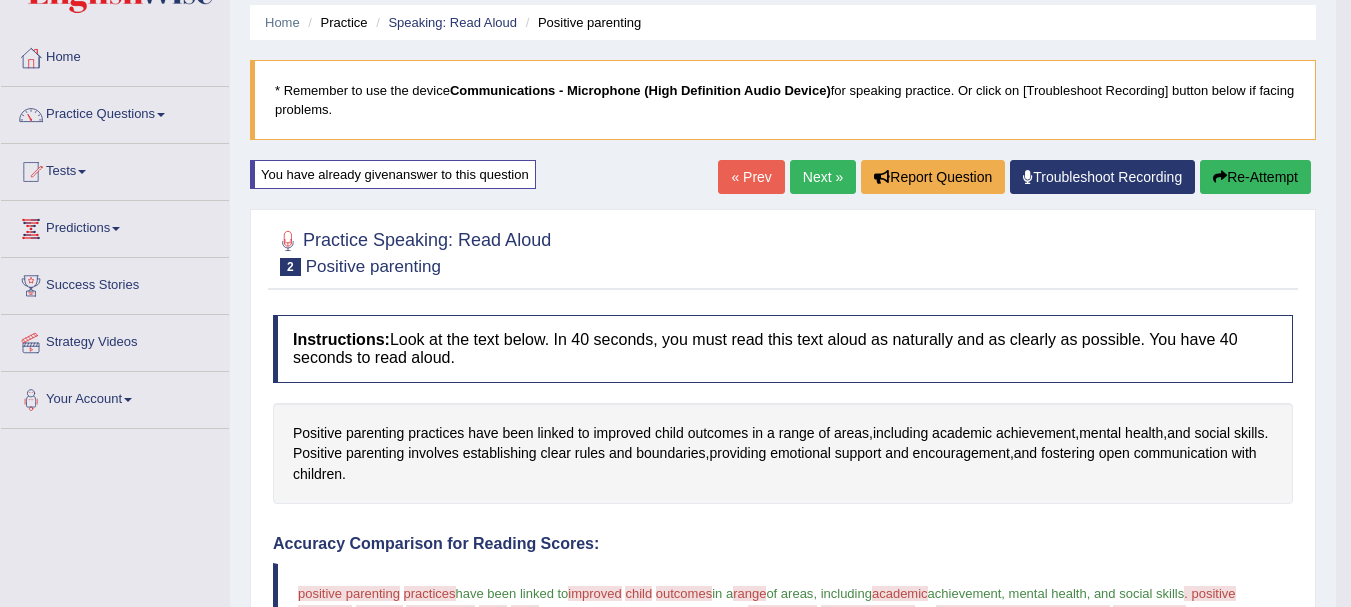 click on "Re-Attempt" at bounding box center [1255, 177] 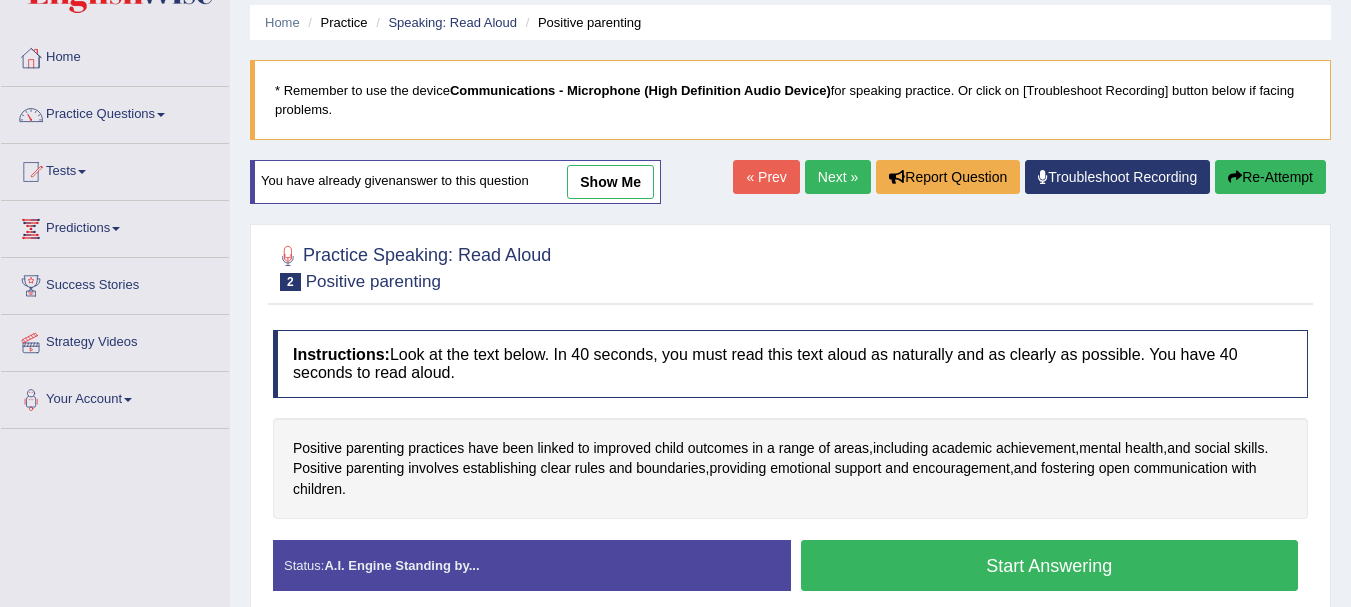 scroll, scrollTop: 69, scrollLeft: 0, axis: vertical 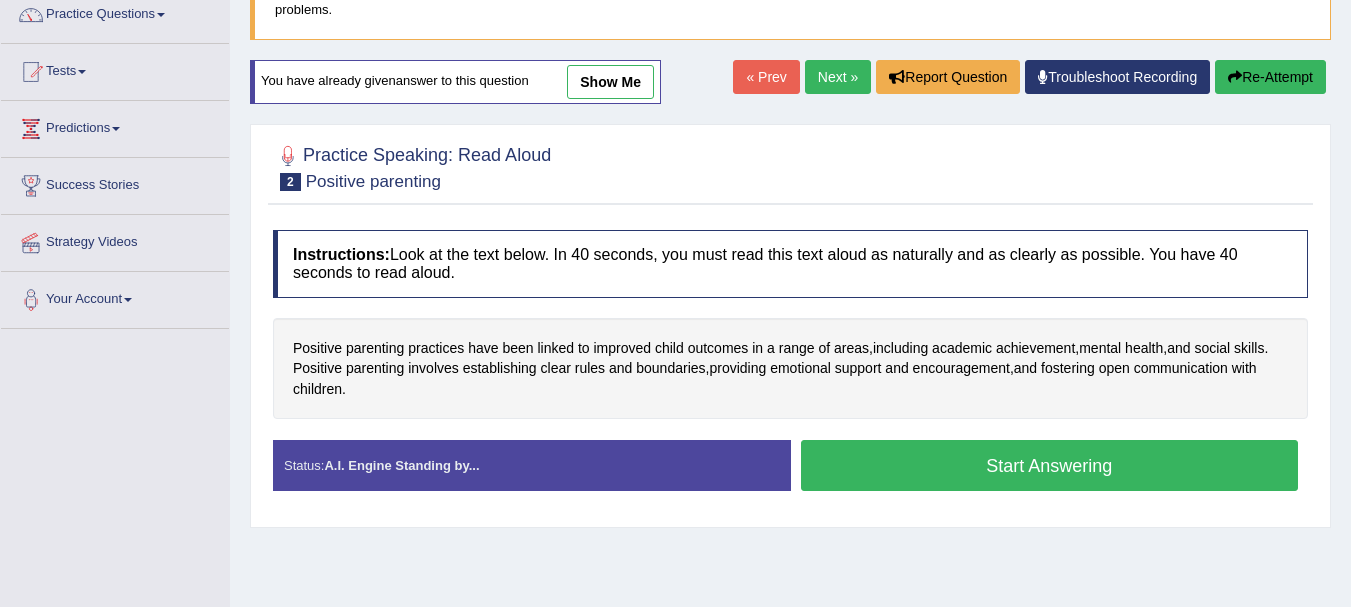 click on "Start Answering" at bounding box center (1050, 465) 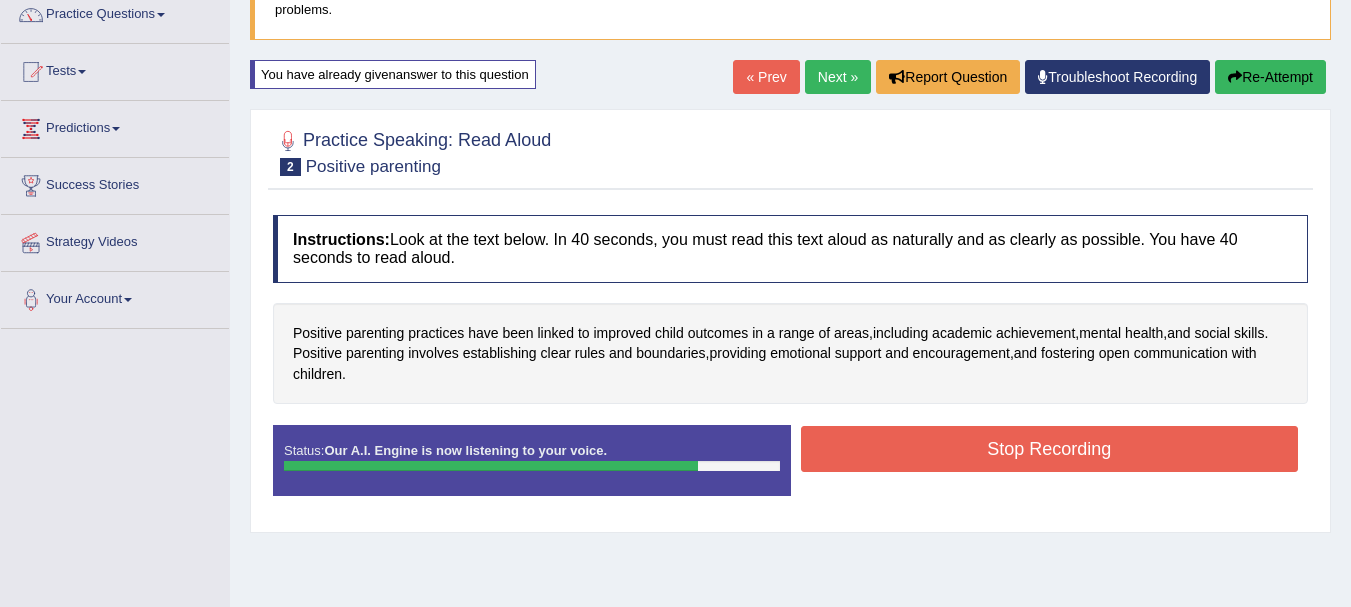 click on "Stop Recording" at bounding box center [1050, 449] 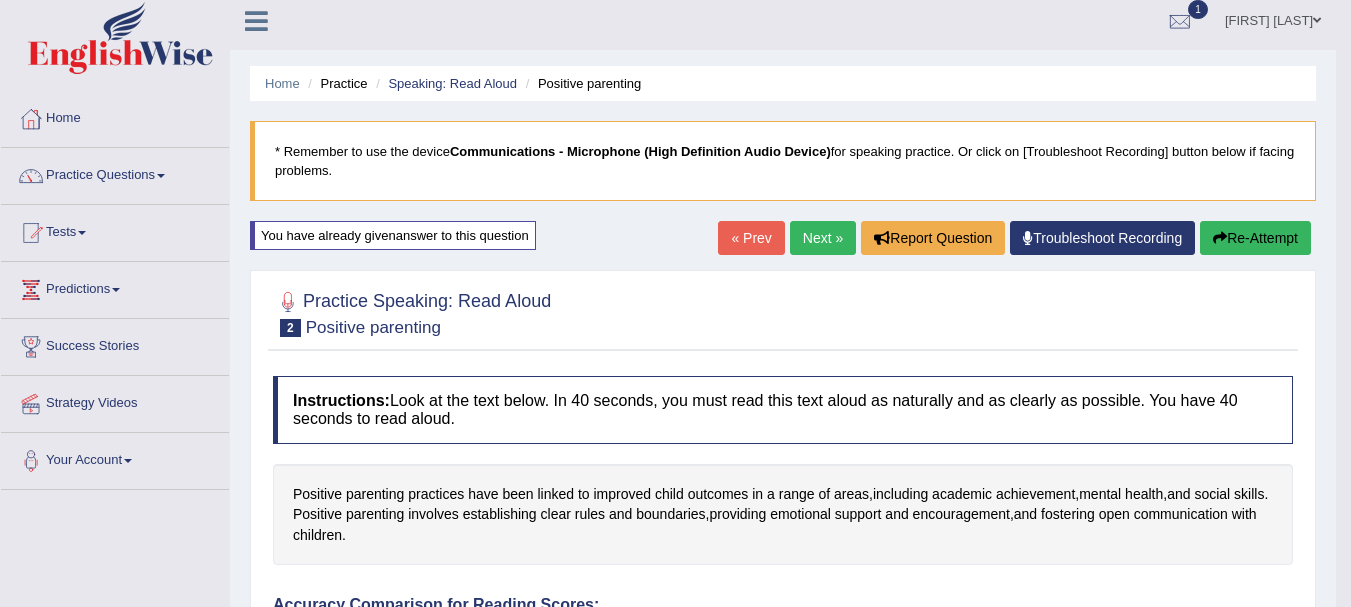 scroll, scrollTop: 0, scrollLeft: 0, axis: both 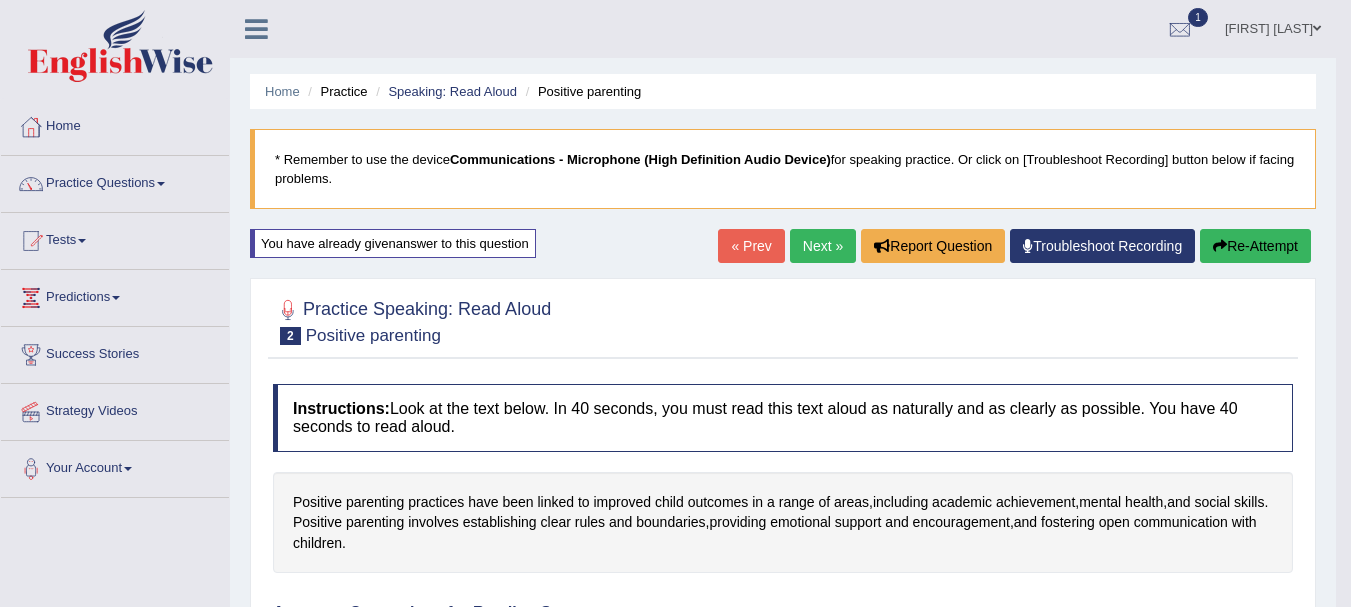 click on "Next »" at bounding box center [823, 246] 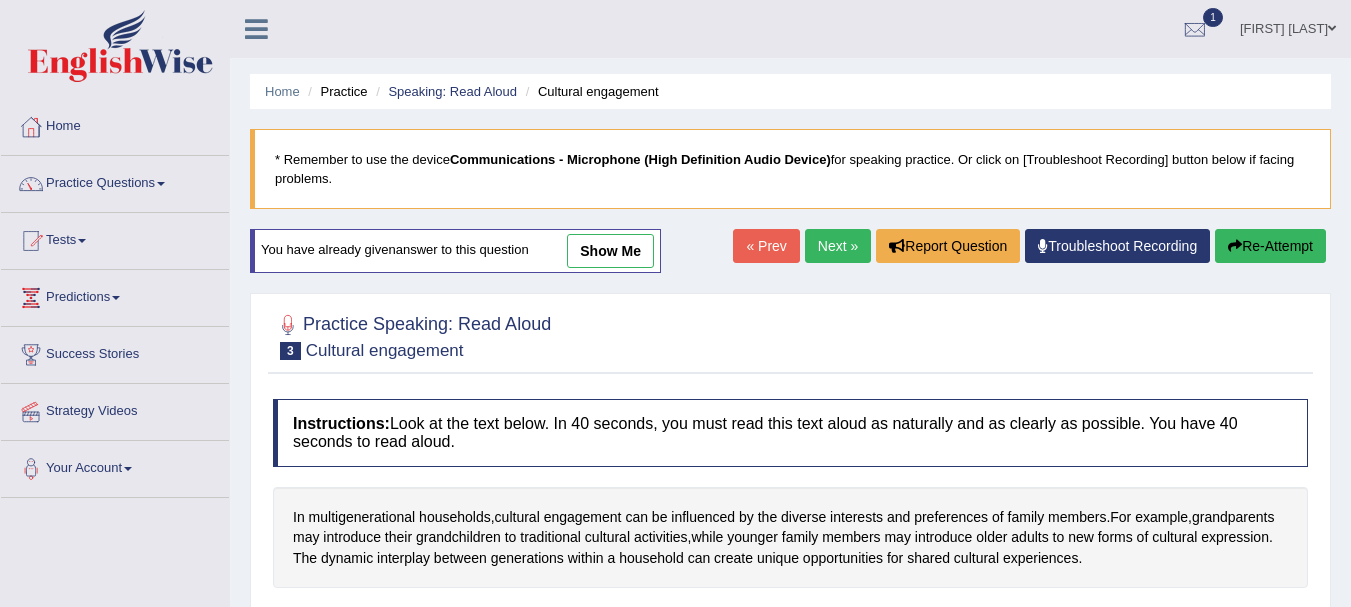 scroll, scrollTop: 100, scrollLeft: 0, axis: vertical 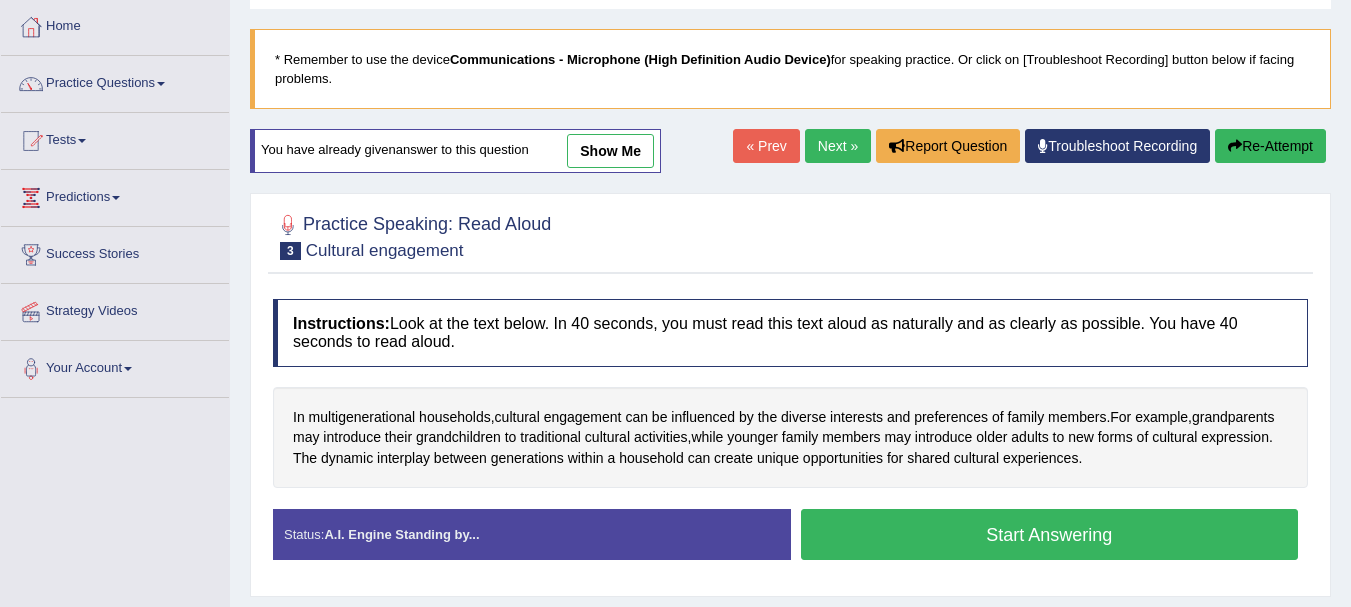click on "Start Answering" at bounding box center [1050, 534] 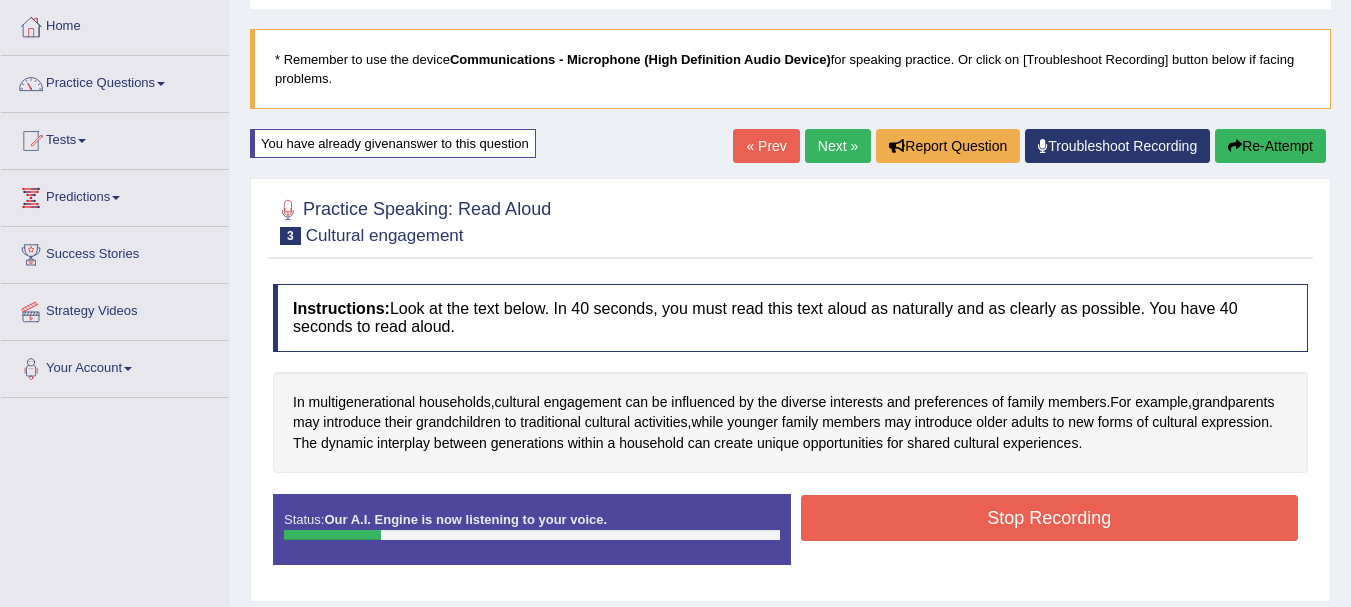 click on "Home
Practice
Speaking: Read Aloud
Cultural engagement
* Remember to use the device  Communications - Microphone (High Definition Audio Device)  for speaking practice. Or click on [Troubleshoot Recording] button below if facing problems.
You have already given   answer to this question
« Prev Next »  Report Question  Troubleshoot Recording  Re-Attempt
Practice Speaking: Read Aloud
3
Cultural engagement
Instructions:  Look at the text below. In 40 seconds, you must read this text aloud as naturally and as clearly as possible. You have 40 seconds to read aloud.
In   multigenerational   households ,  cultural   engagement   can   be   influenced   by   the   diverse   interests   and   preferences   of   family   members .  For   example ,  grandparents   may   introduce   their" at bounding box center [790, 400] 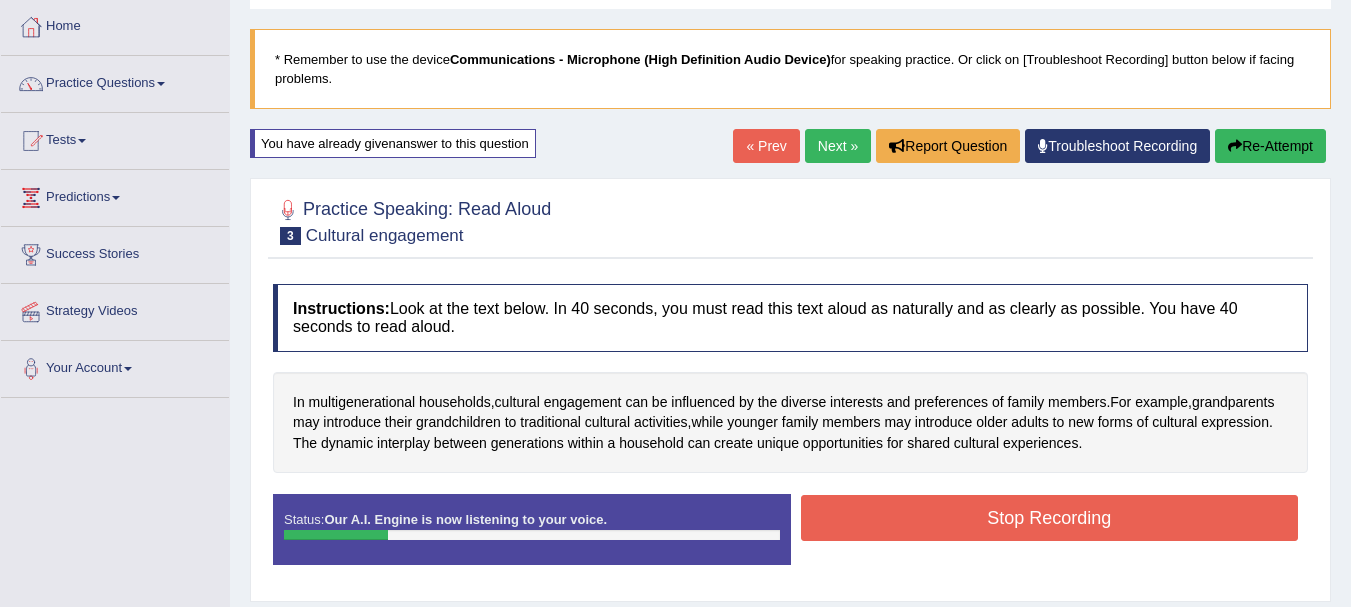 click on "Re-Attempt" at bounding box center [1270, 146] 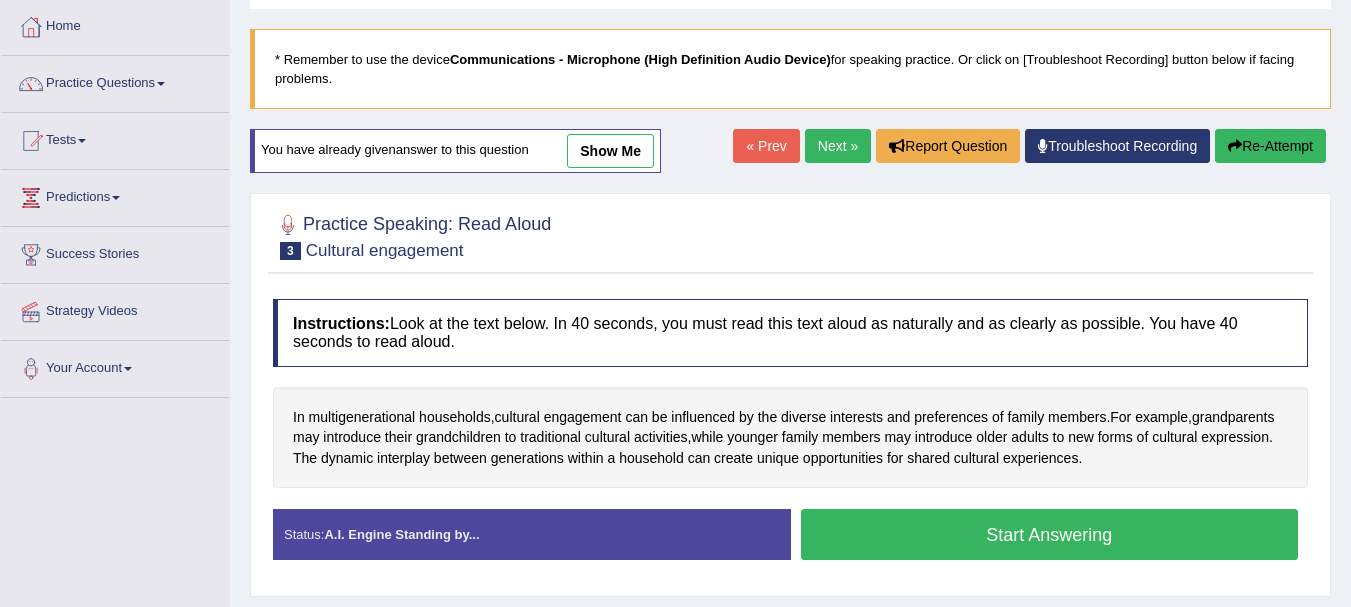 scroll, scrollTop: 0, scrollLeft: 0, axis: both 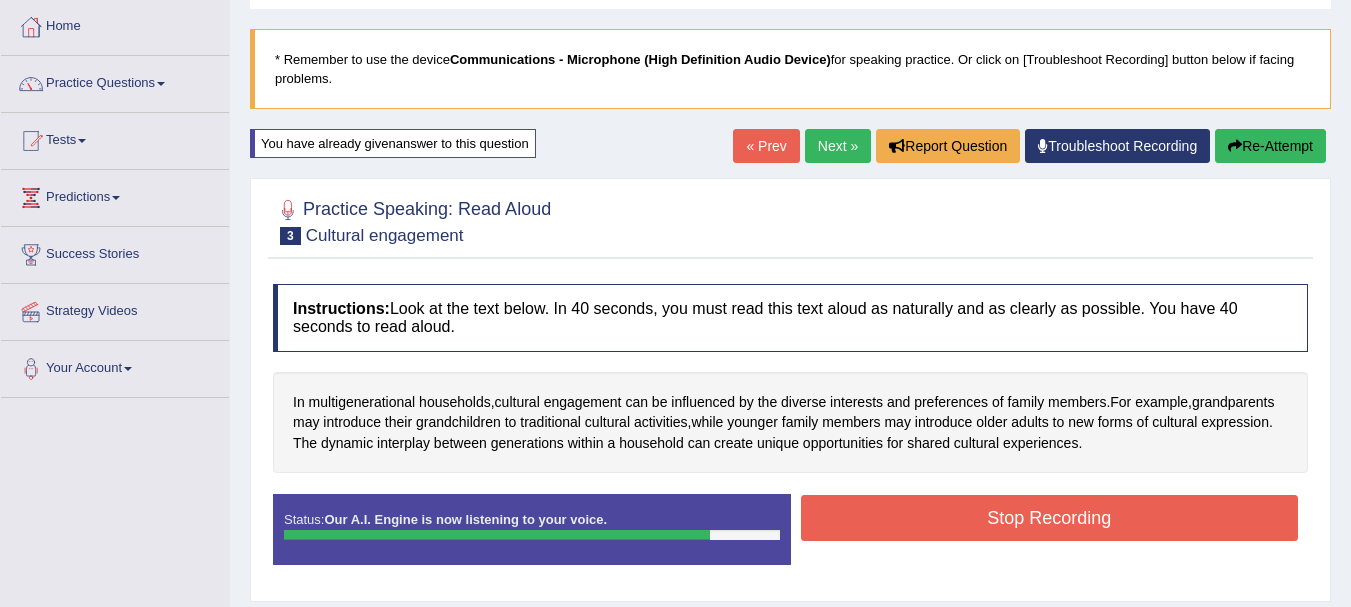 click on "Stop Recording" at bounding box center (1050, 518) 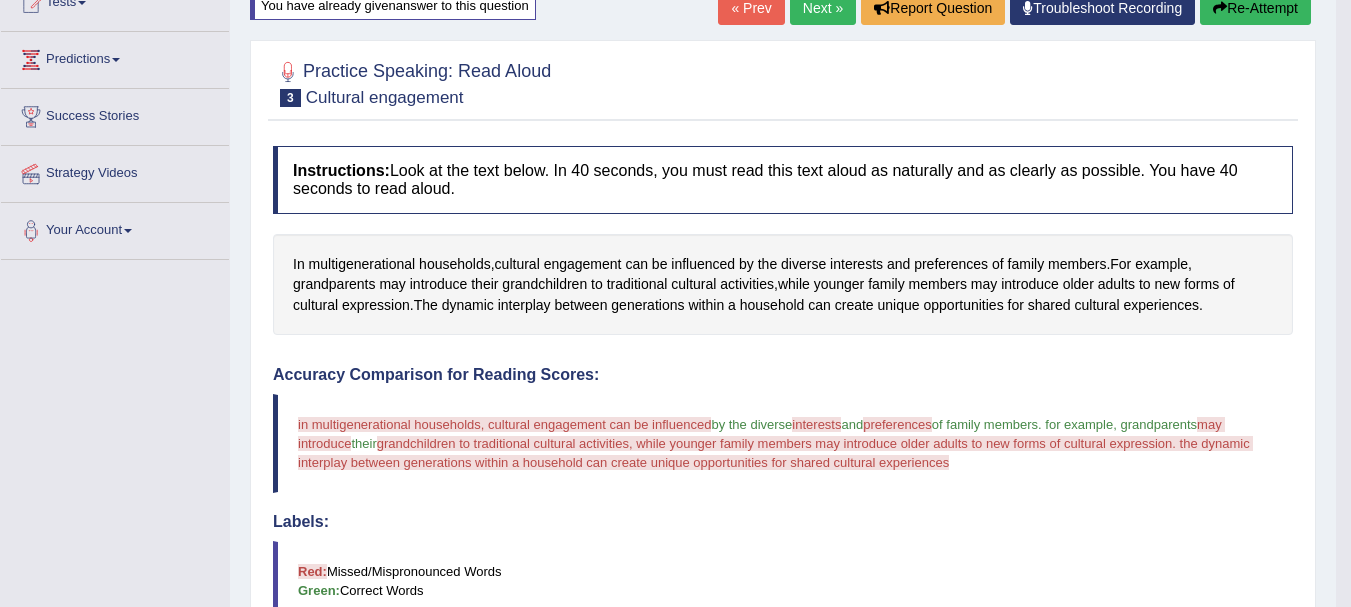 scroll, scrollTop: 200, scrollLeft: 0, axis: vertical 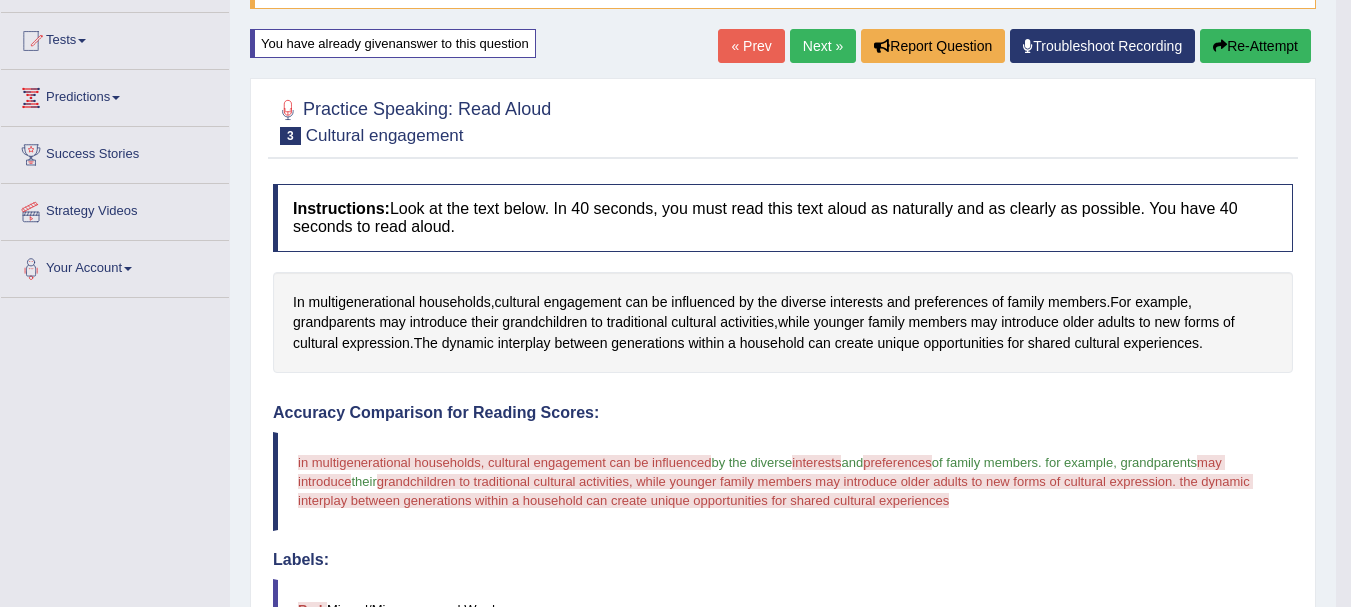 click on "Re-Attempt" at bounding box center [1255, 46] 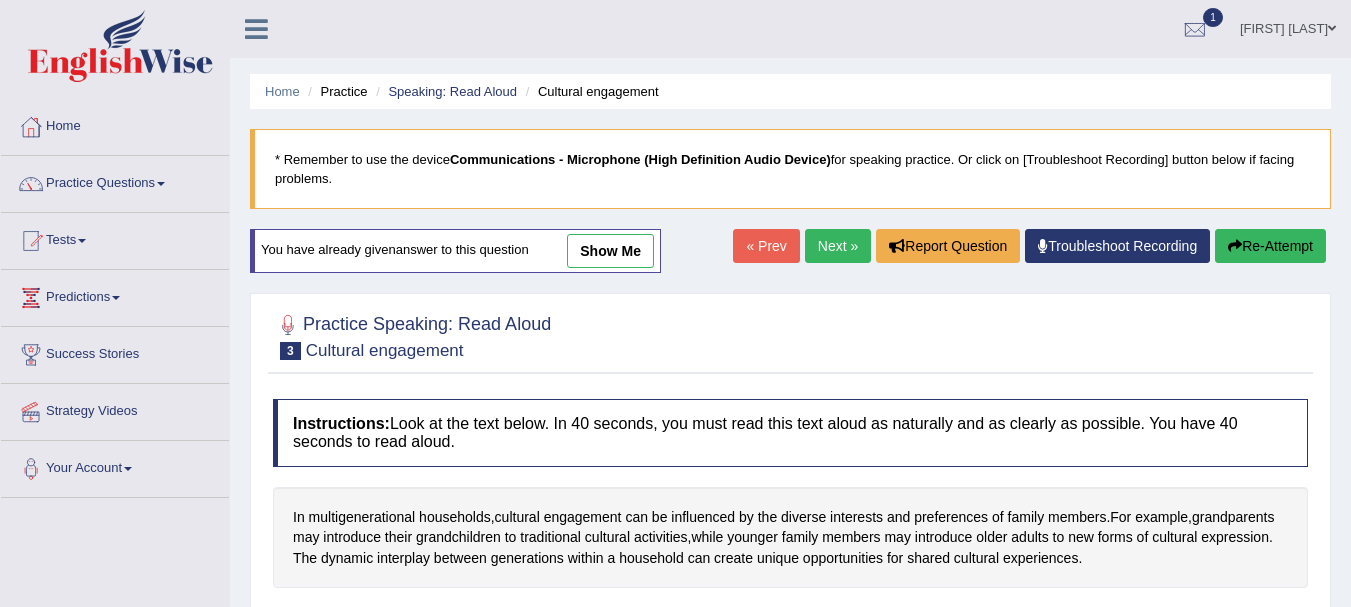 scroll, scrollTop: 200, scrollLeft: 0, axis: vertical 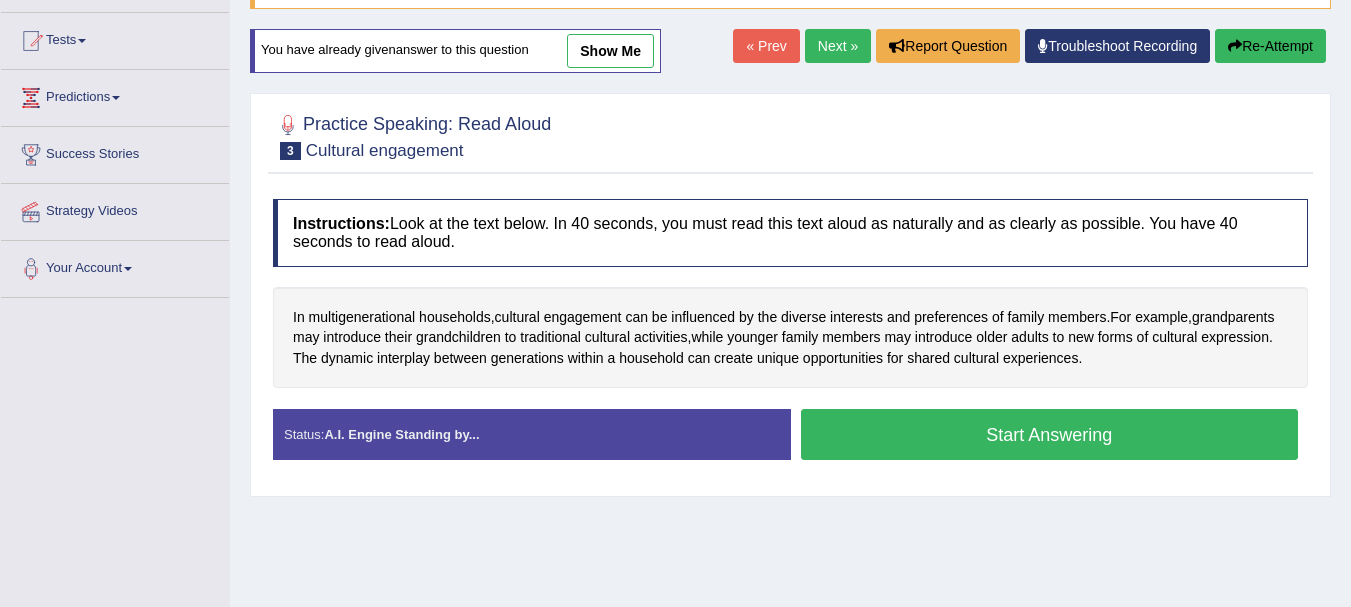 click on "Start Answering" at bounding box center (1050, 434) 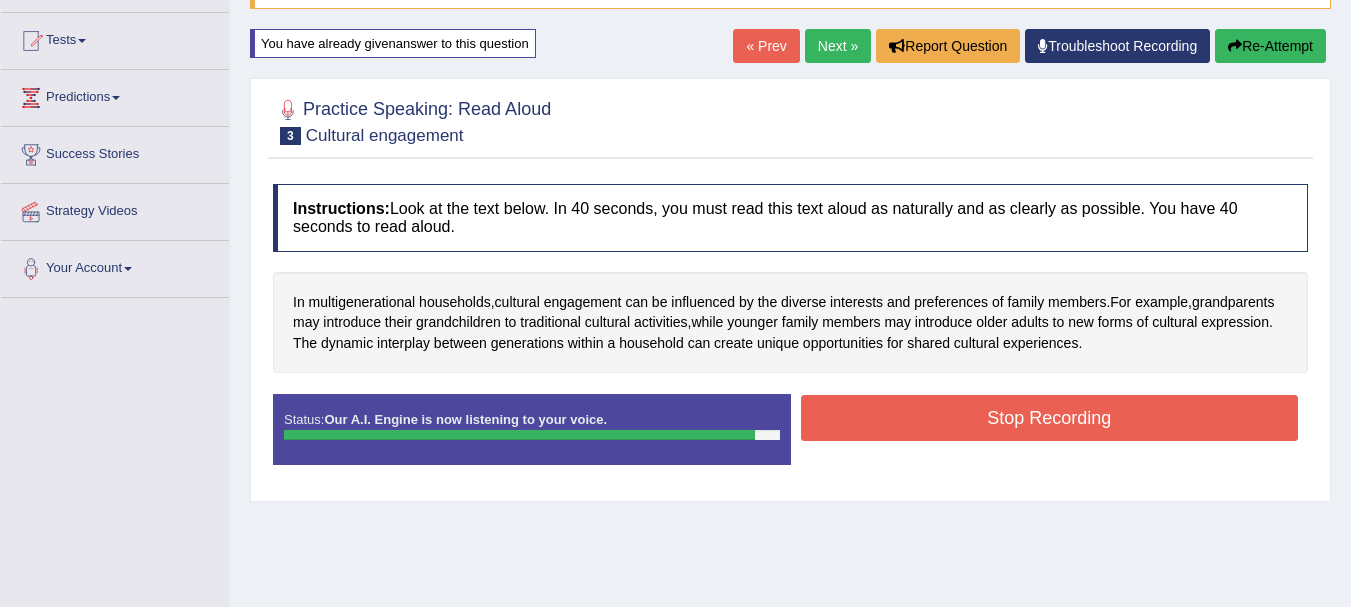 click on "Stop Recording" at bounding box center [1050, 418] 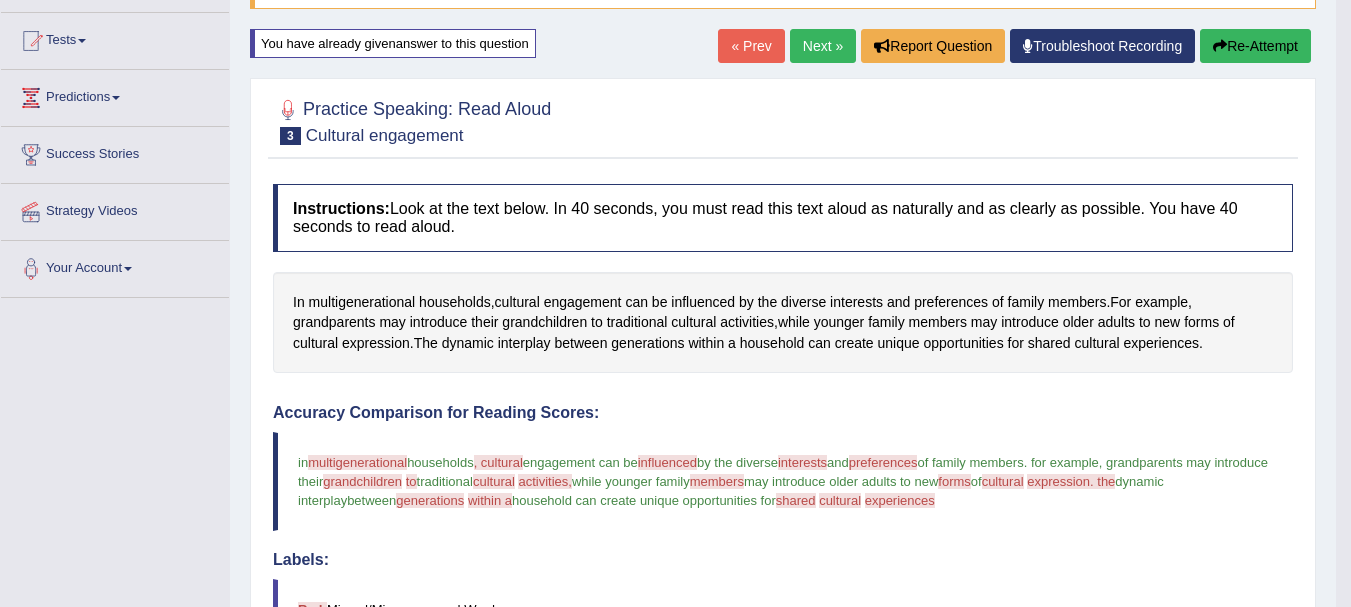 scroll, scrollTop: 0, scrollLeft: 0, axis: both 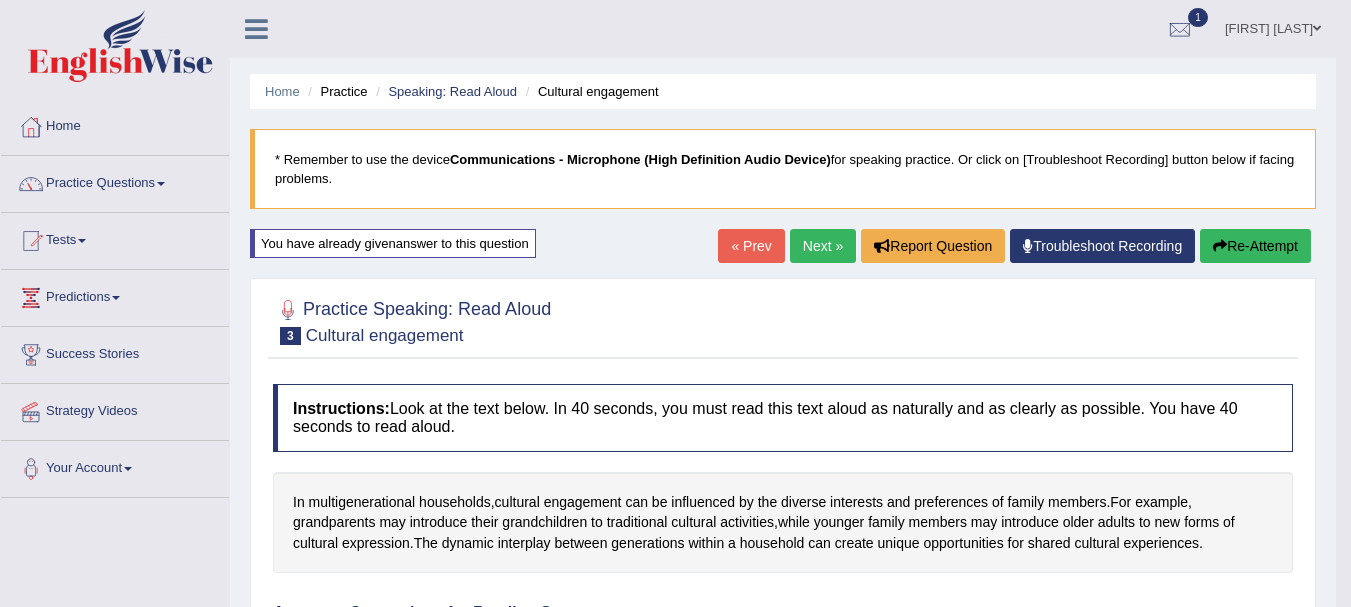 click on "Next »" at bounding box center [823, 246] 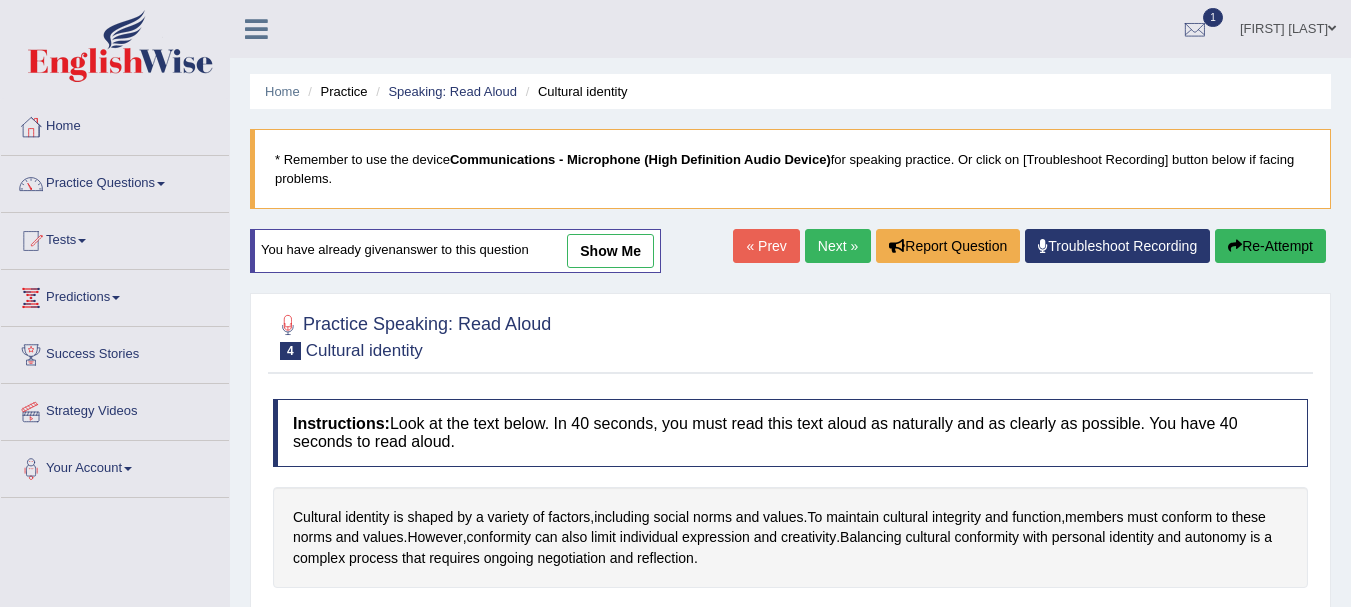 scroll, scrollTop: 300, scrollLeft: 0, axis: vertical 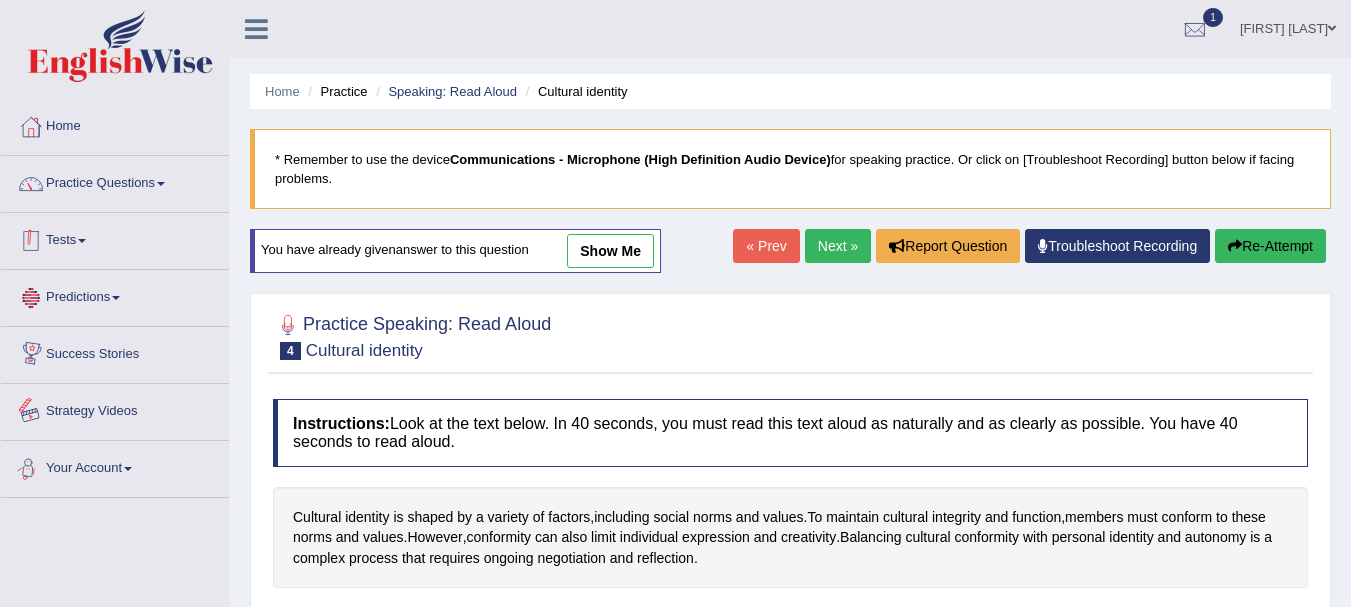 click on "Tests" at bounding box center (115, 238) 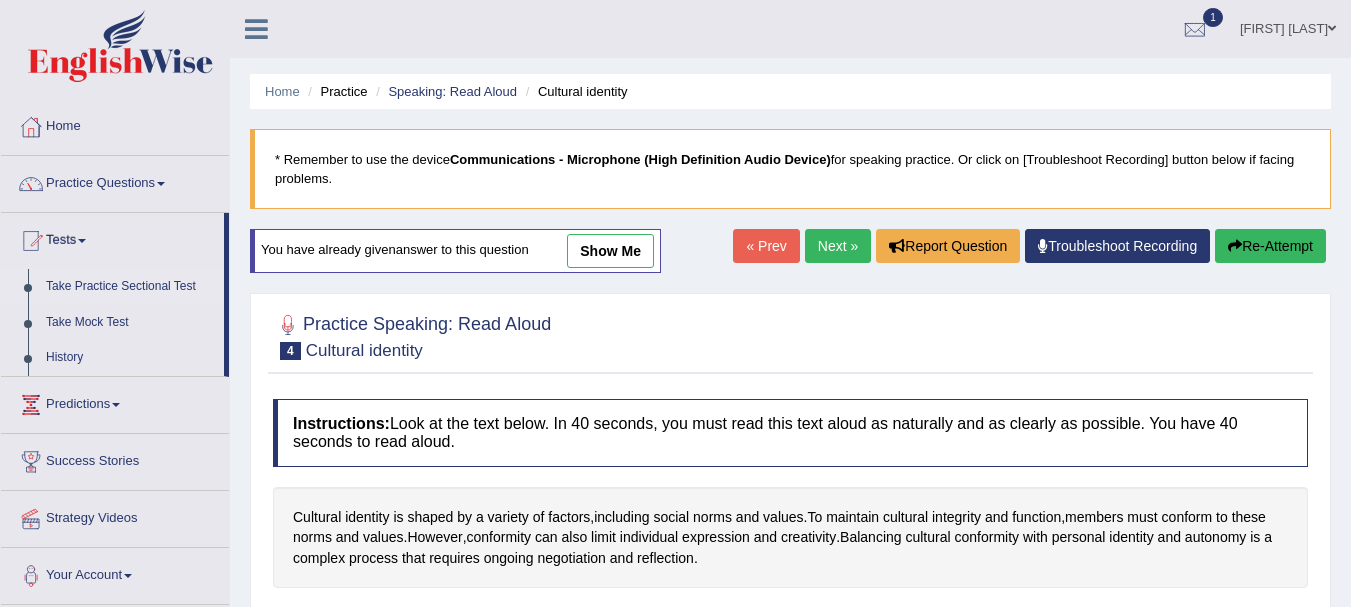 click on "Take Practice Sectional Test" at bounding box center [130, 287] 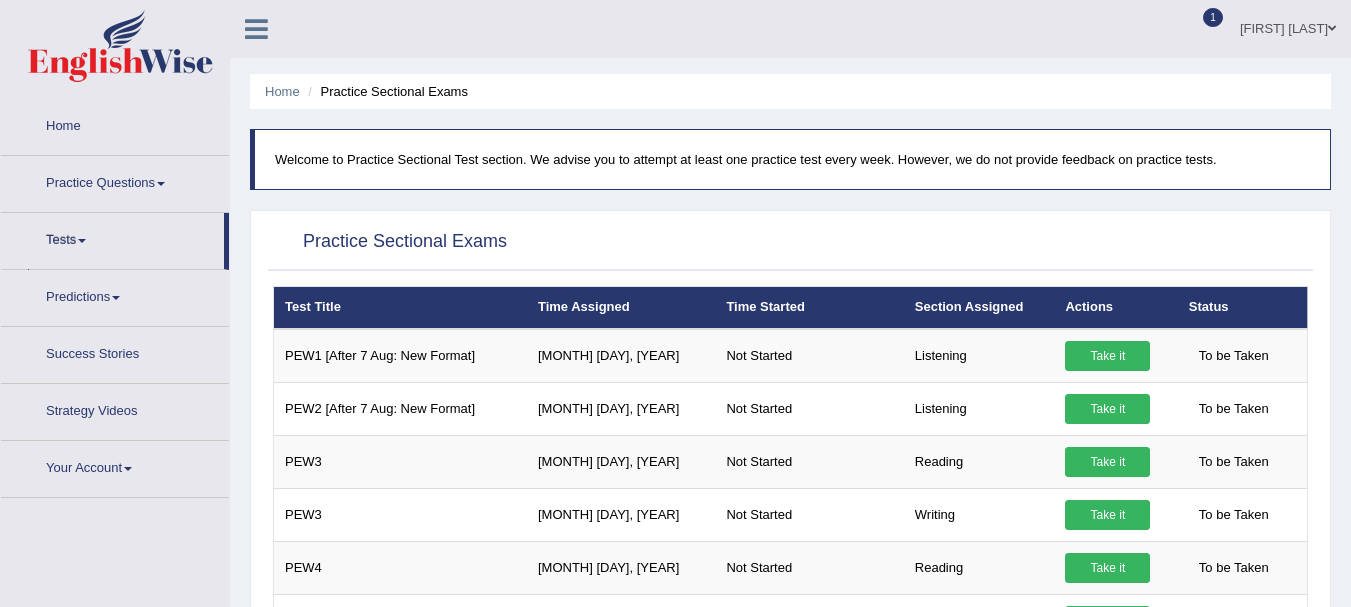 scroll, scrollTop: 0, scrollLeft: 0, axis: both 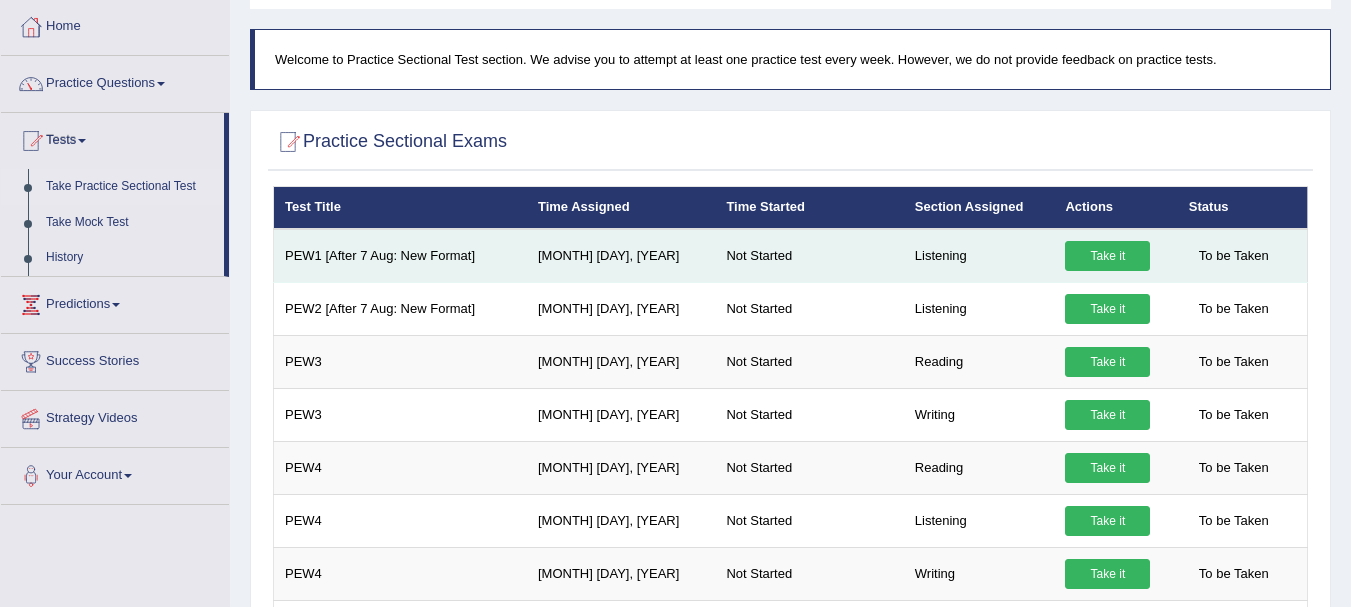 click on "Take it" at bounding box center (1107, 256) 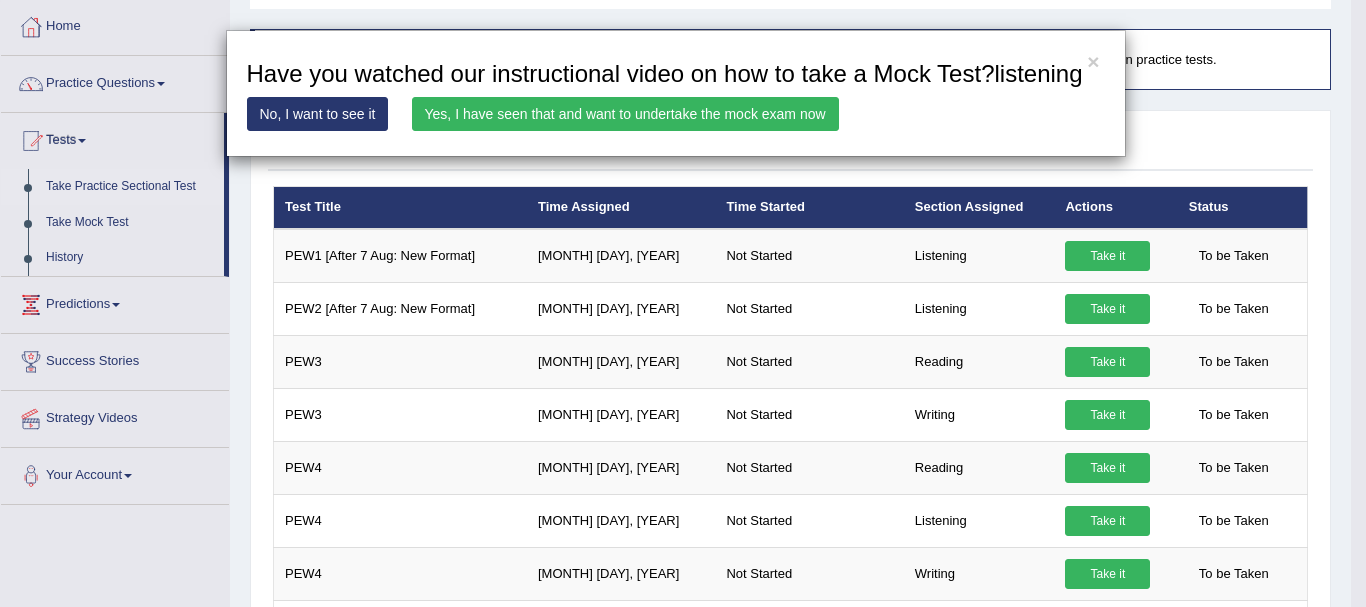 click on "Yes, I have seen that and want to undertake the mock exam now" at bounding box center (625, 114) 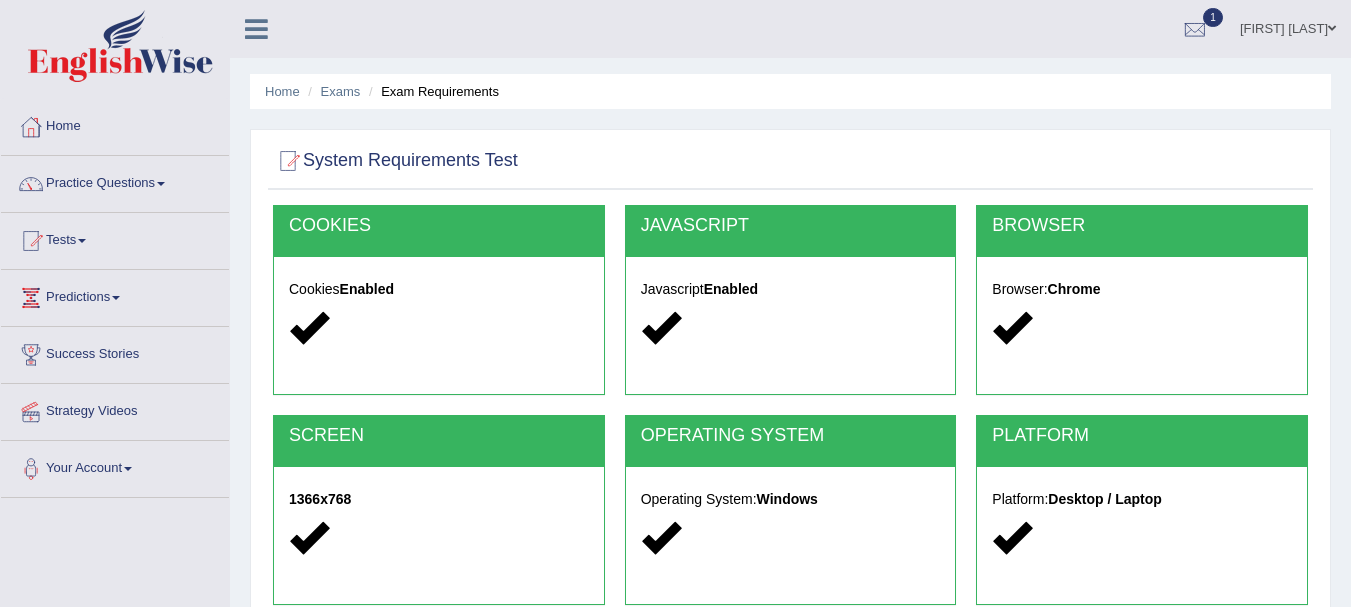 scroll, scrollTop: 0, scrollLeft: 0, axis: both 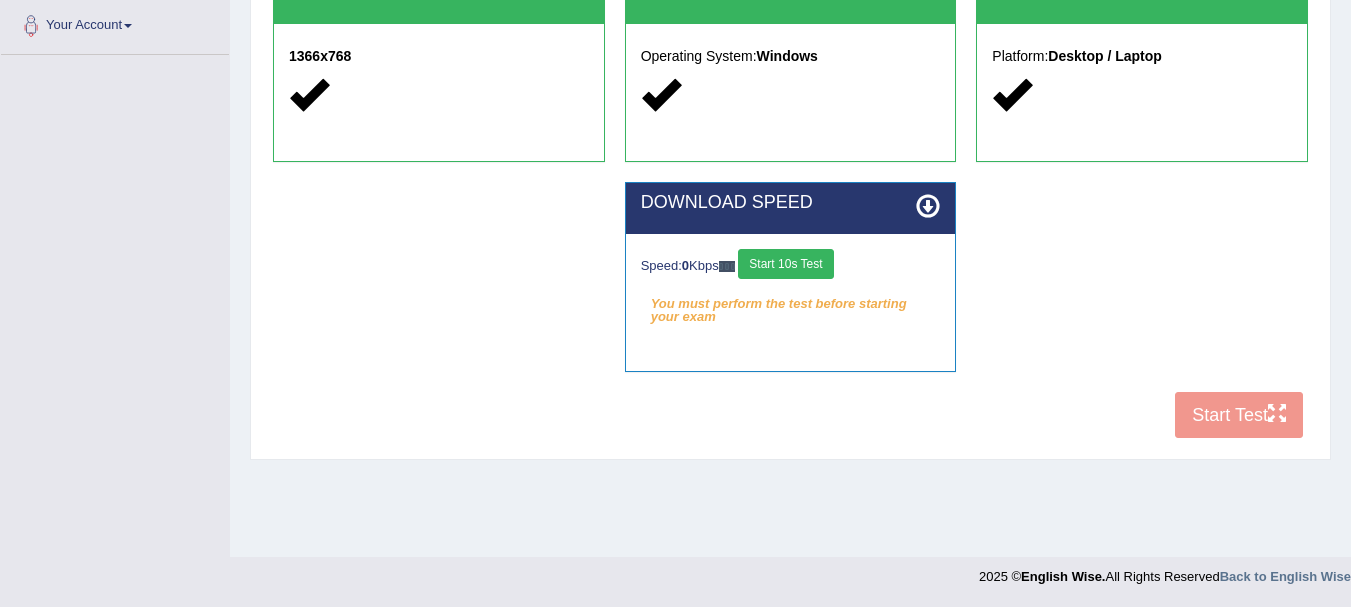 click on "Start 10s Test" at bounding box center [785, 264] 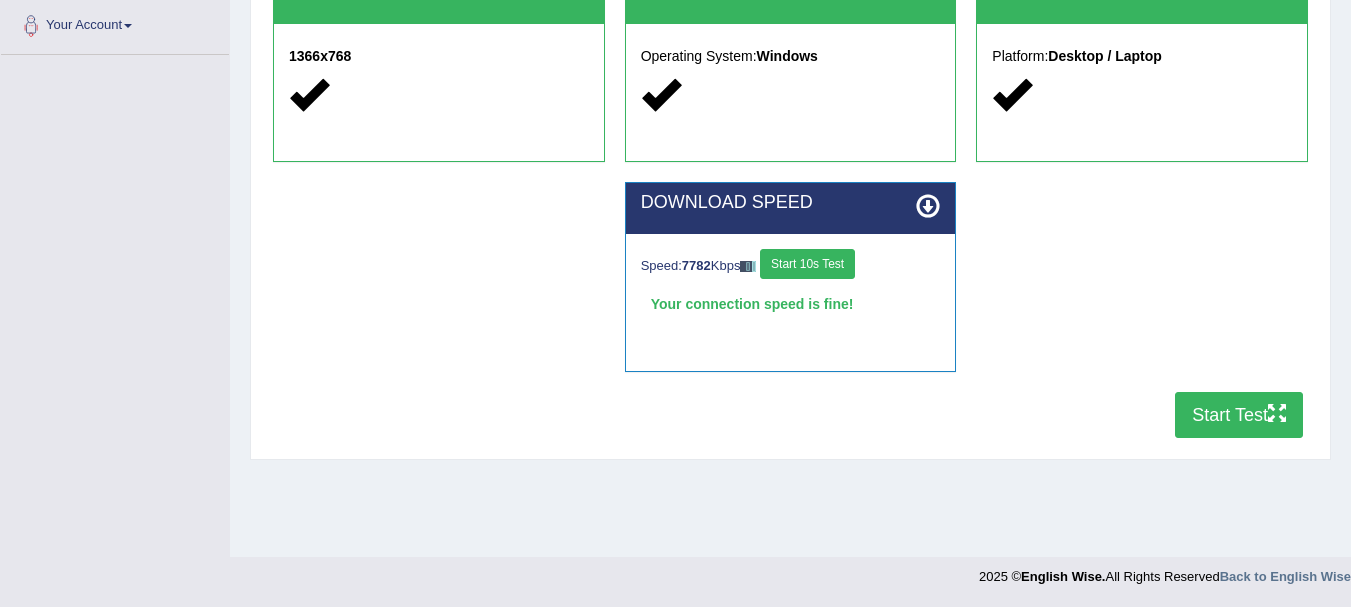 click on "Start Test" at bounding box center (1239, 415) 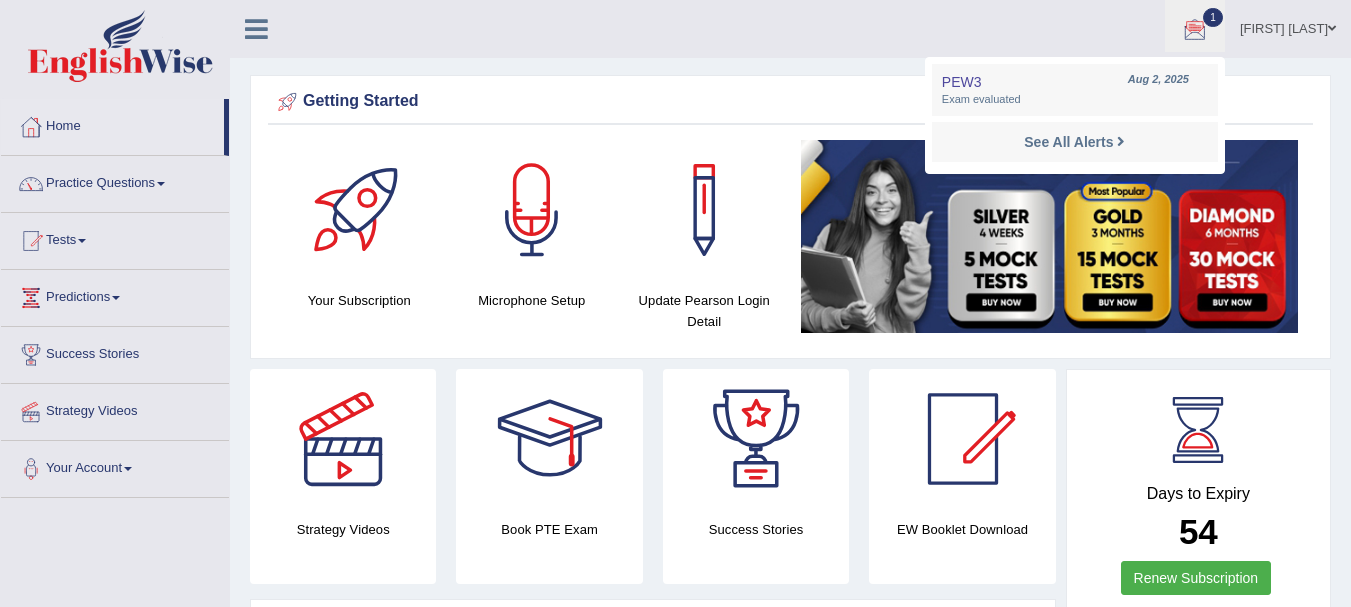 scroll, scrollTop: 0, scrollLeft: 0, axis: both 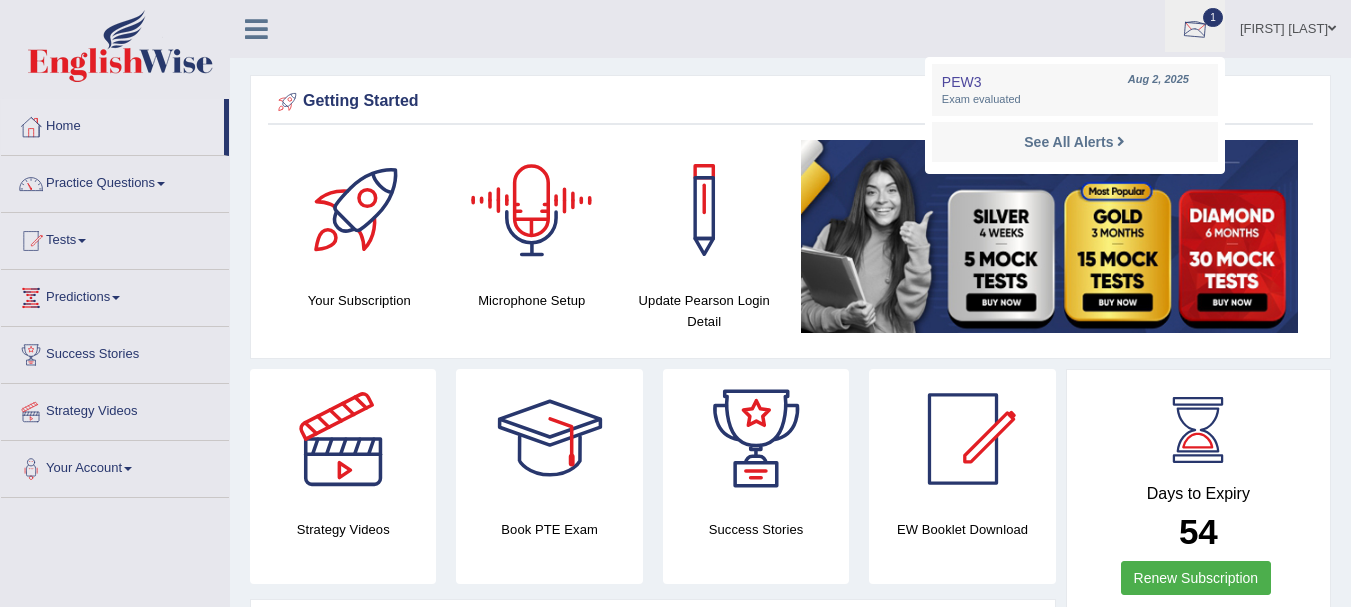 click at bounding box center [1195, 30] 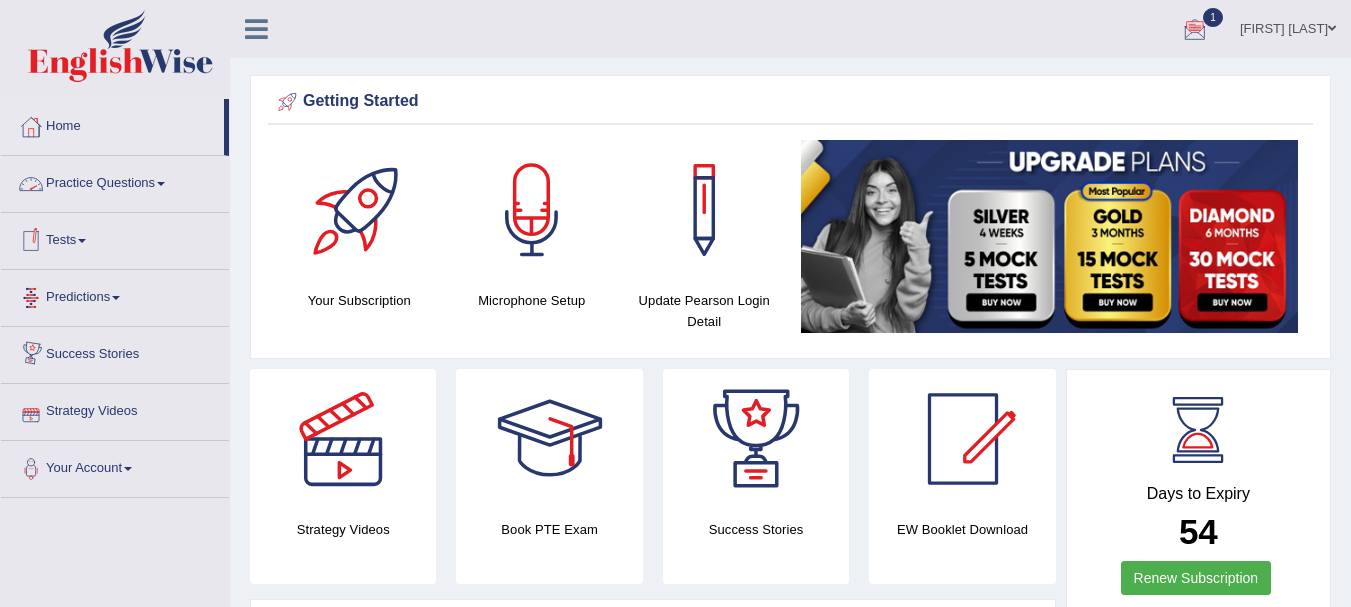 click on "Tests" at bounding box center (115, 238) 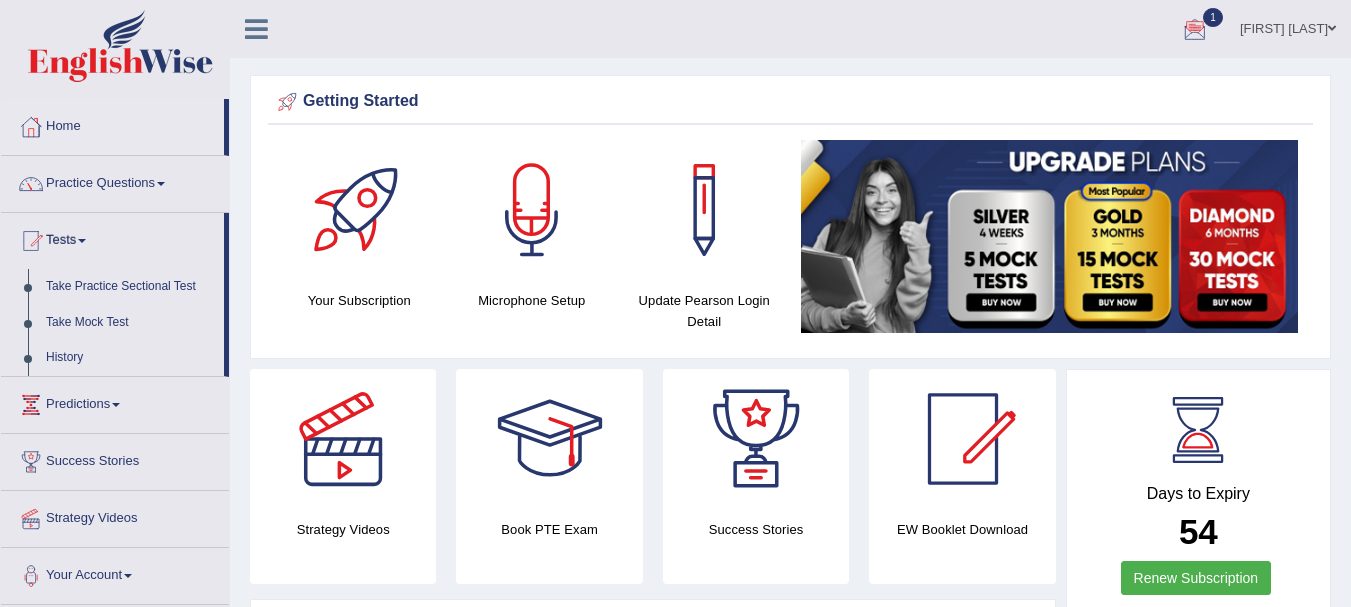click on "Tests" at bounding box center [112, 238] 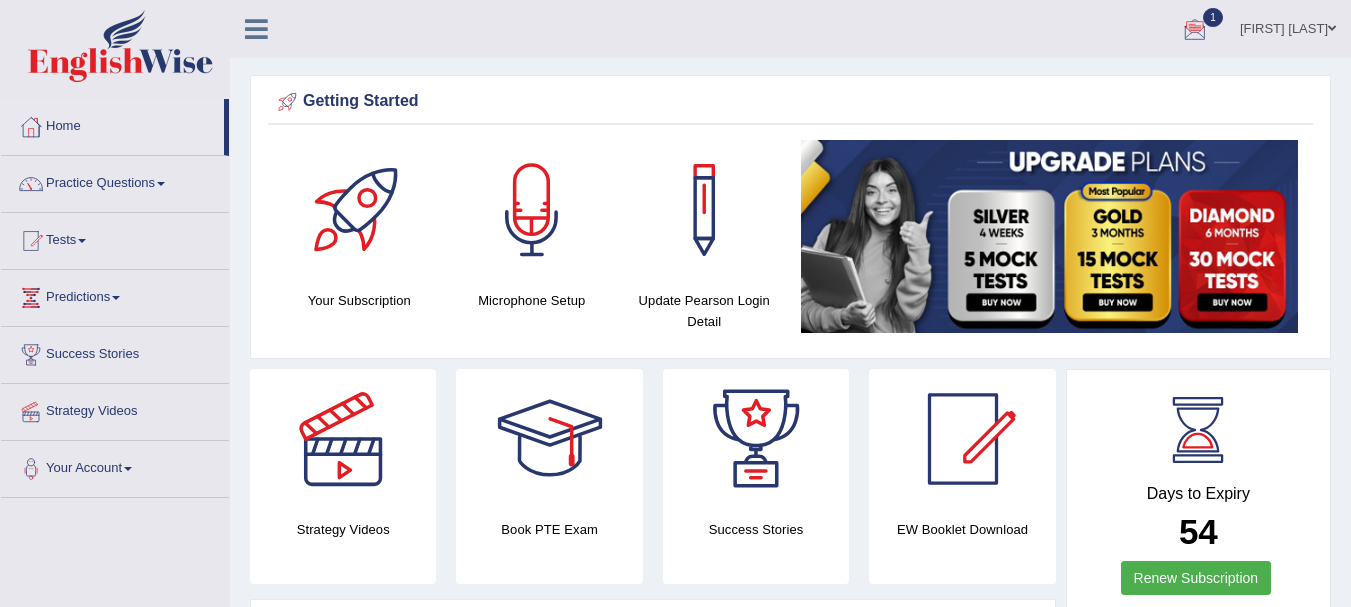 click on "Tests" at bounding box center [115, 238] 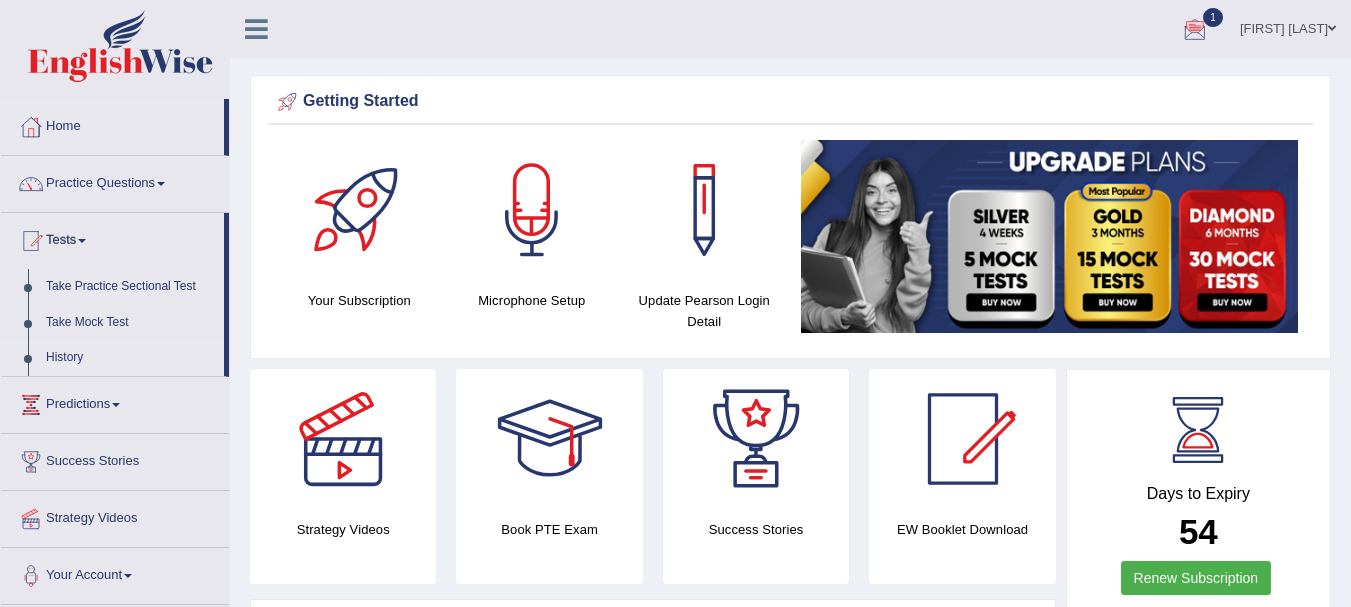 click on "History" at bounding box center (130, 358) 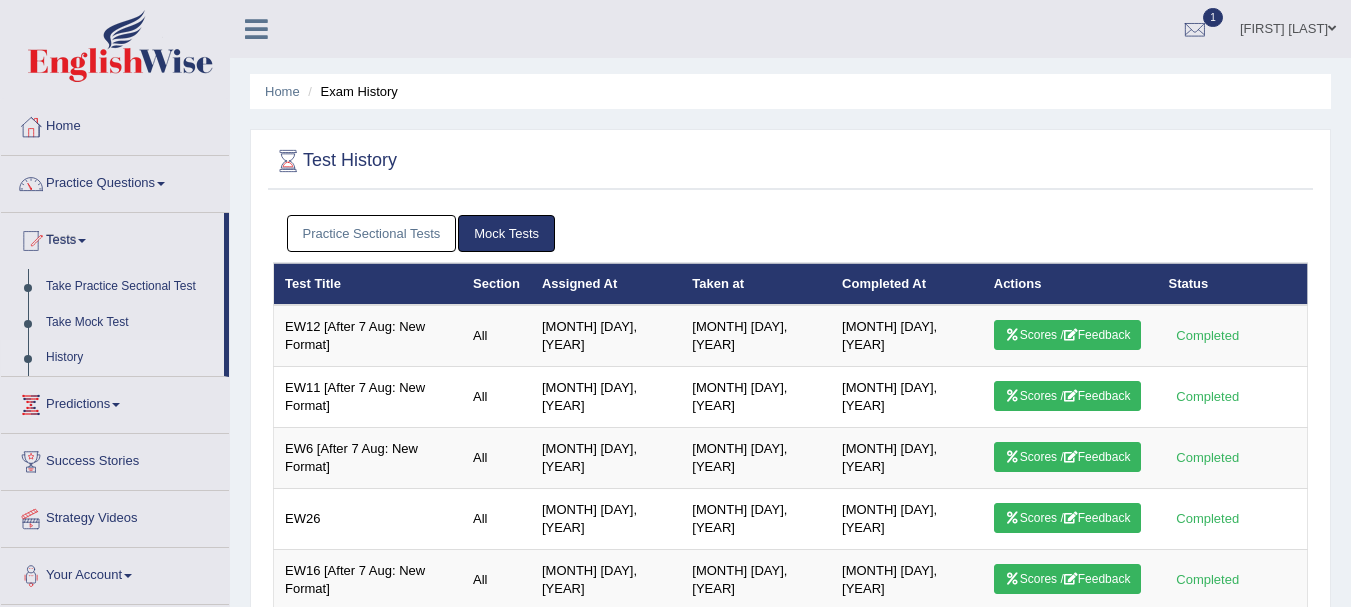scroll, scrollTop: 0, scrollLeft: 0, axis: both 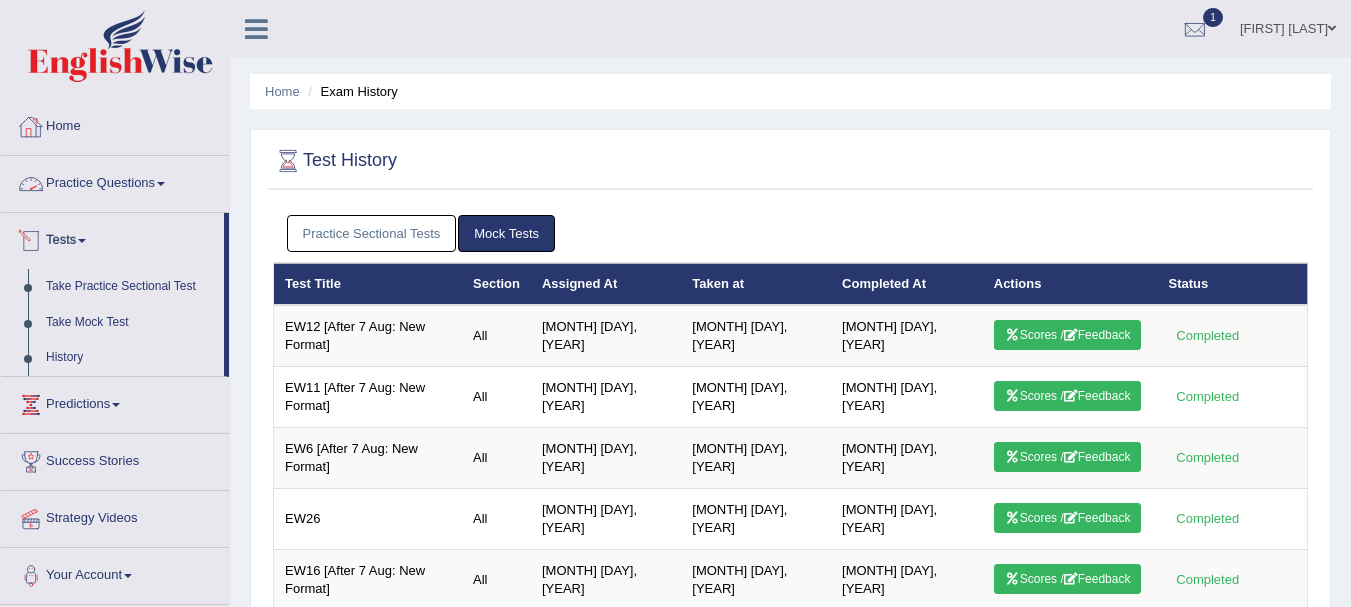 click on "Home" at bounding box center [115, 124] 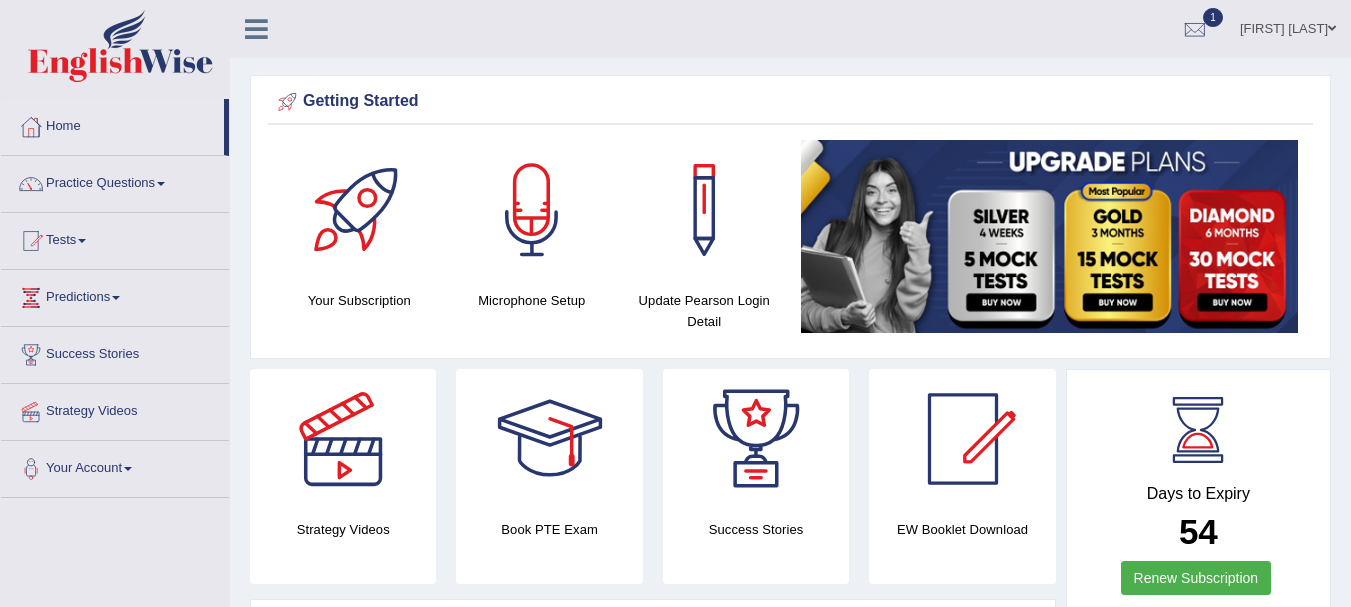 scroll, scrollTop: 0, scrollLeft: 0, axis: both 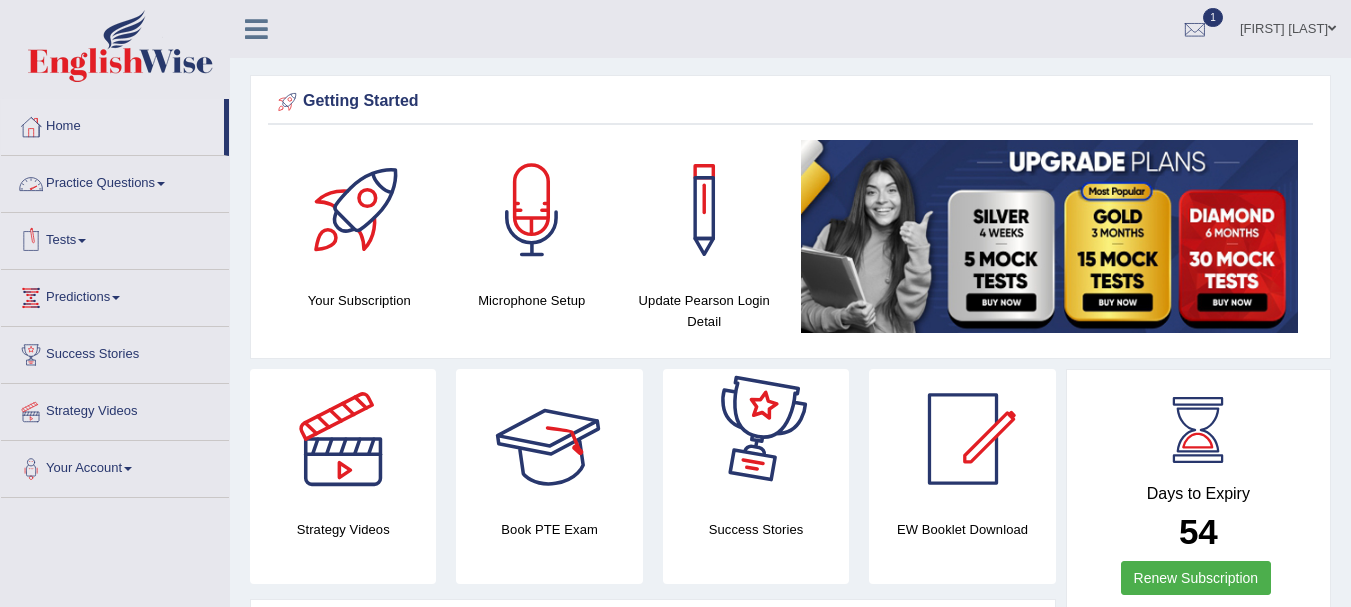 click at bounding box center [550, 439] 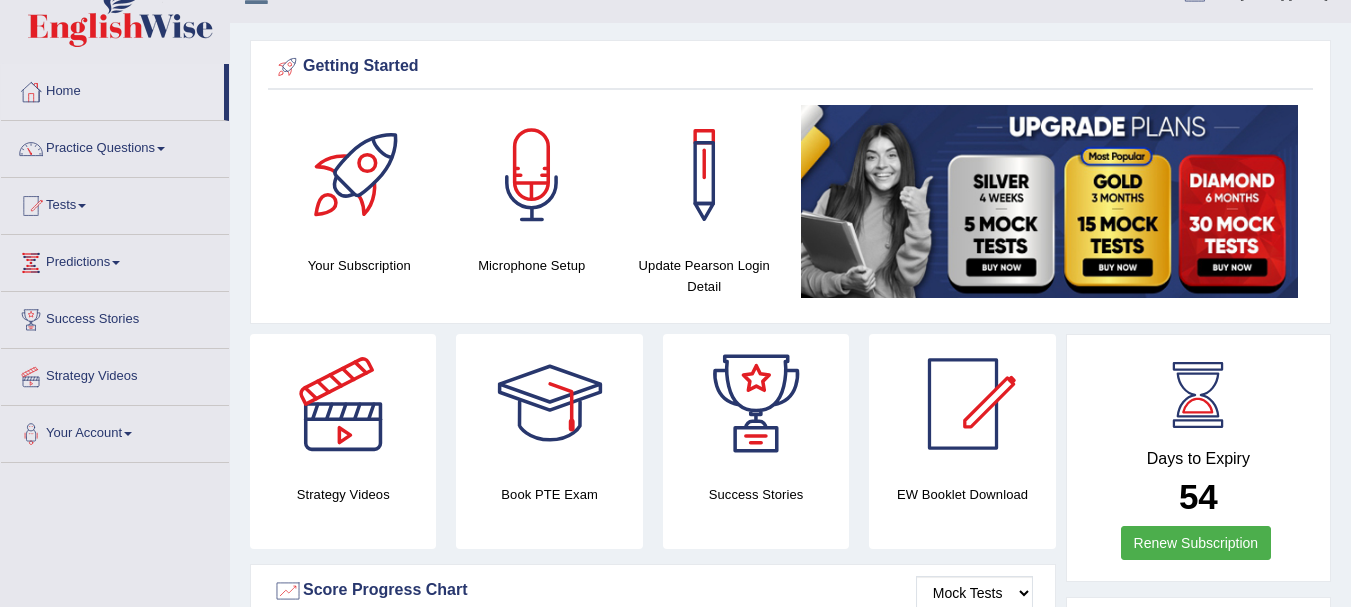 scroll, scrollTop: 0, scrollLeft: 0, axis: both 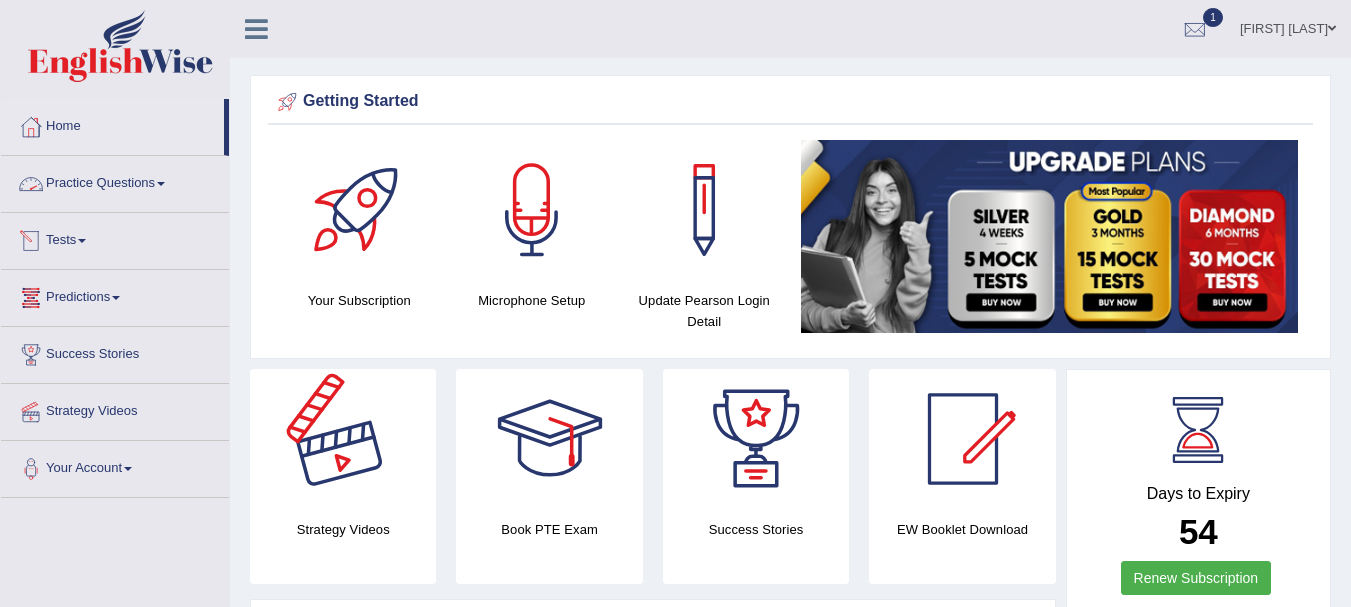 click at bounding box center [343, 439] 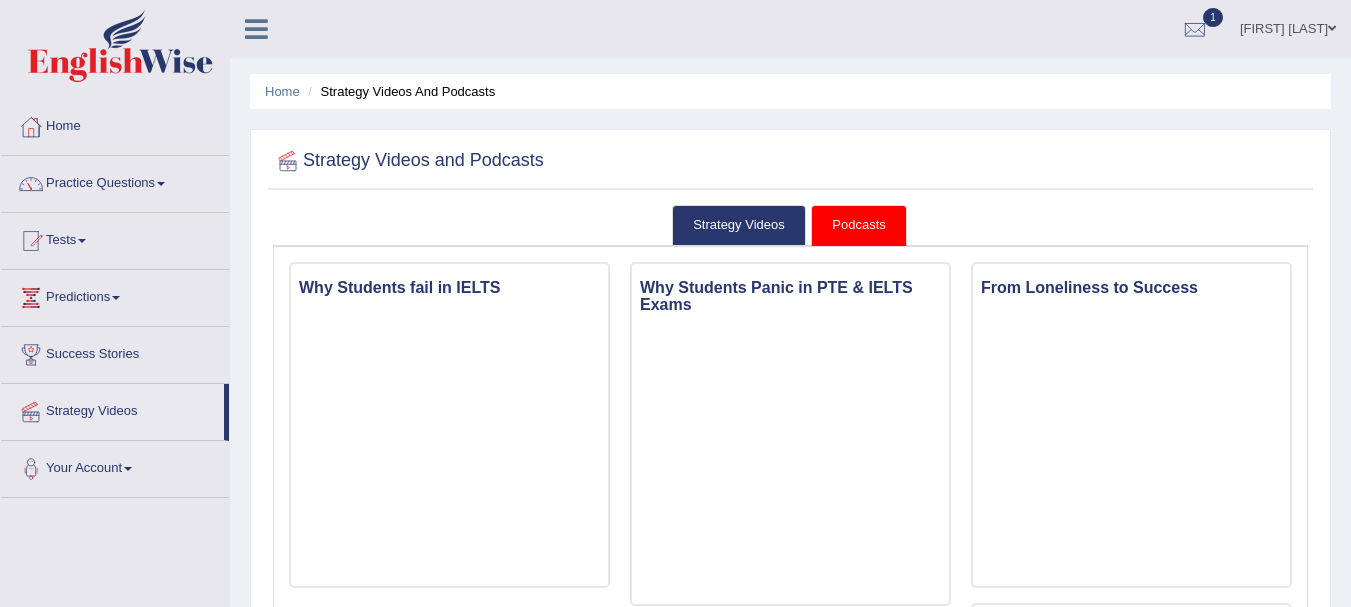 scroll, scrollTop: 0, scrollLeft: 0, axis: both 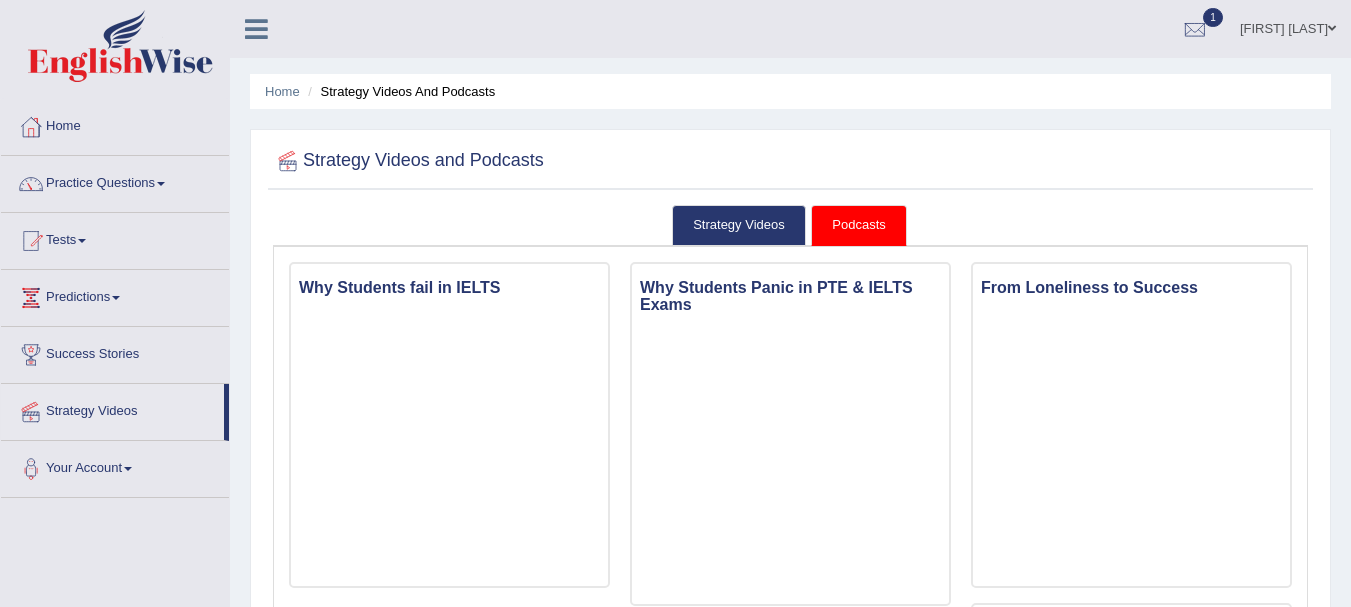 click at bounding box center [120, 46] 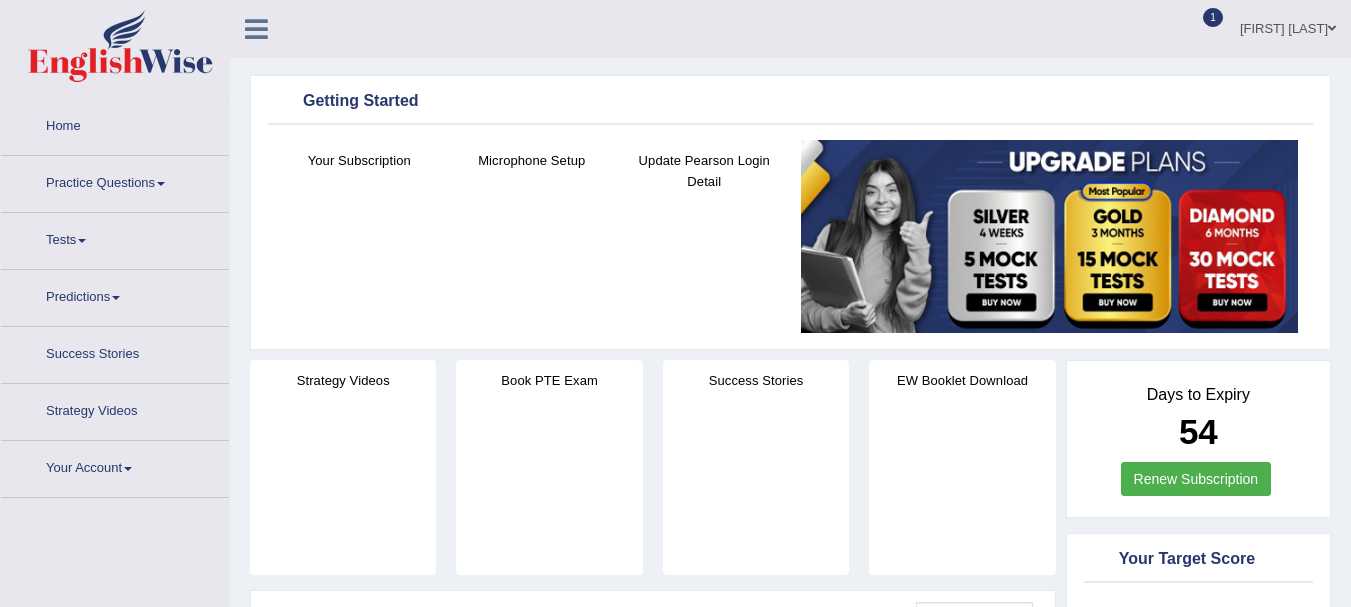 click at bounding box center (1195, 30) 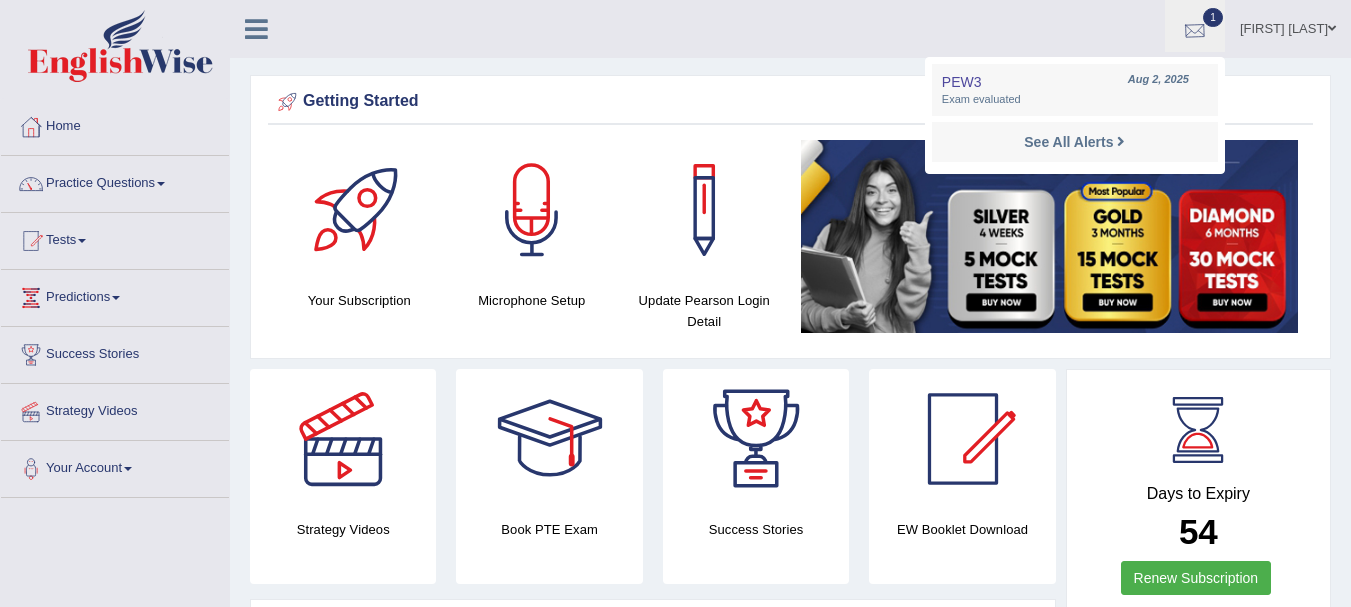 scroll, scrollTop: 0, scrollLeft: 0, axis: both 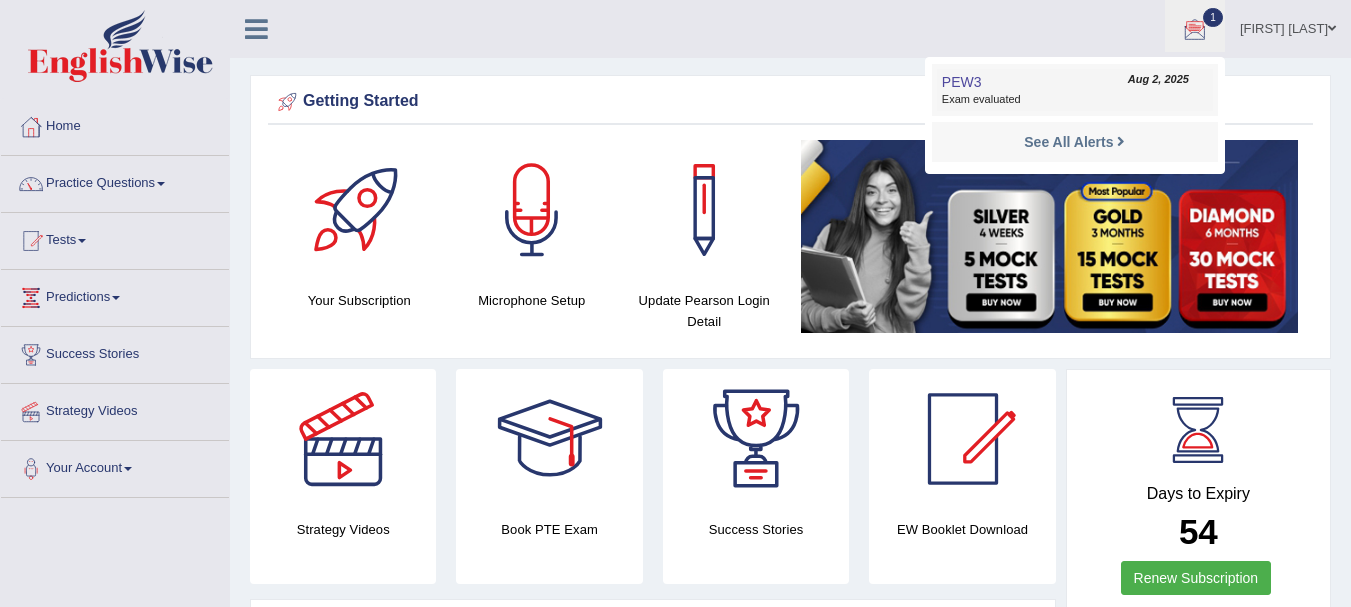 click on "PEW3
Aug 2, 2025
Exam evaluated" at bounding box center (1075, 90) 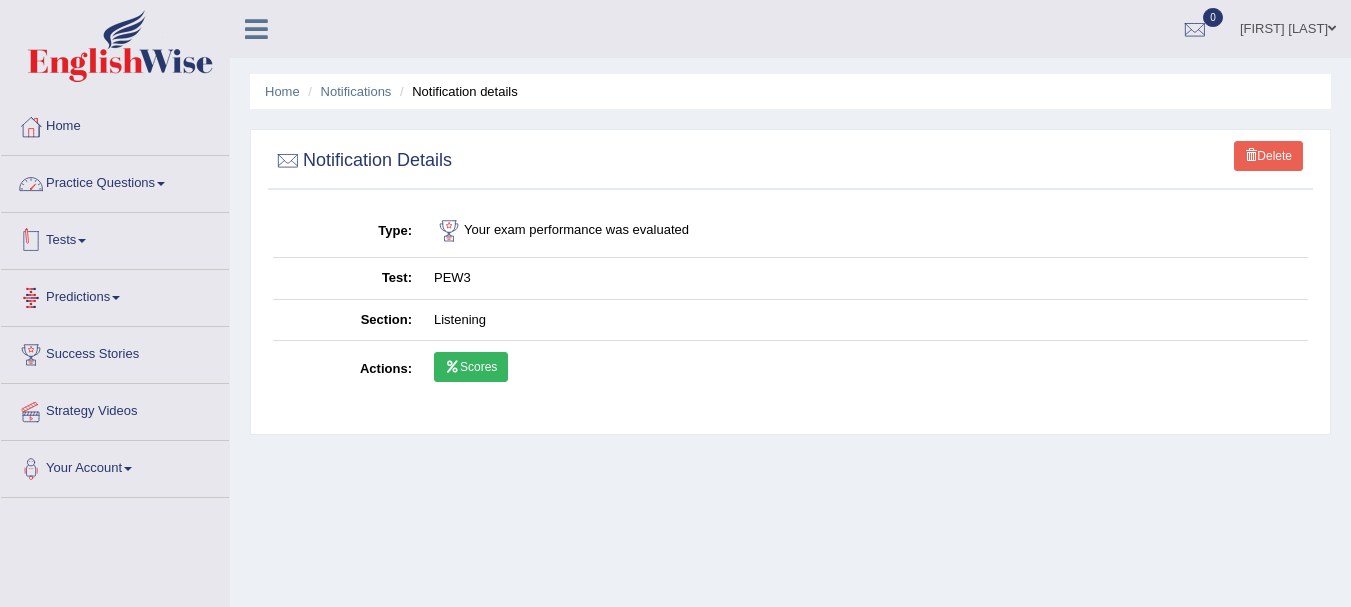 scroll, scrollTop: 0, scrollLeft: 0, axis: both 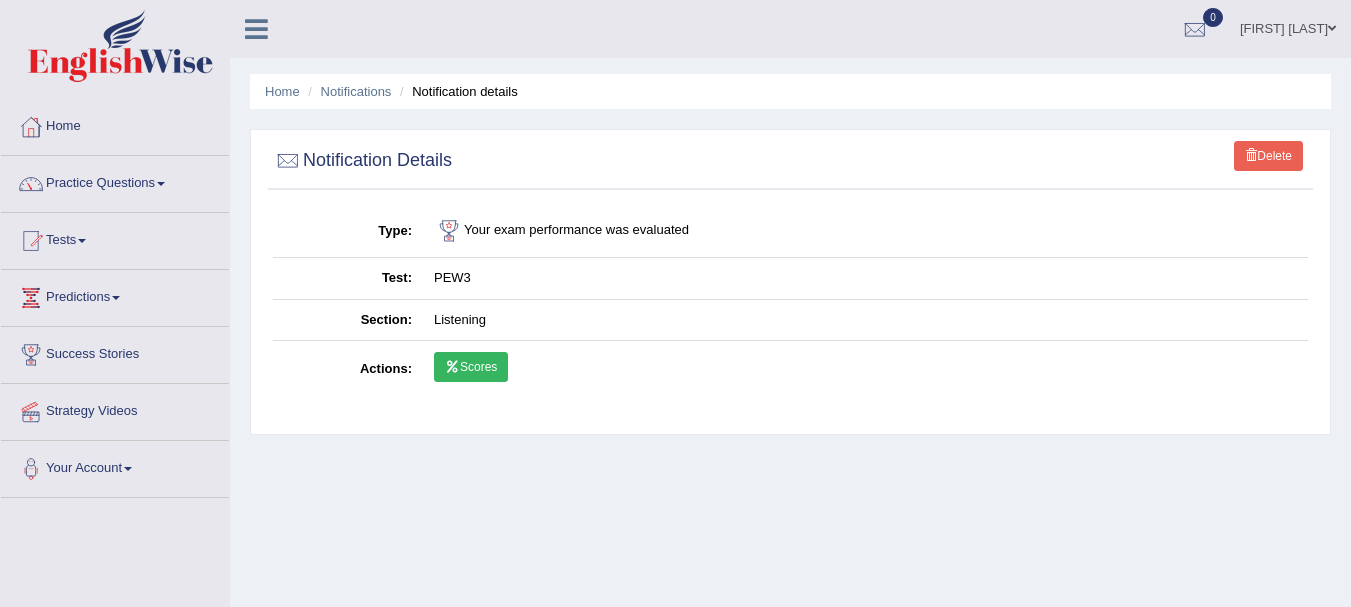 click on "Scores" at bounding box center [471, 367] 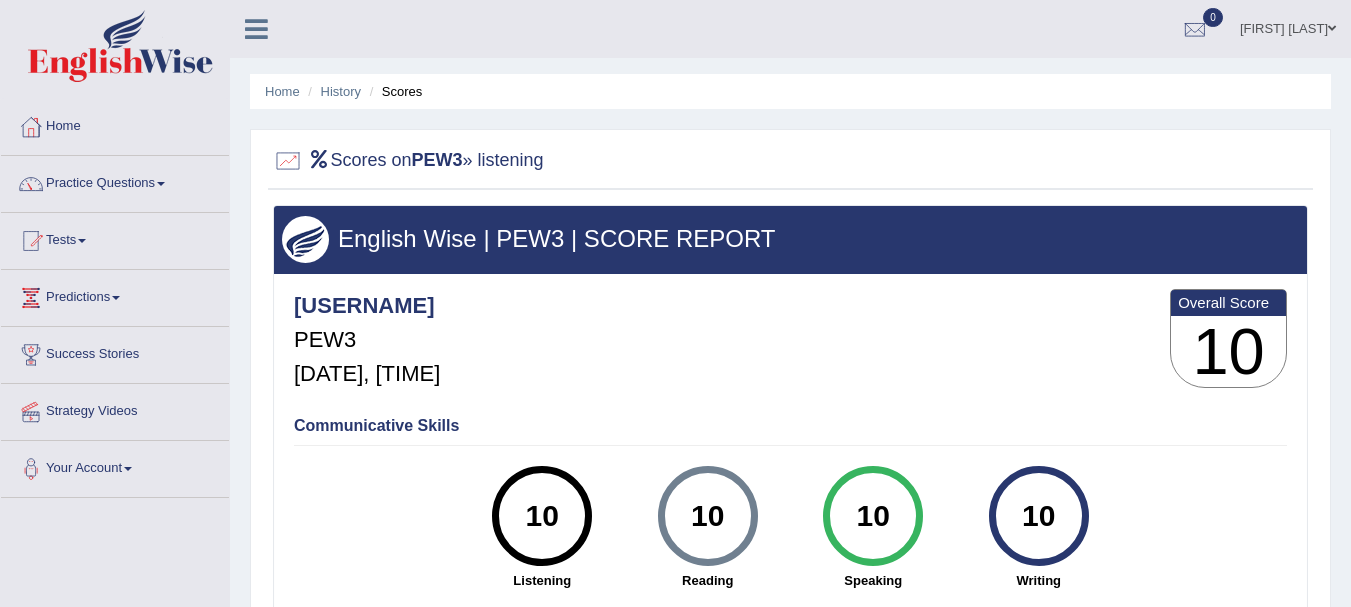 scroll, scrollTop: 100, scrollLeft: 0, axis: vertical 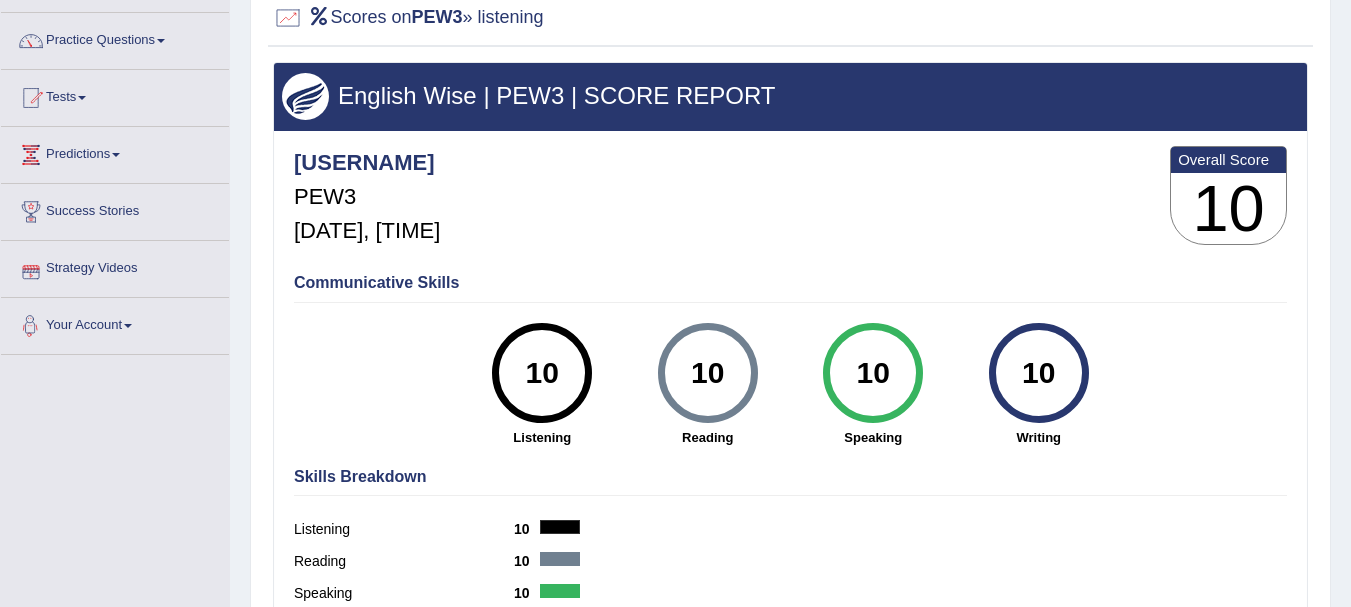 click on "Your Account" at bounding box center (115, 323) 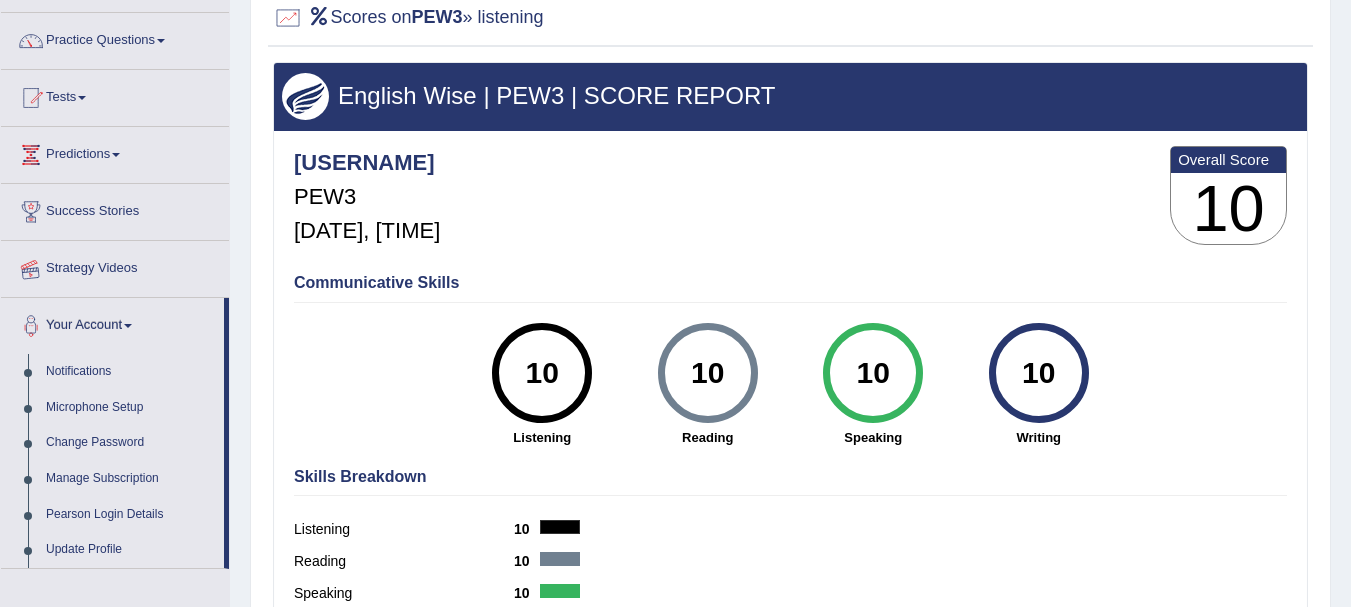 click on "Strategy Videos" at bounding box center (115, 266) 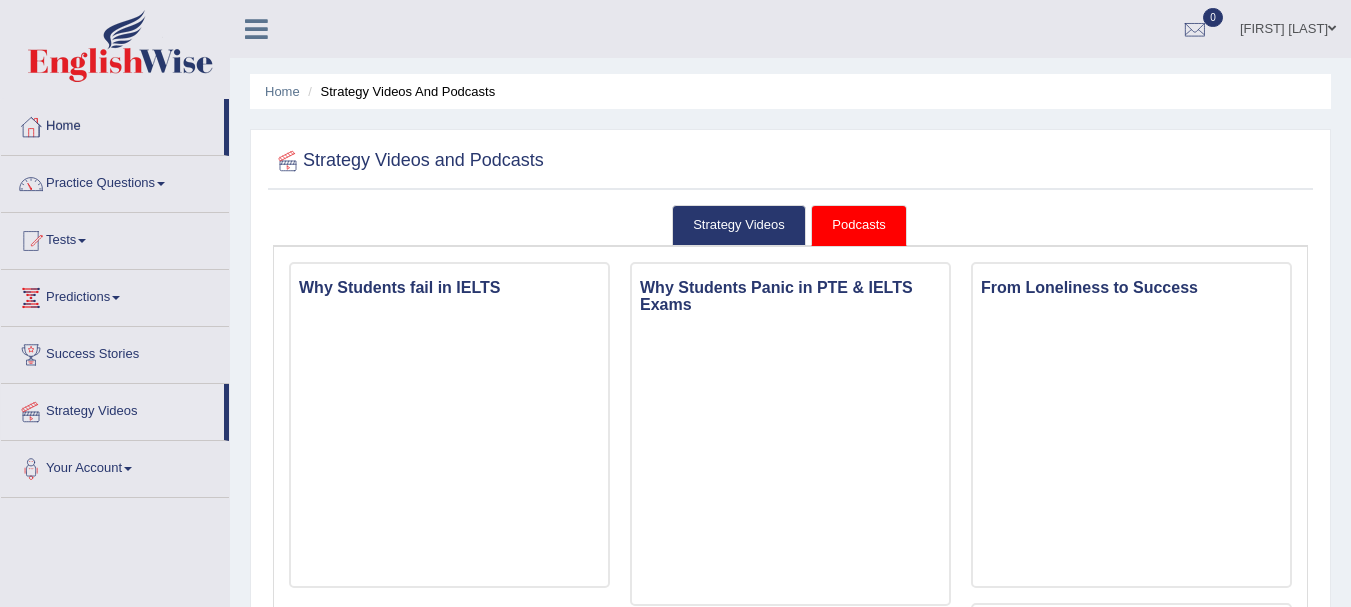 scroll, scrollTop: 0, scrollLeft: 0, axis: both 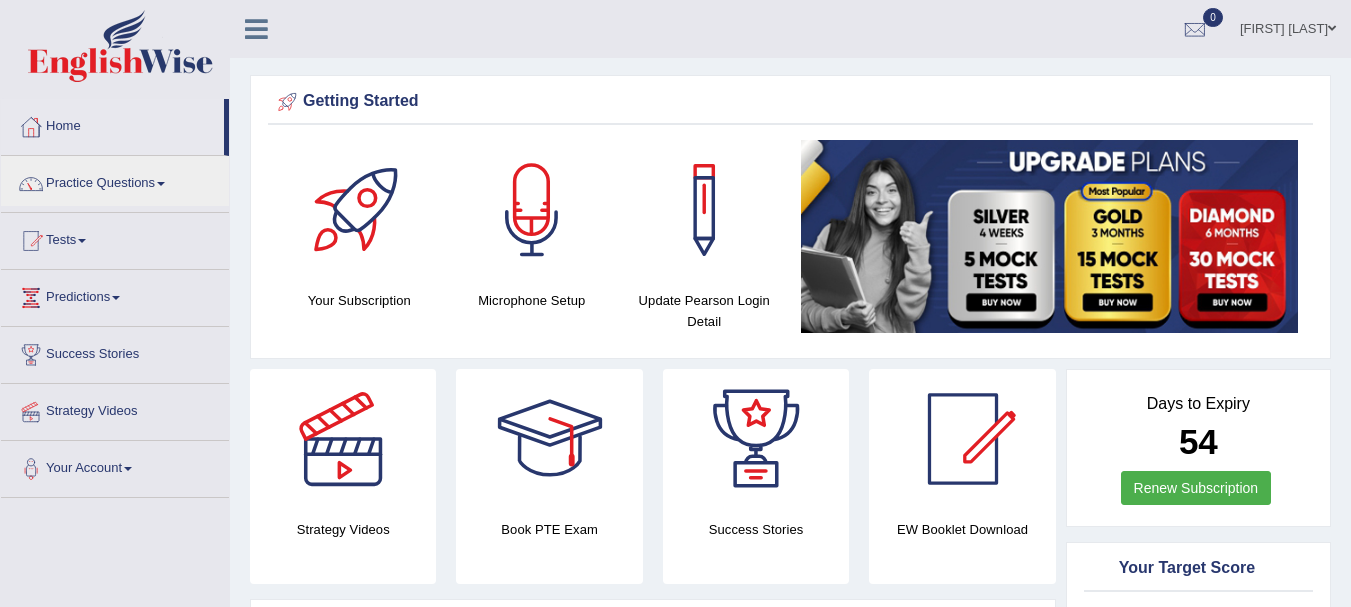 click on "Practice Questions" at bounding box center [115, 181] 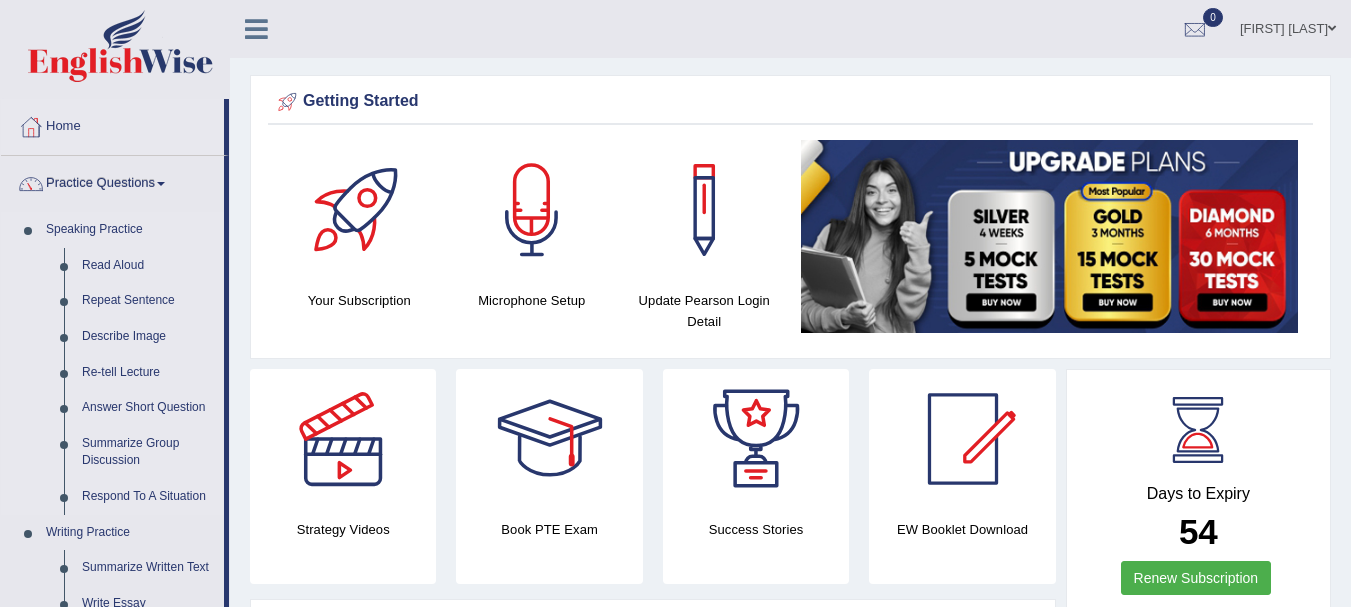 scroll, scrollTop: 0, scrollLeft: 0, axis: both 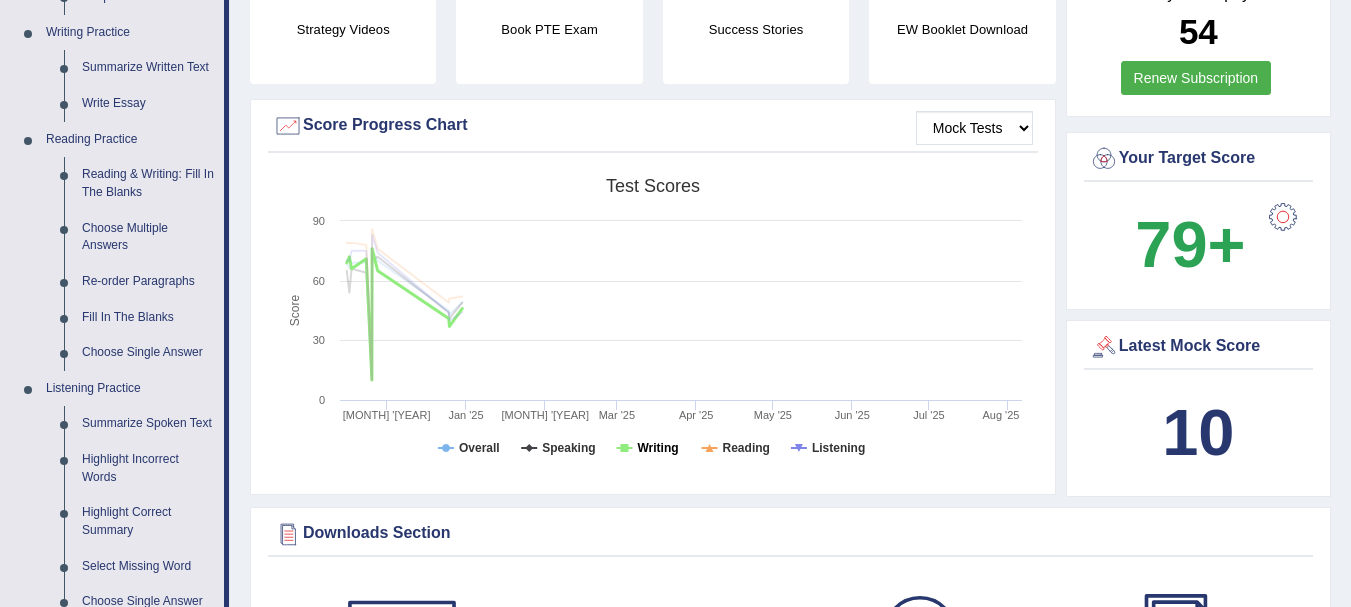 click on "Writing" 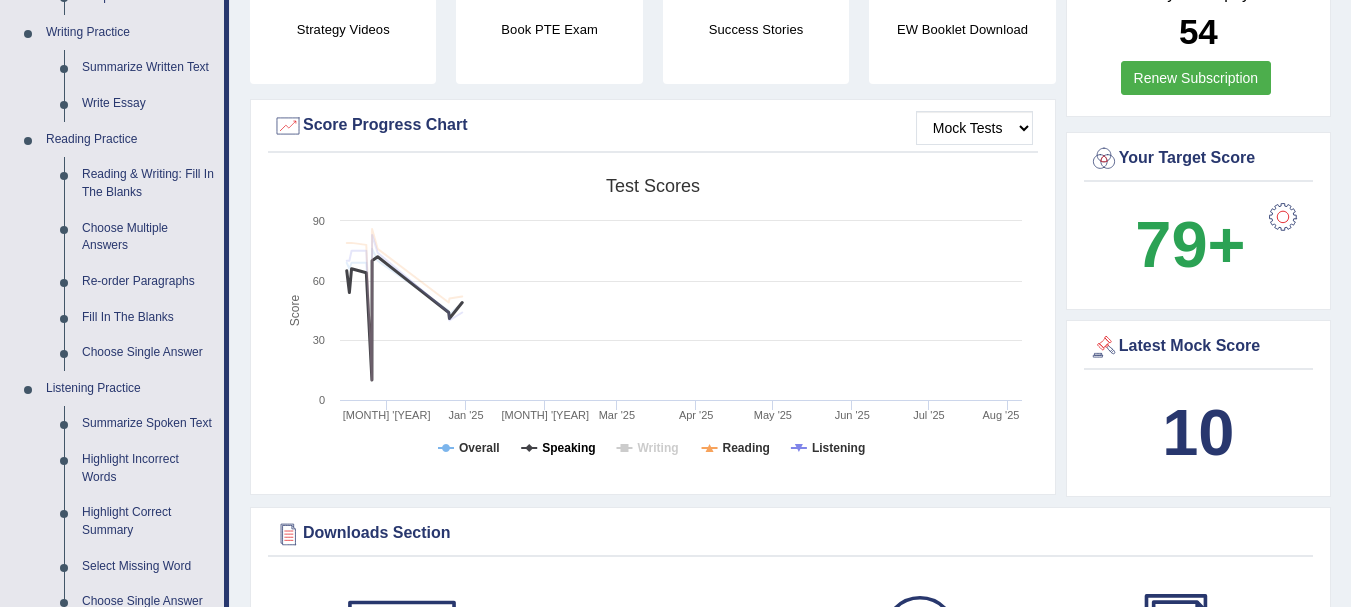 click on "Speaking" 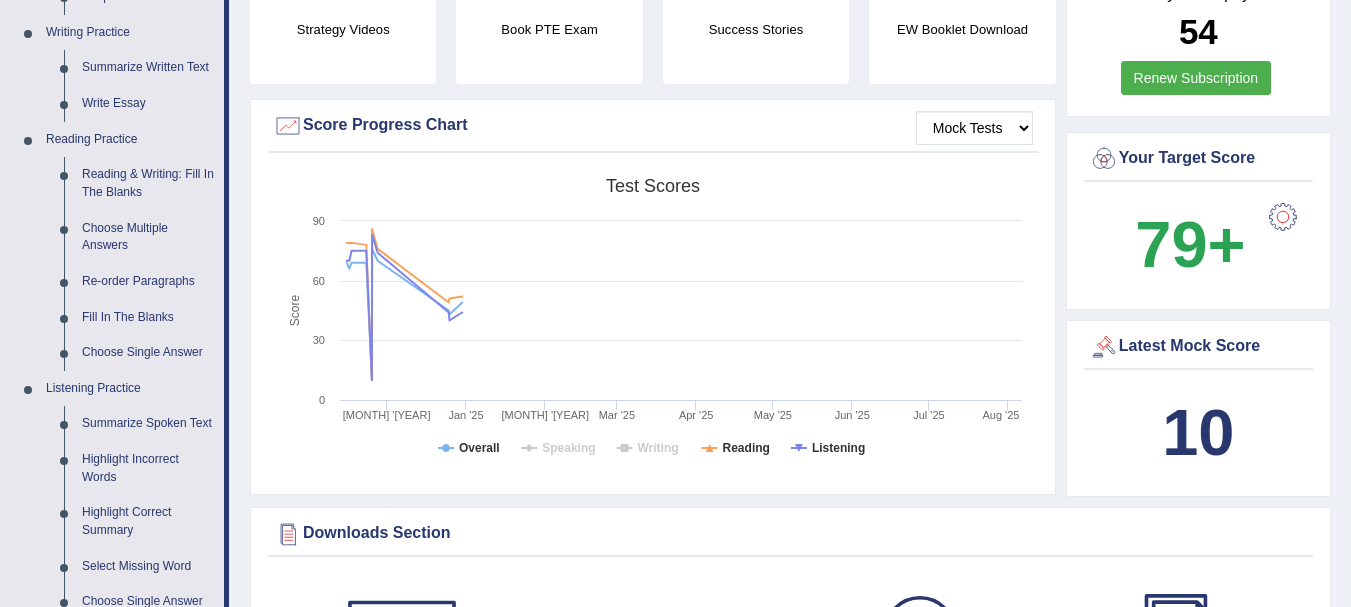 click 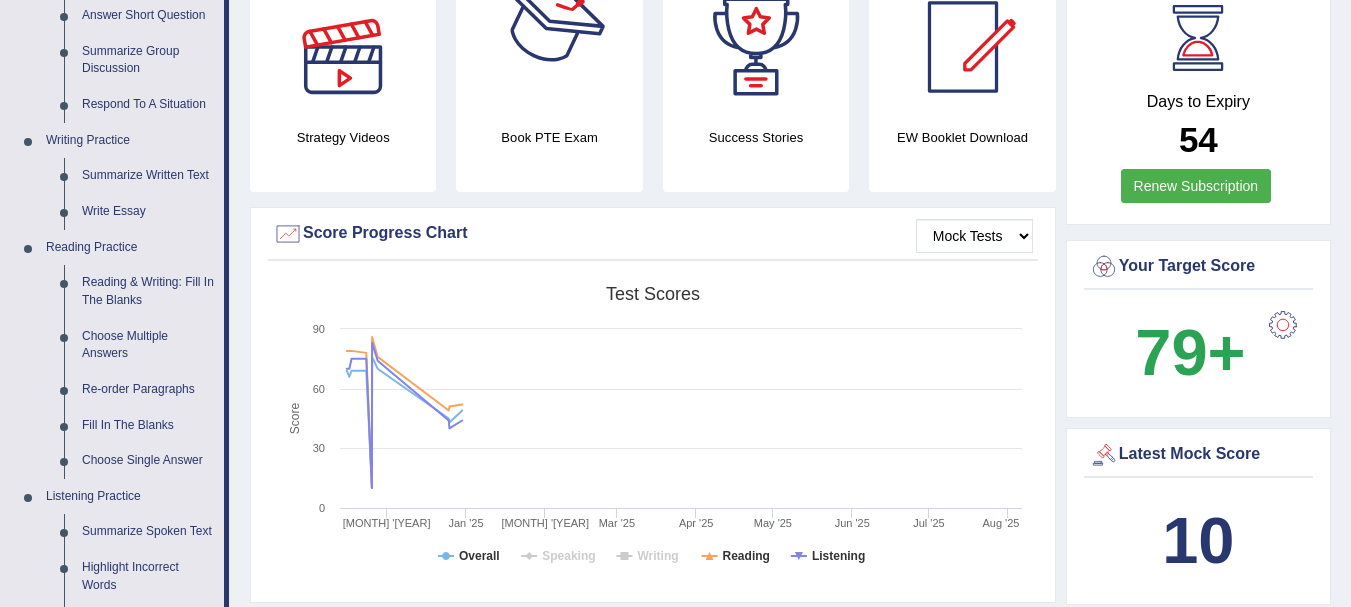 scroll, scrollTop: 500, scrollLeft: 0, axis: vertical 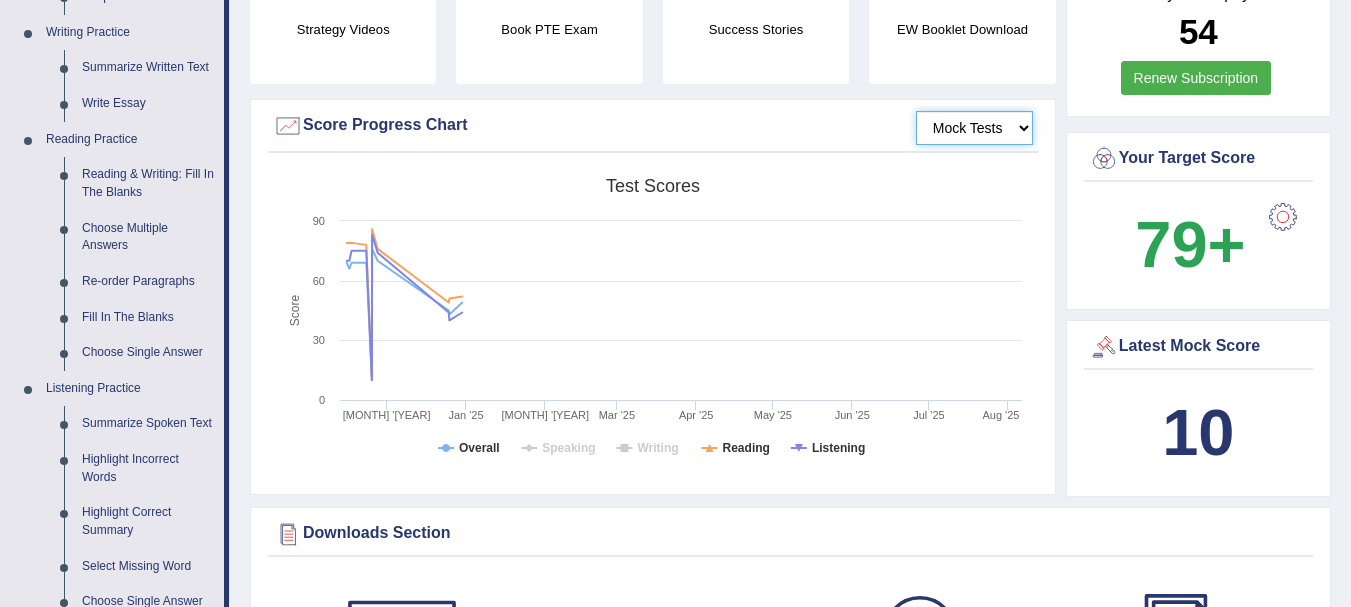 click on "Mock Tests" at bounding box center [974, 128] 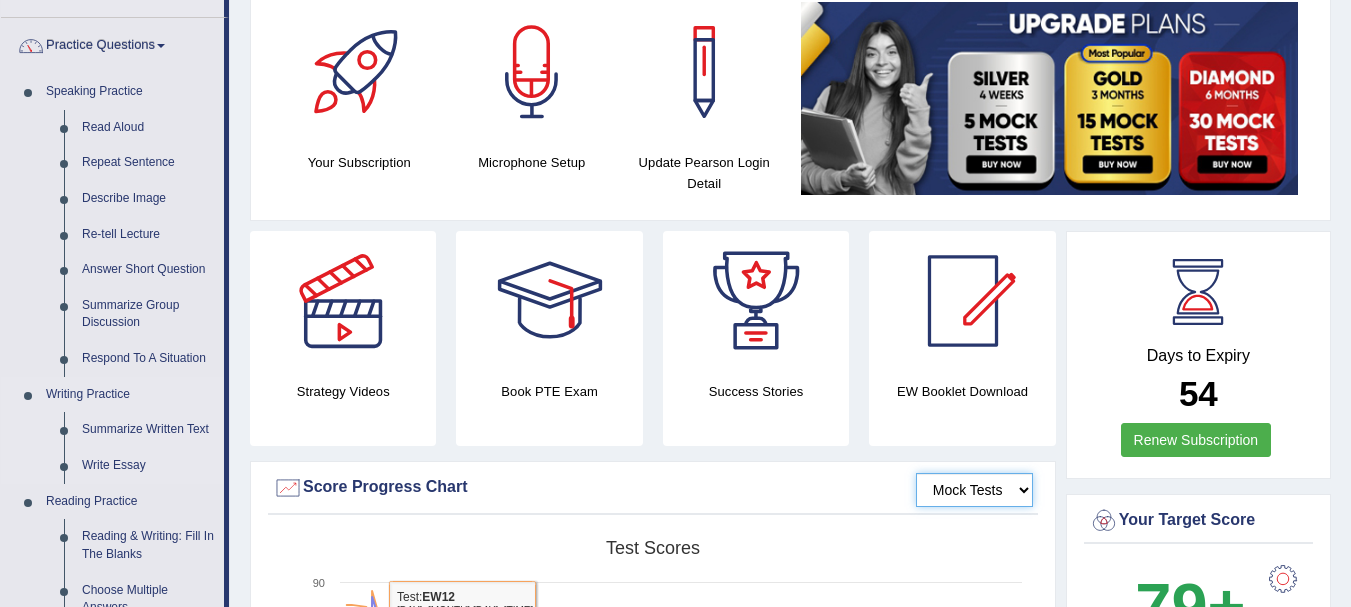 scroll, scrollTop: 100, scrollLeft: 0, axis: vertical 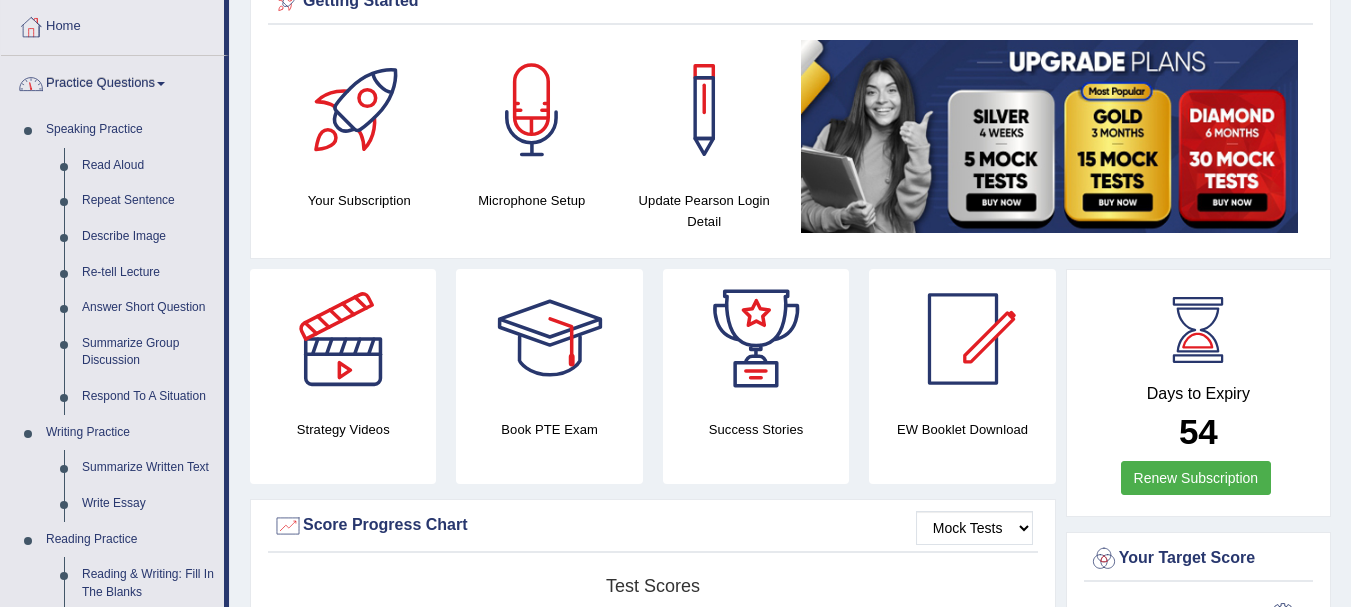 click on "Practice Questions" at bounding box center [112, 81] 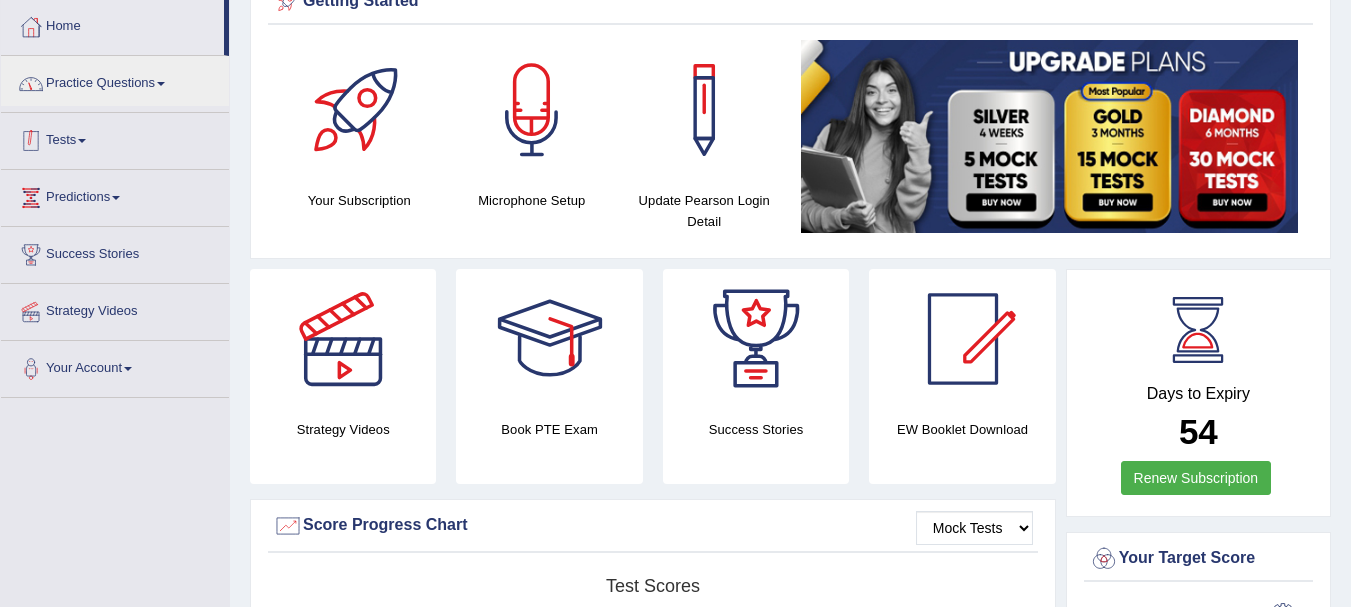 click on "Tests  Take Practice Sectional Test
Take Mock Test
History" at bounding box center [115, 141] 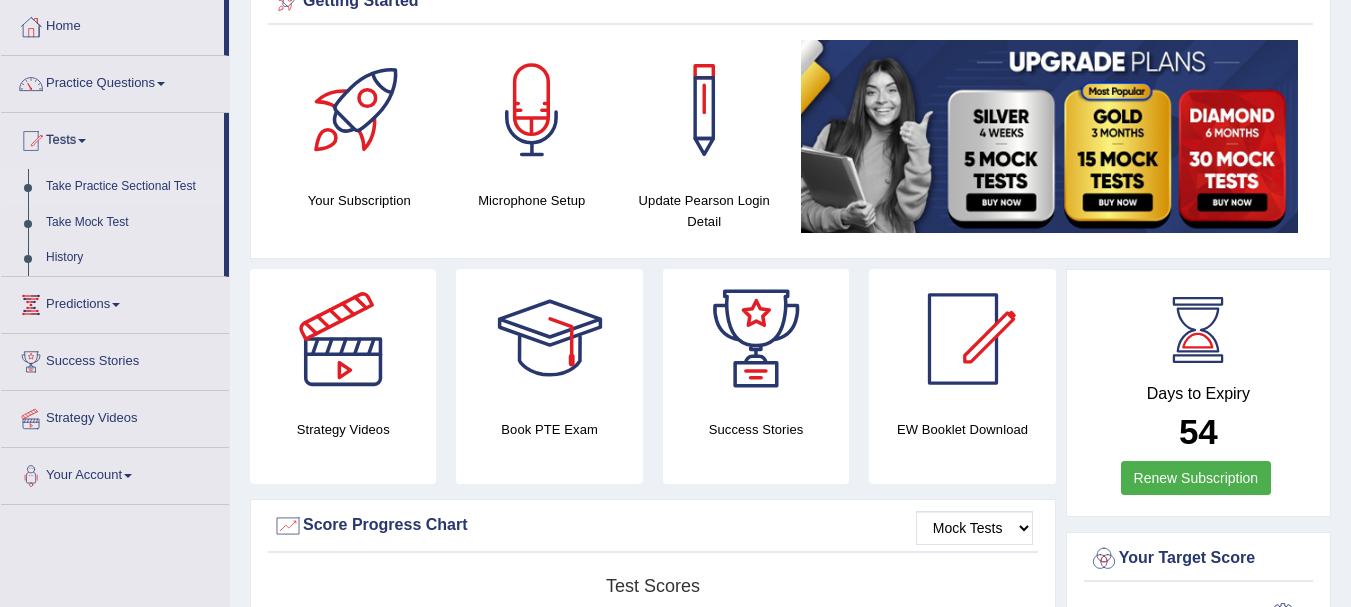 click on "Take Practice Sectional Test" at bounding box center (130, 187) 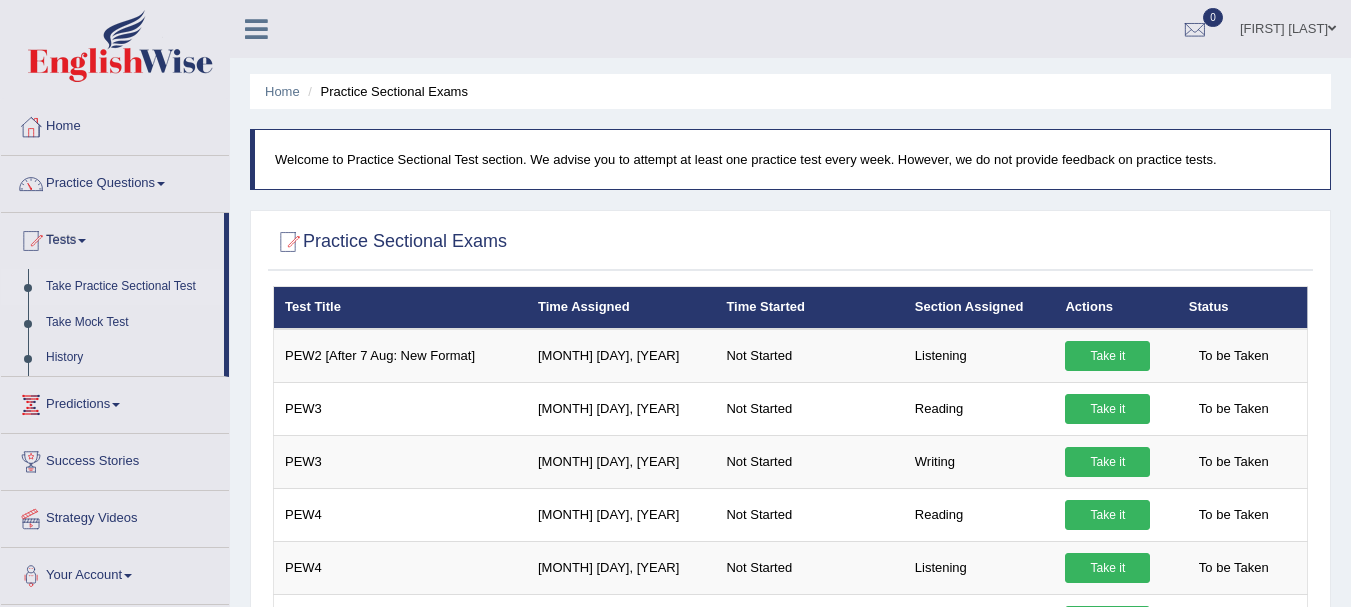 scroll, scrollTop: 0, scrollLeft: 0, axis: both 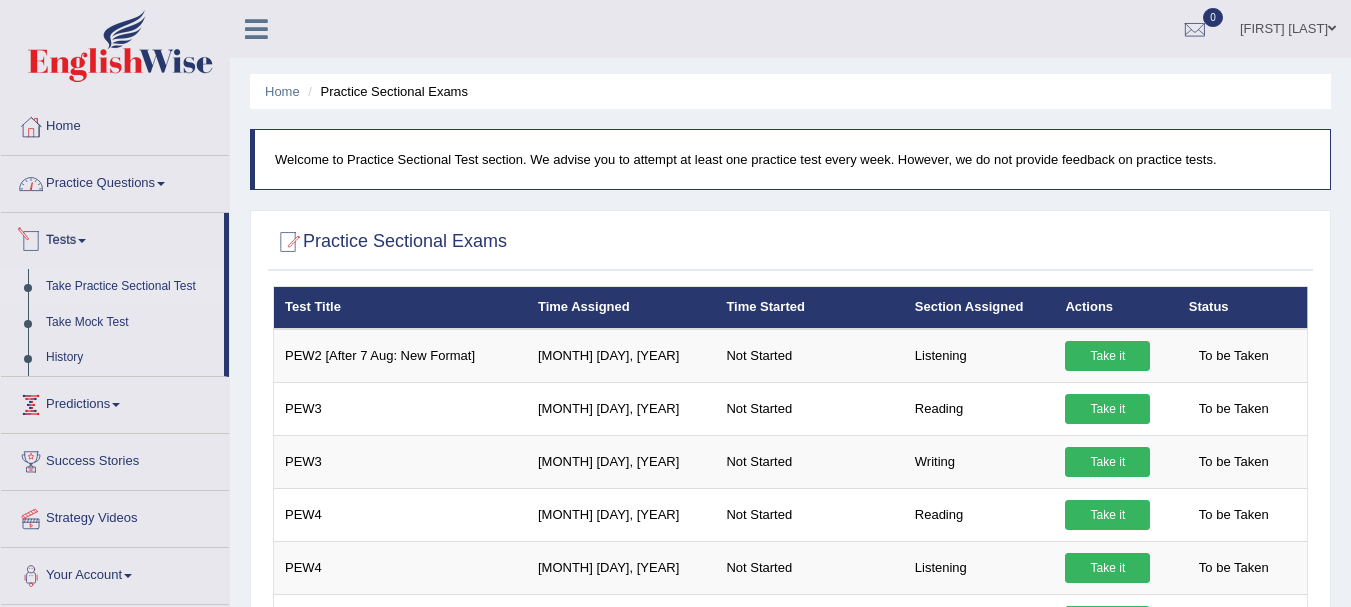 click on "Practice Questions" at bounding box center (115, 181) 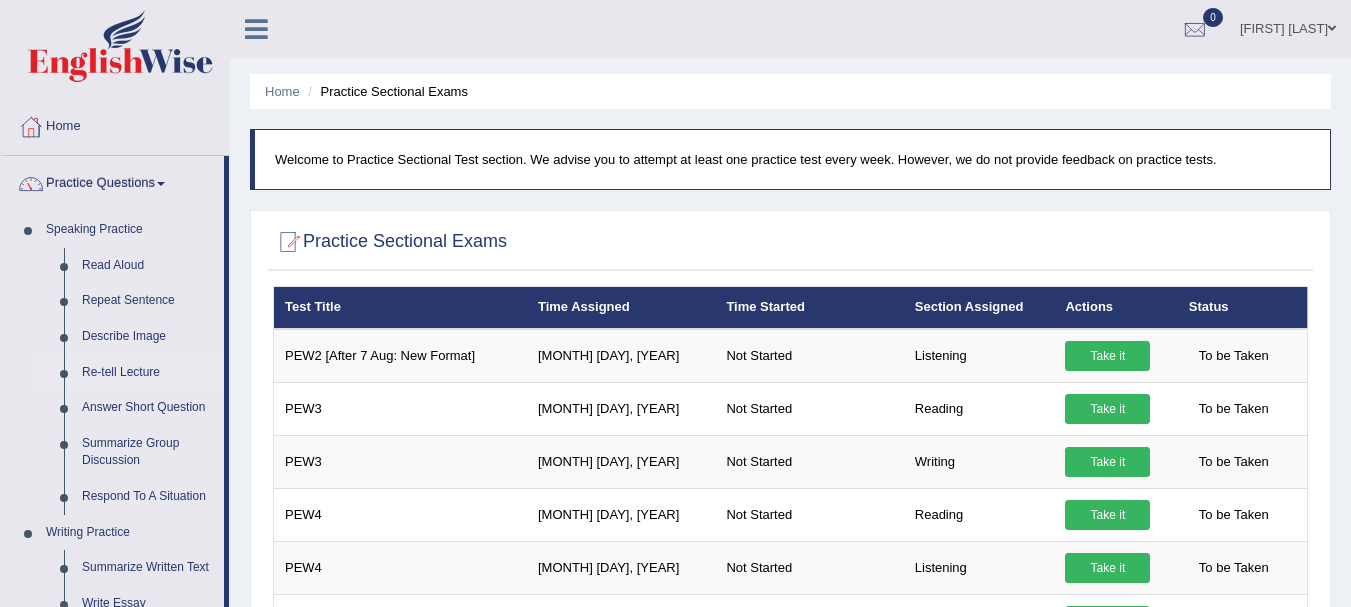 click on "Re-tell Lecture" at bounding box center [148, 373] 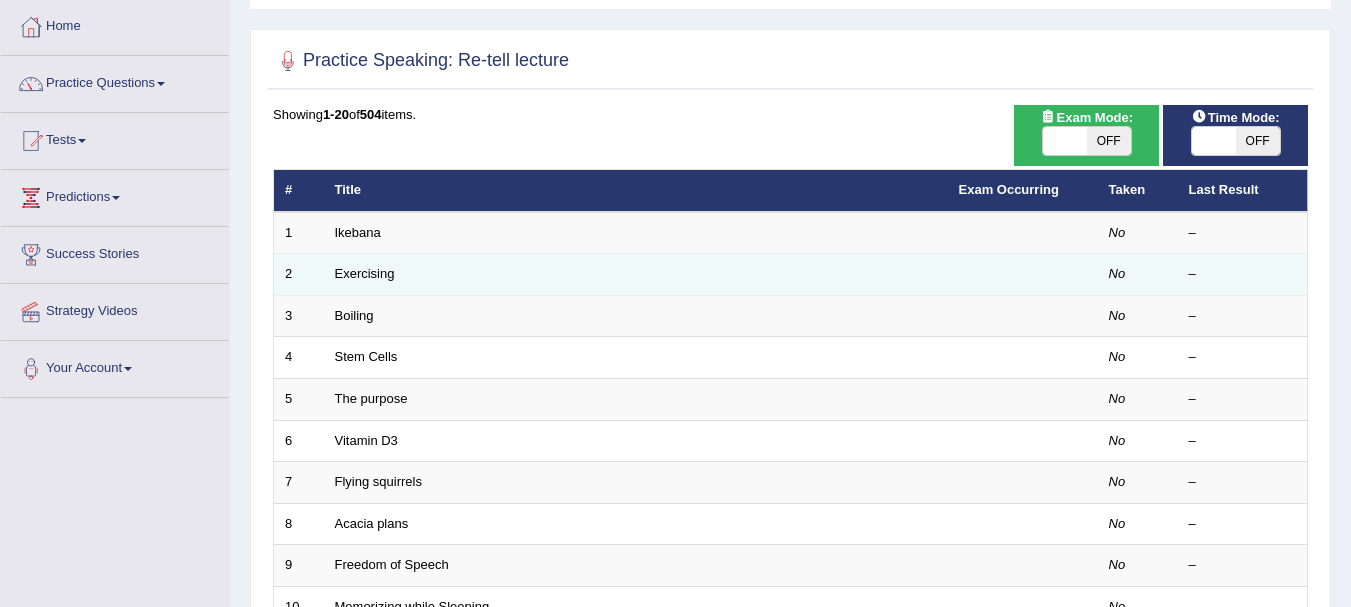 scroll, scrollTop: 0, scrollLeft: 0, axis: both 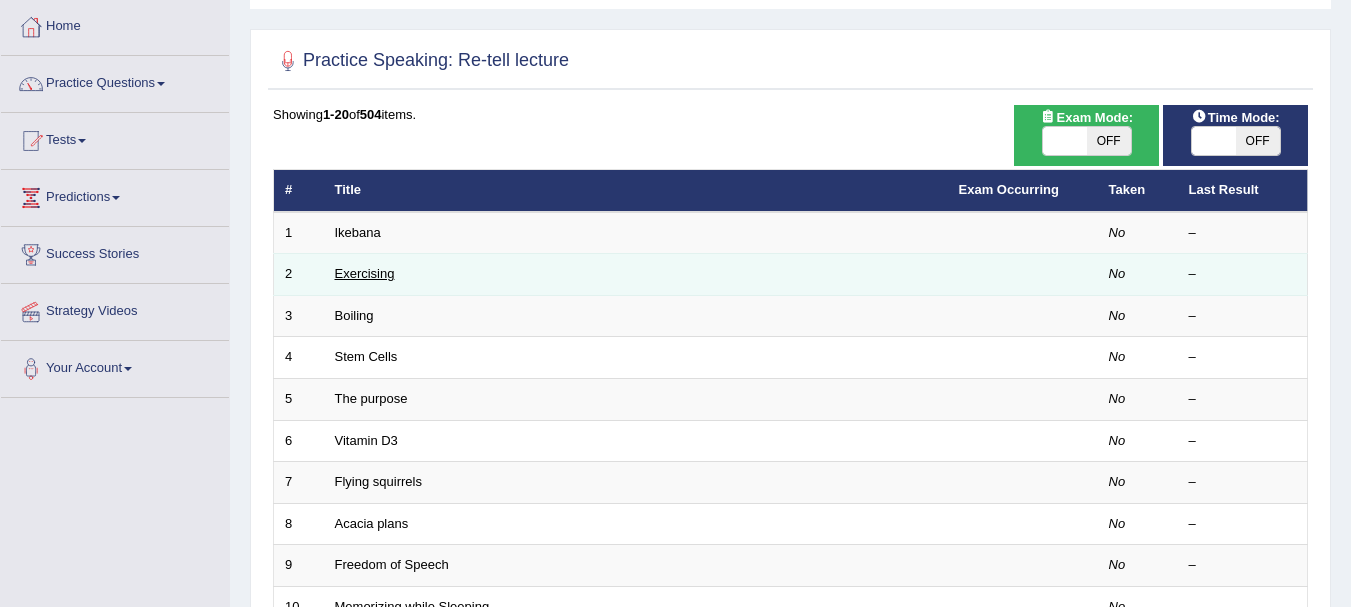 click on "Exercising" at bounding box center [365, 273] 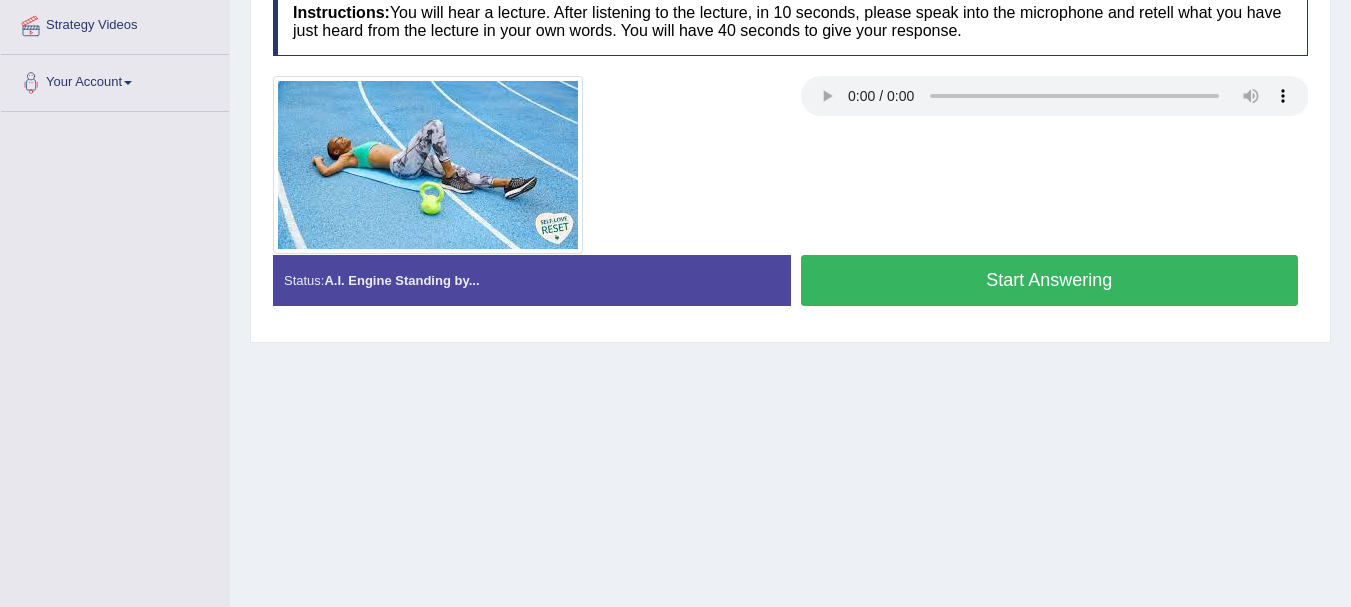 scroll, scrollTop: 200, scrollLeft: 0, axis: vertical 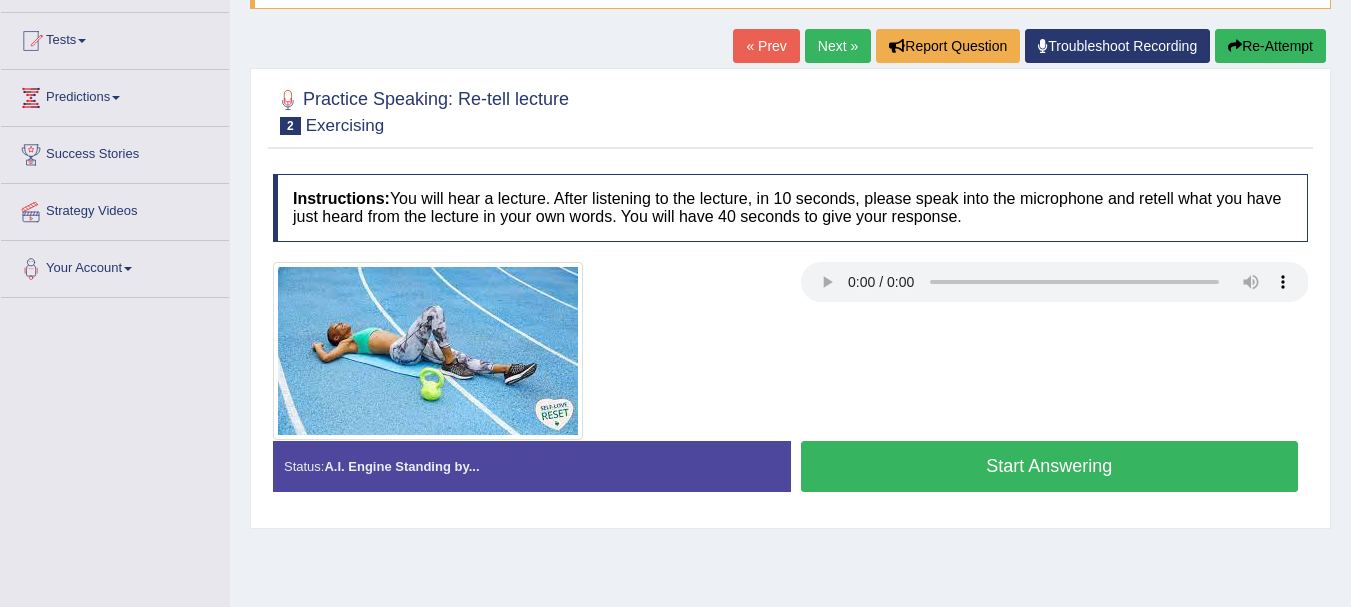 type 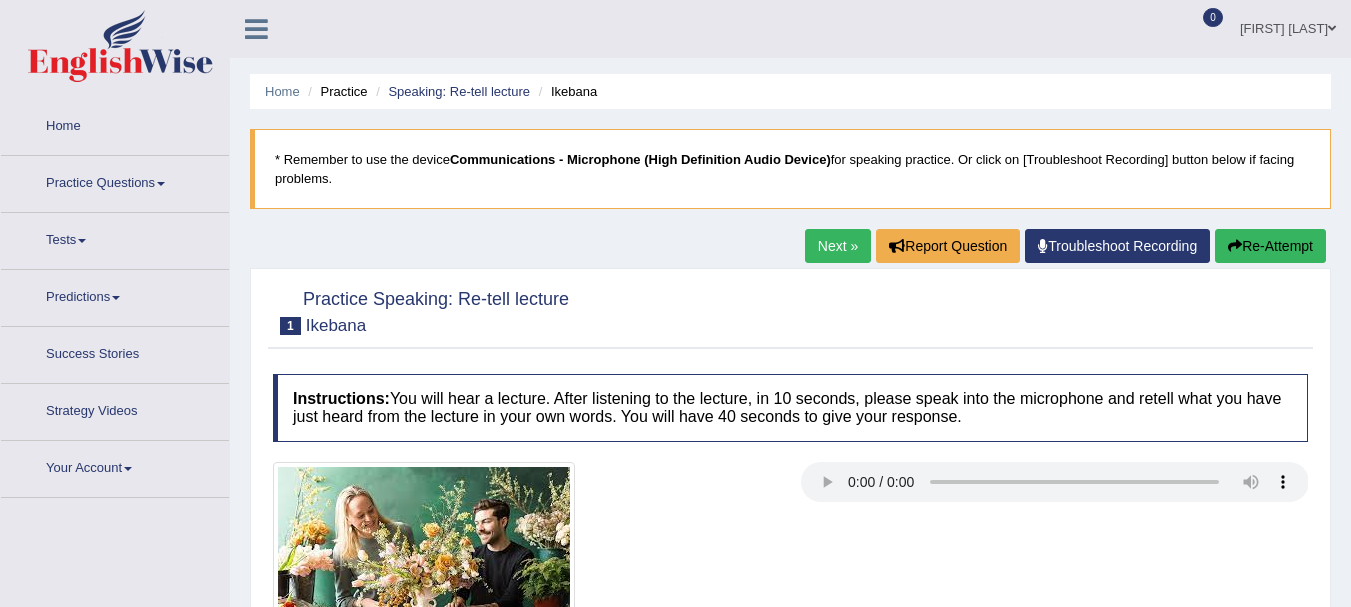 scroll, scrollTop: 200, scrollLeft: 0, axis: vertical 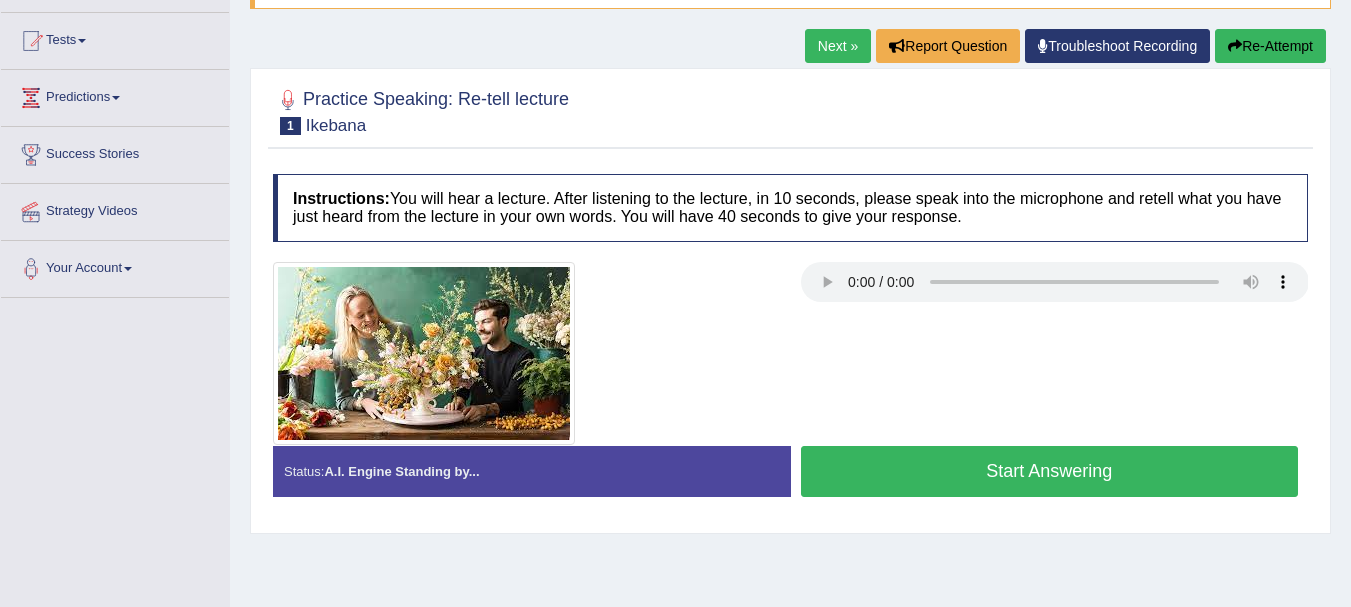 type 